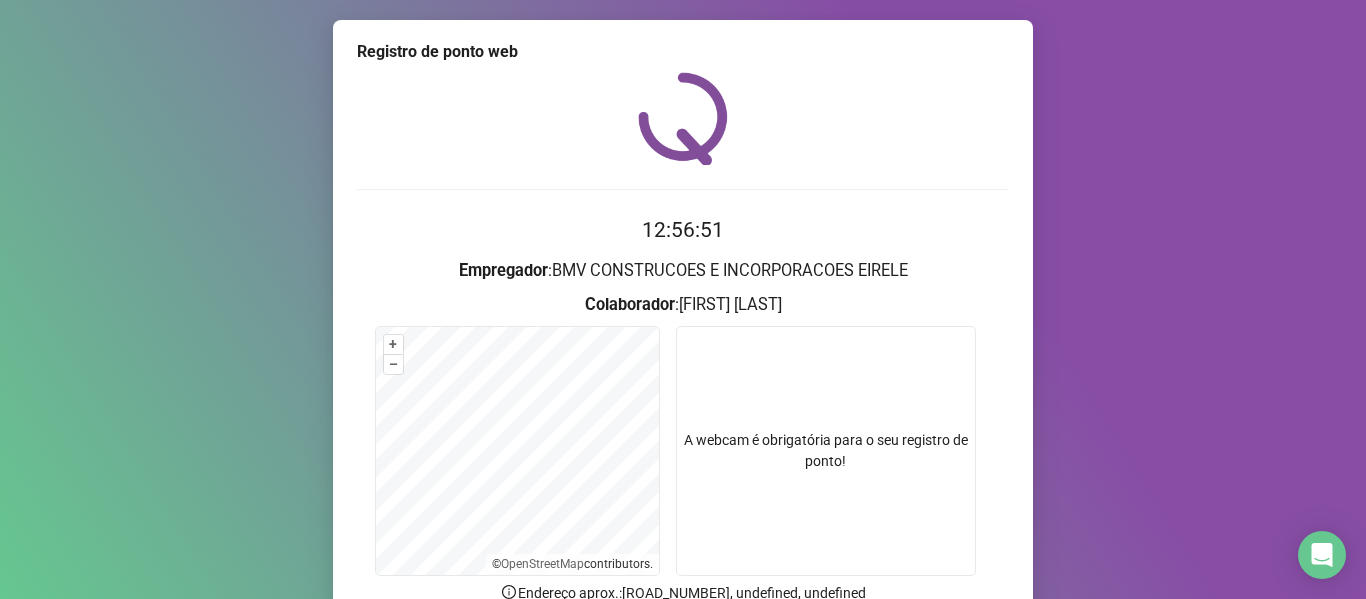 scroll, scrollTop: 0, scrollLeft: 0, axis: both 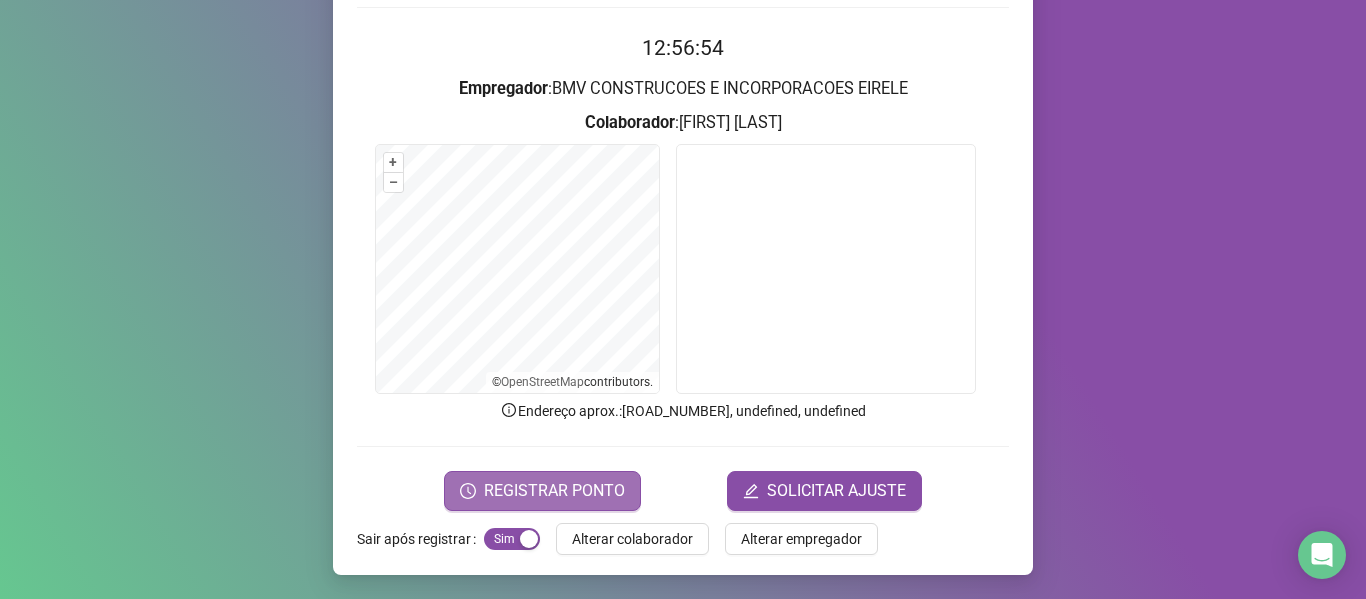 click on "REGISTRAR PONTO" at bounding box center (554, 491) 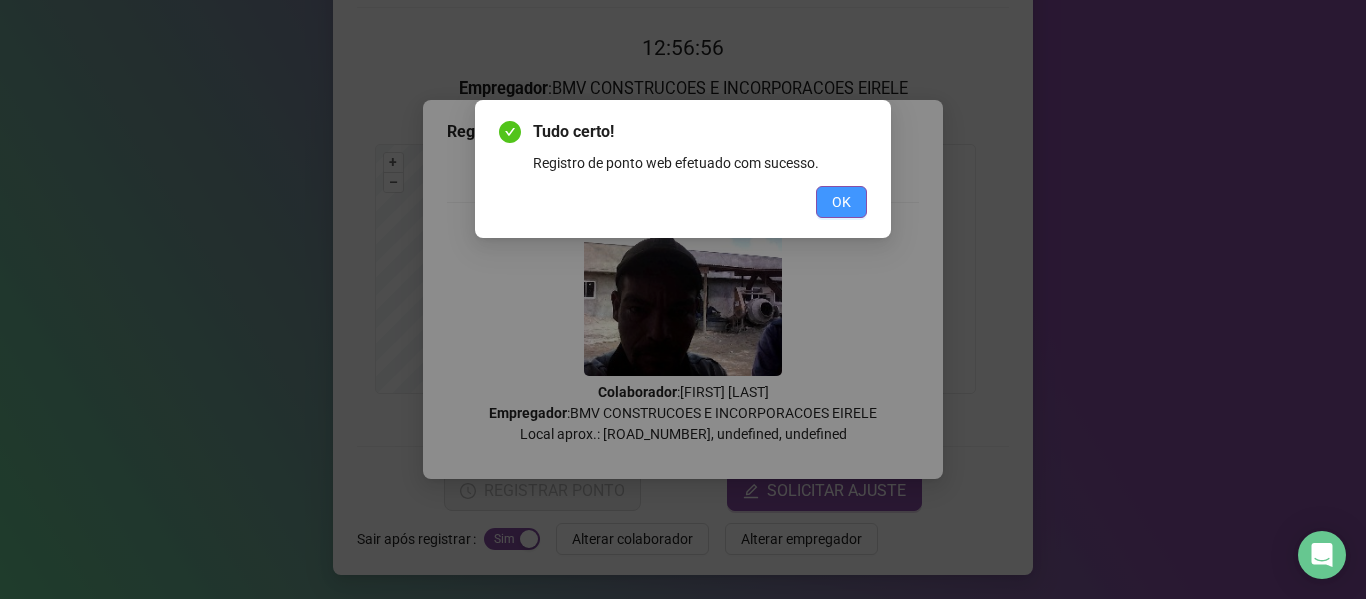 click on "OK" at bounding box center (841, 202) 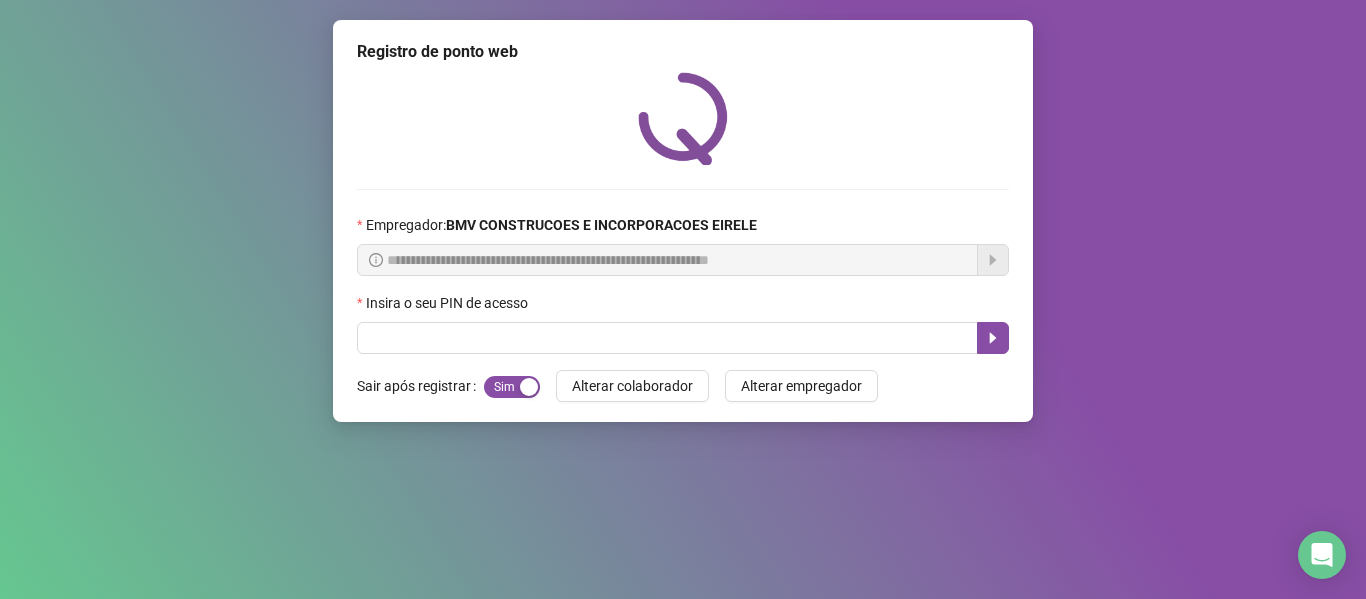 scroll, scrollTop: 0, scrollLeft: 0, axis: both 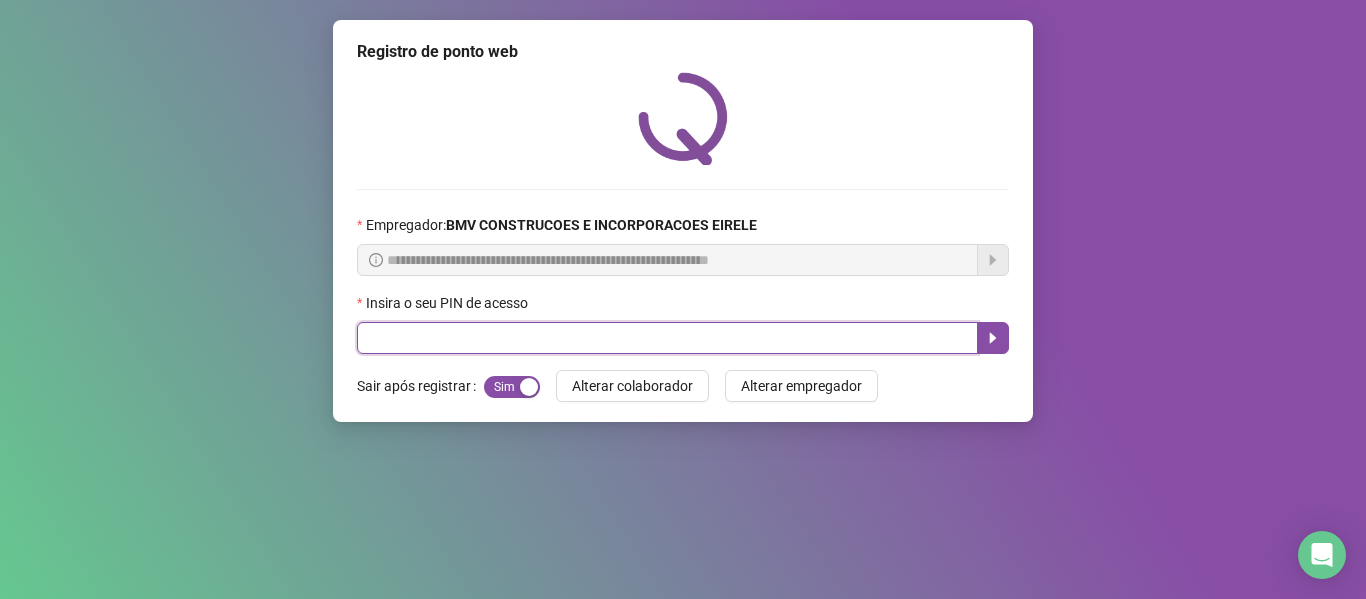 click at bounding box center [667, 338] 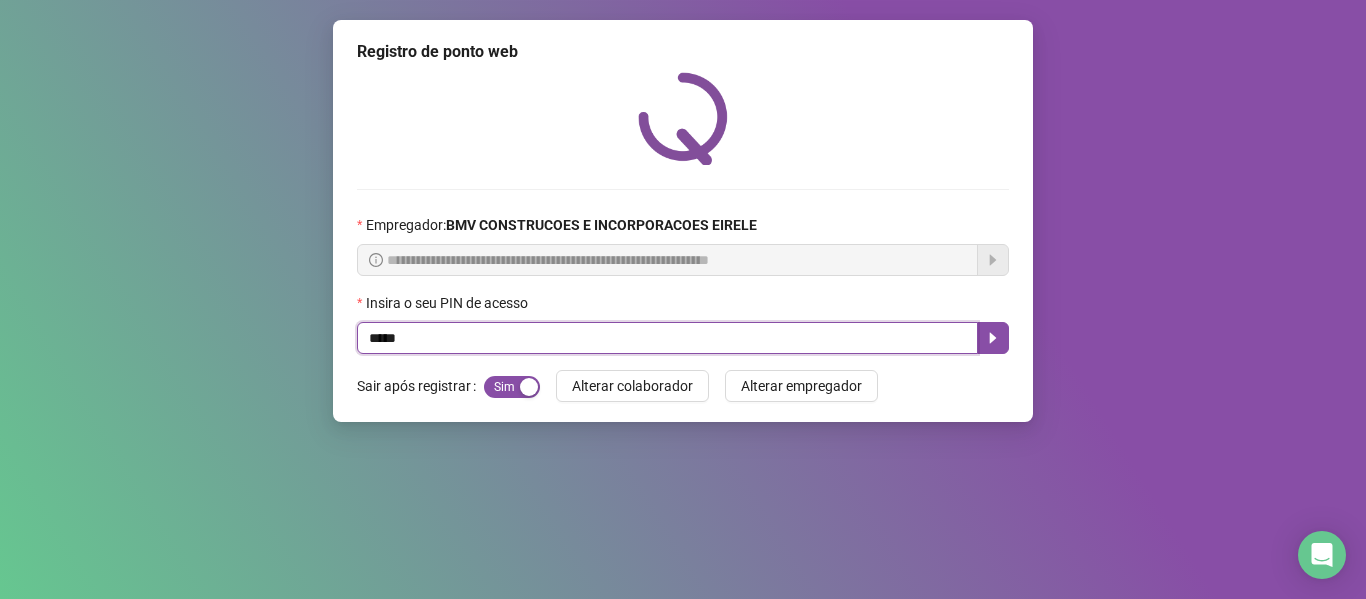 type on "*****" 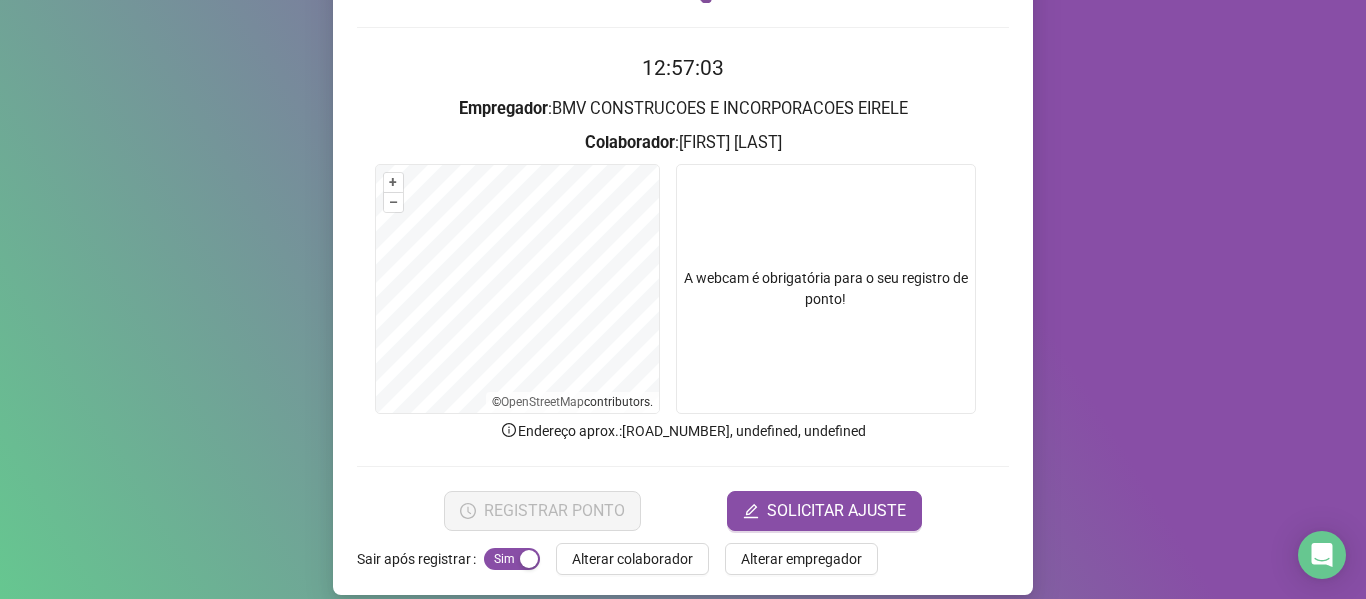 scroll, scrollTop: 182, scrollLeft: 0, axis: vertical 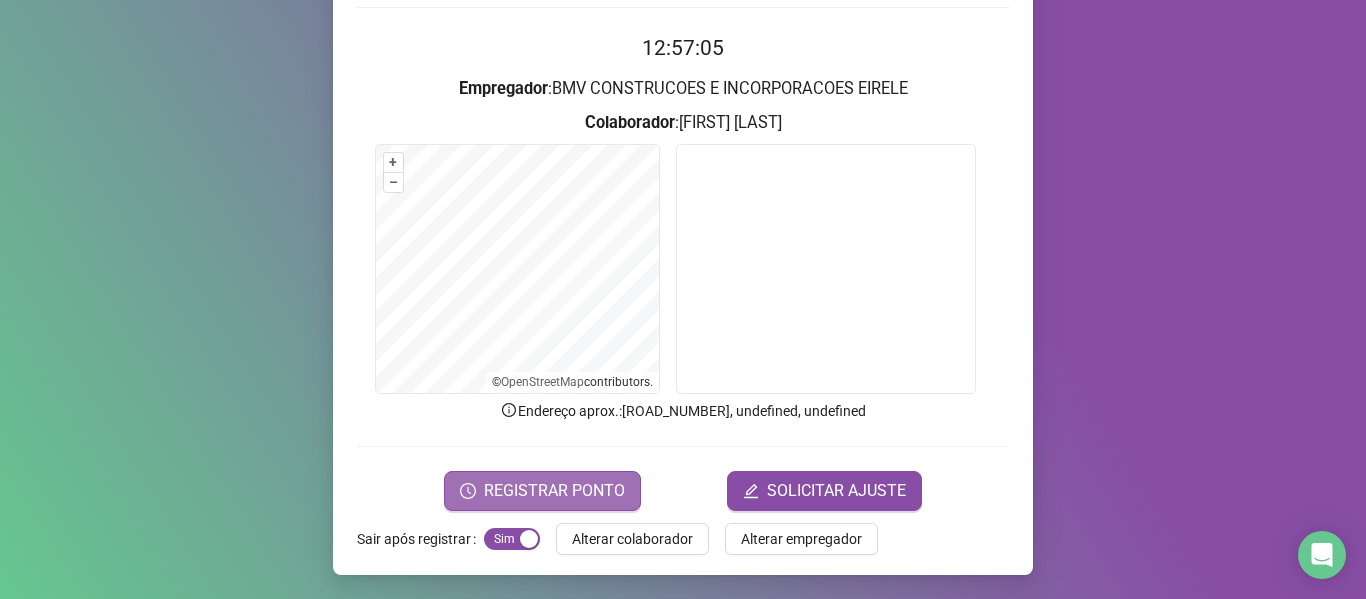 click on "REGISTRAR PONTO" at bounding box center (554, 491) 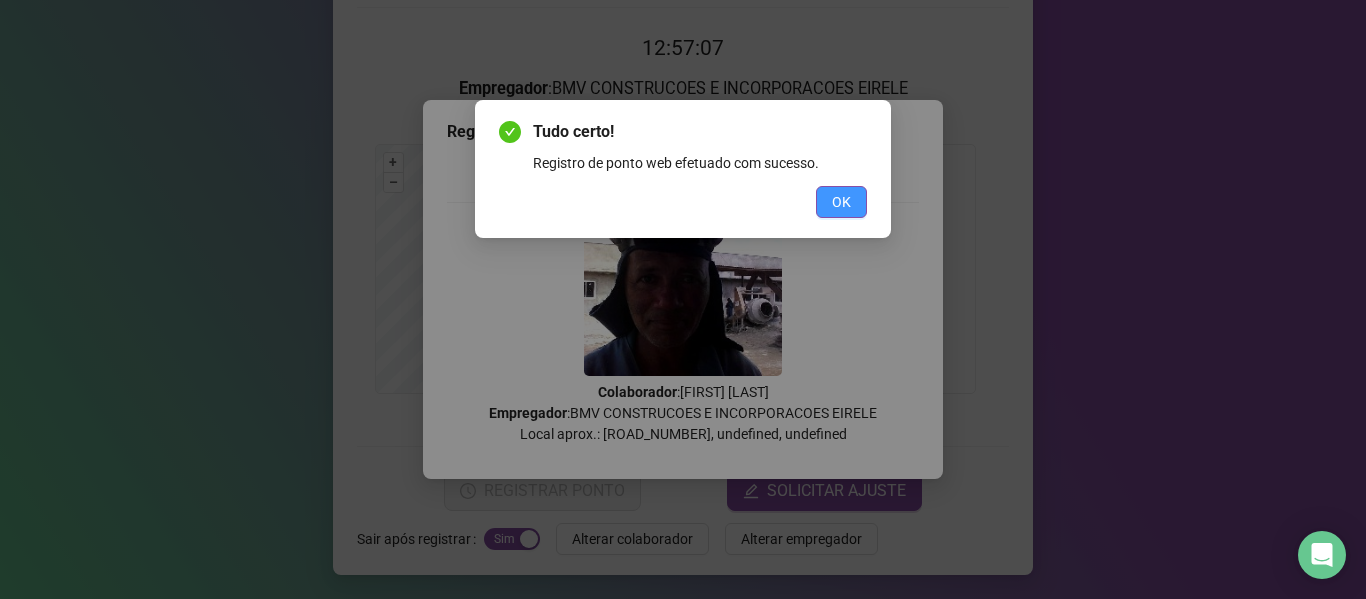 click on "OK" at bounding box center [841, 202] 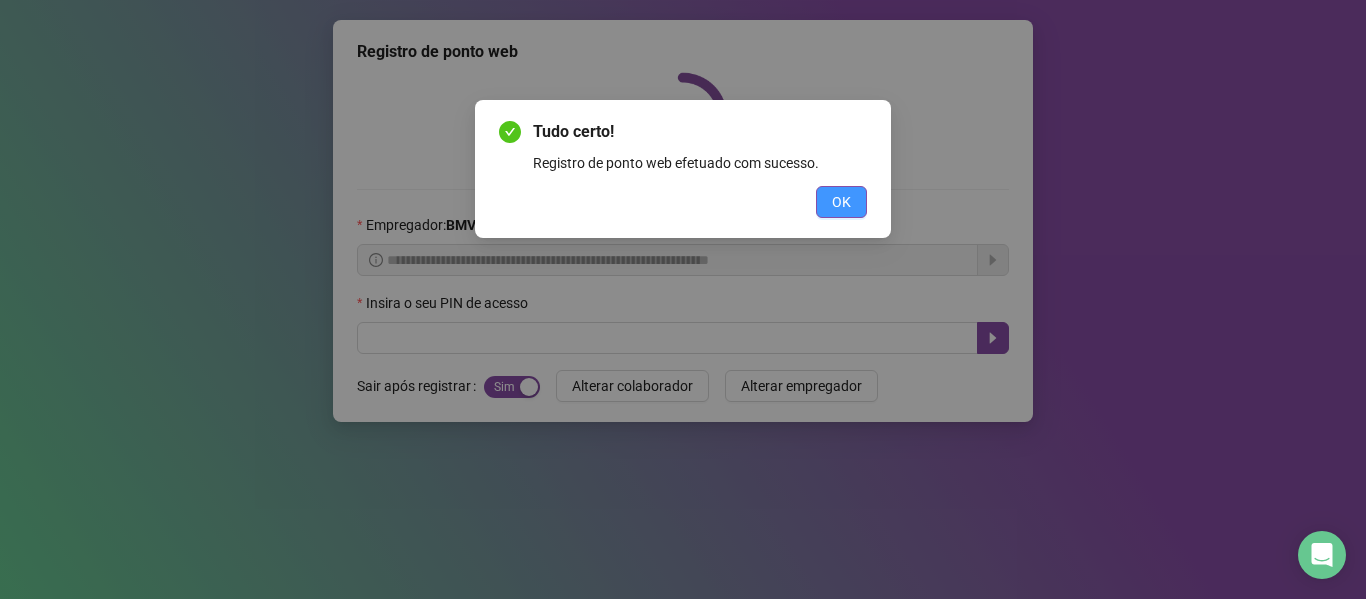 scroll, scrollTop: 0, scrollLeft: 0, axis: both 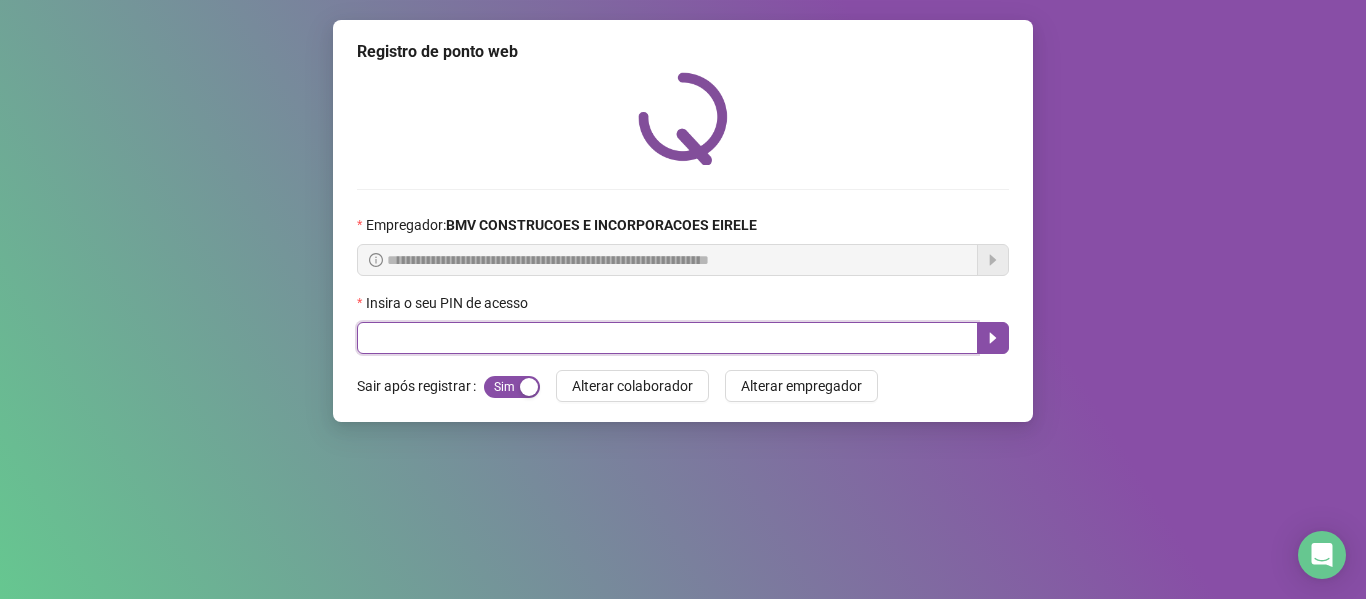 click at bounding box center (667, 338) 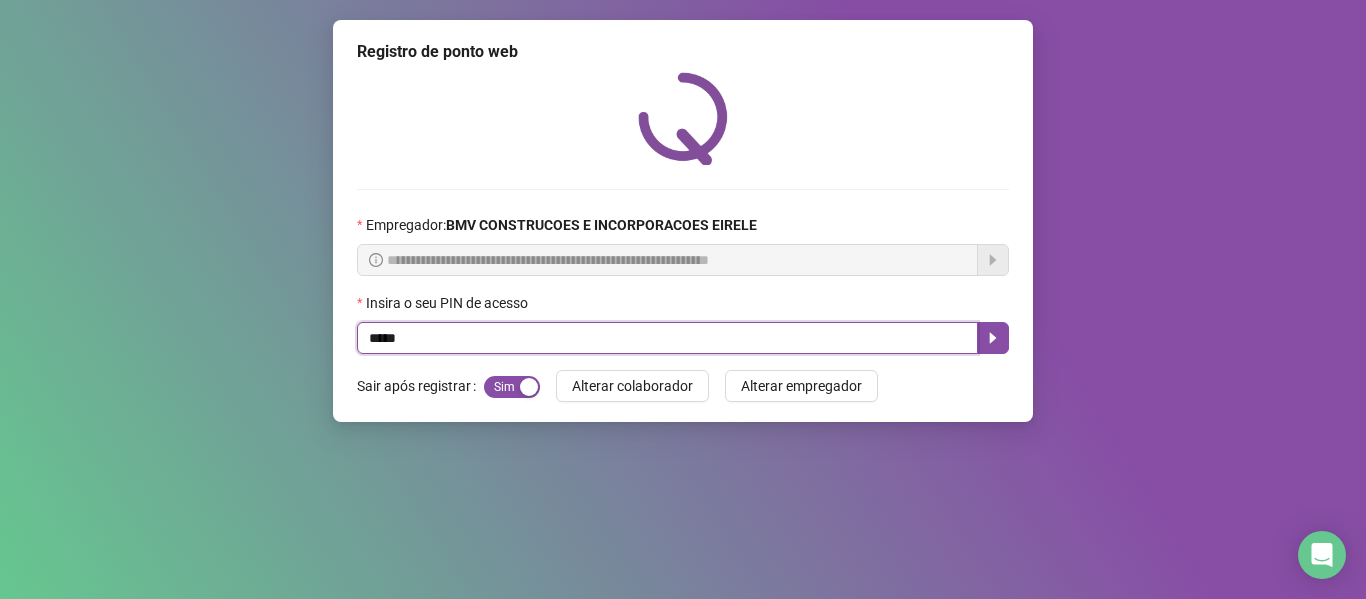 type on "*****" 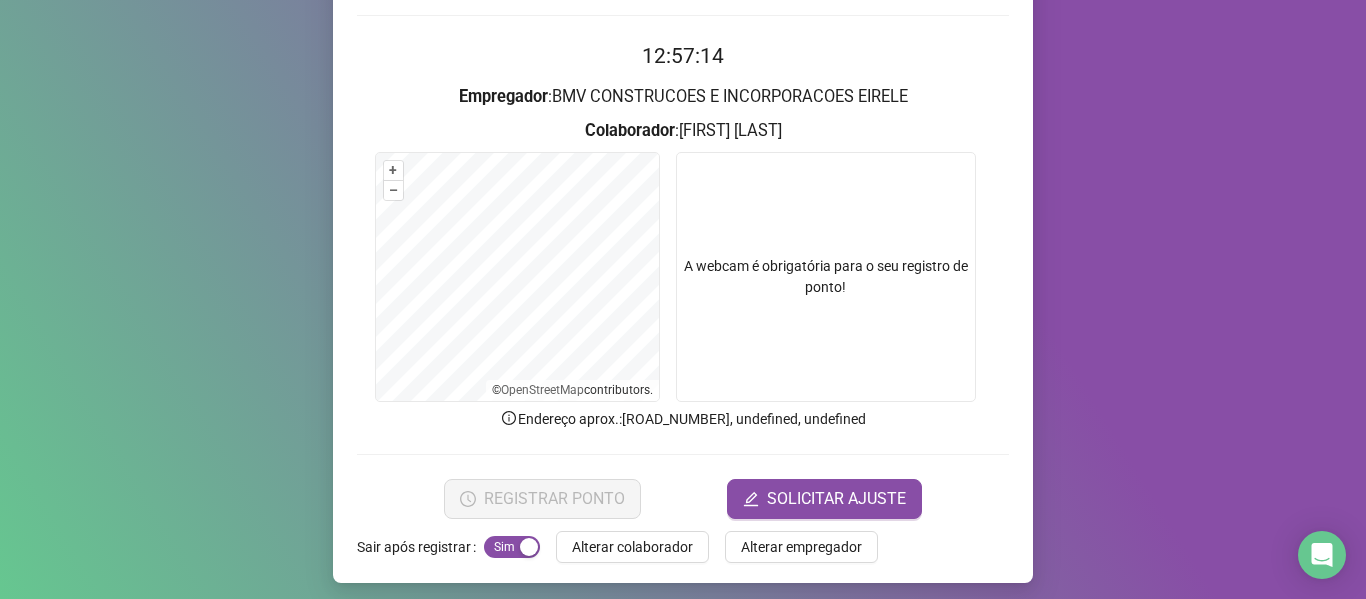 scroll, scrollTop: 182, scrollLeft: 0, axis: vertical 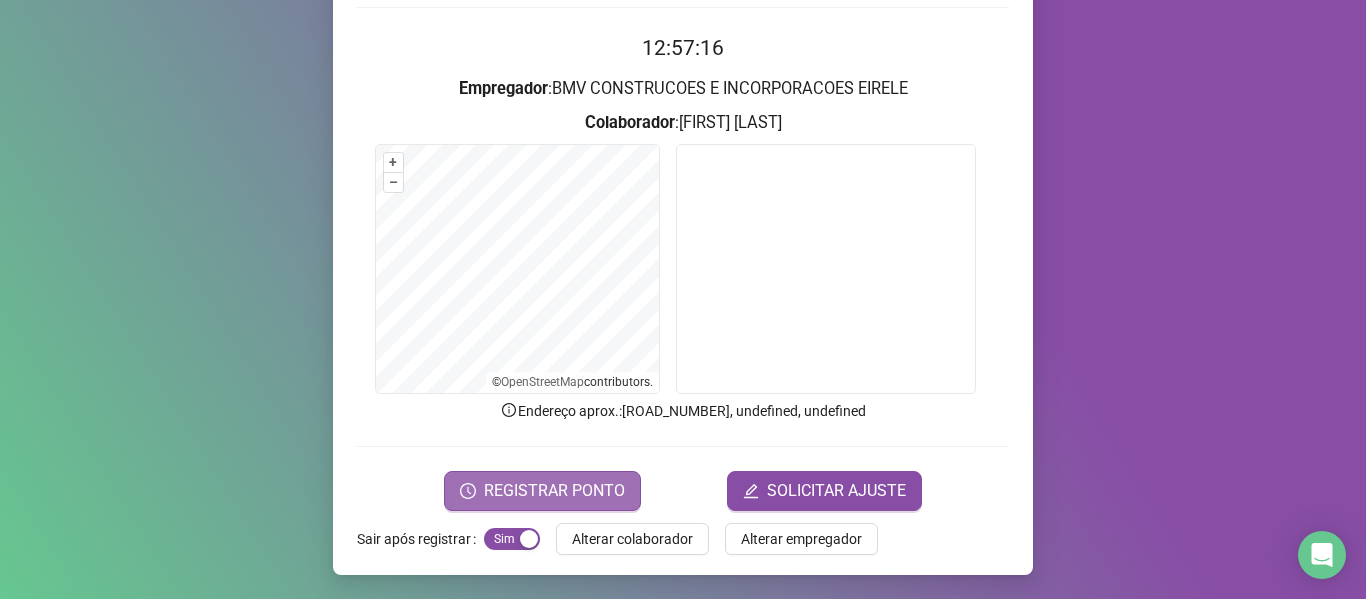 click on "REGISTRAR PONTO" at bounding box center [554, 491] 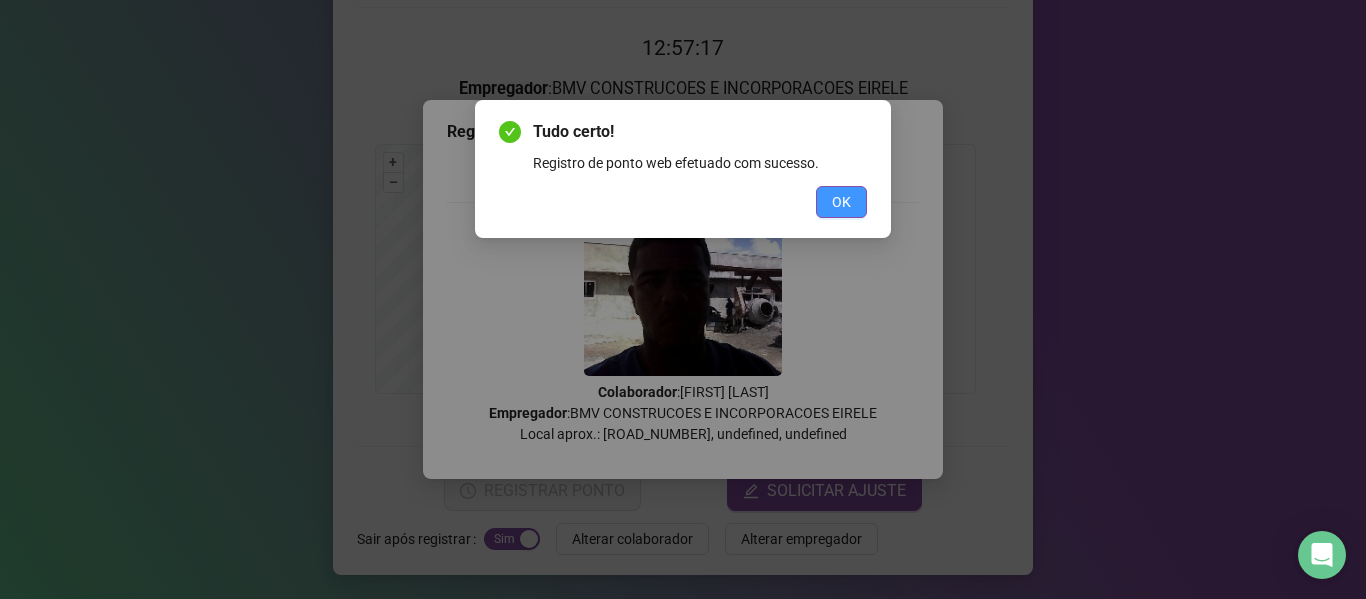 click on "OK" at bounding box center [841, 202] 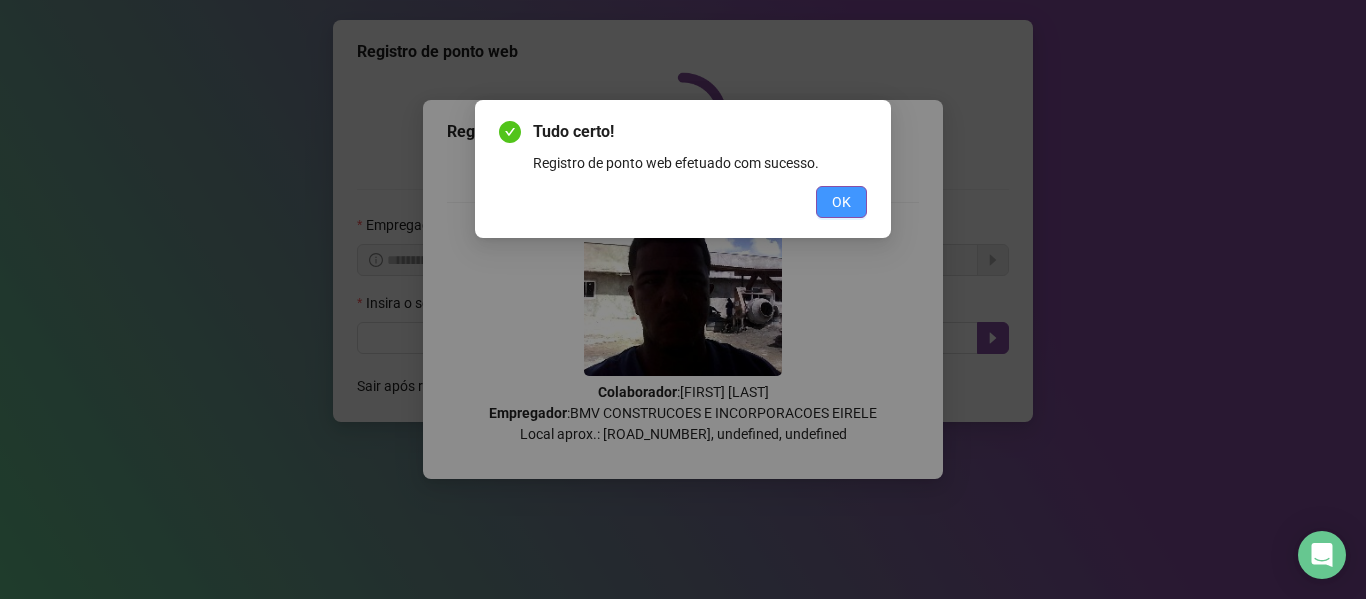 scroll, scrollTop: 0, scrollLeft: 0, axis: both 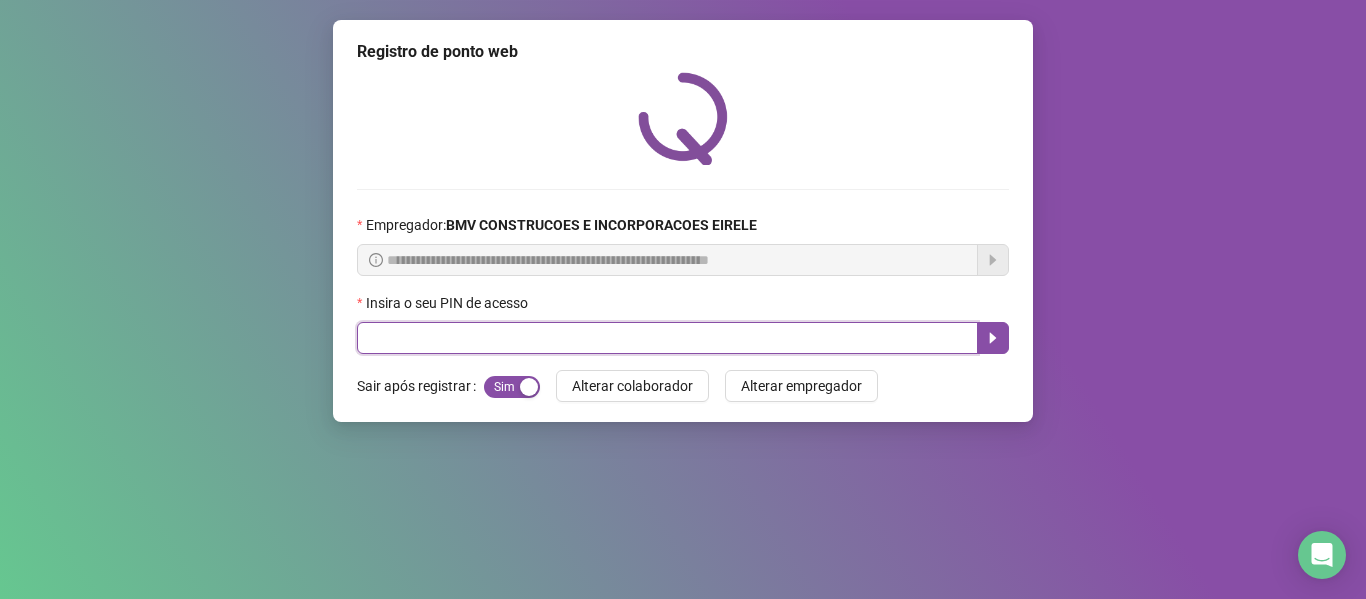 click at bounding box center [667, 338] 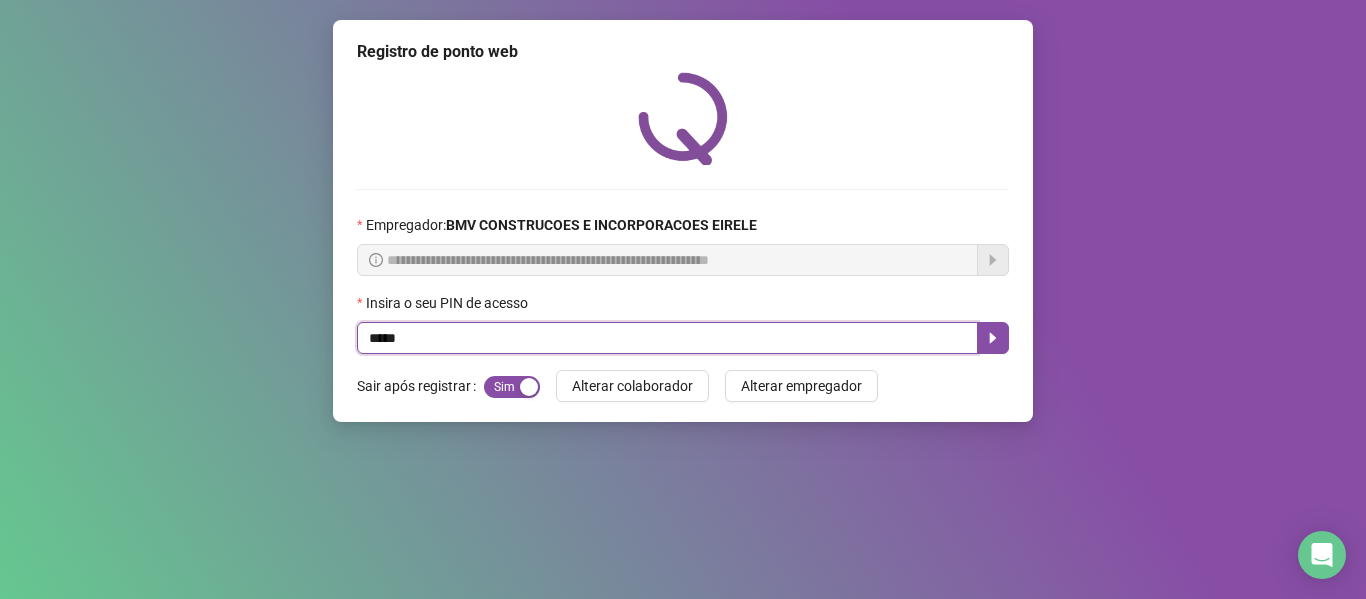 type on "*****" 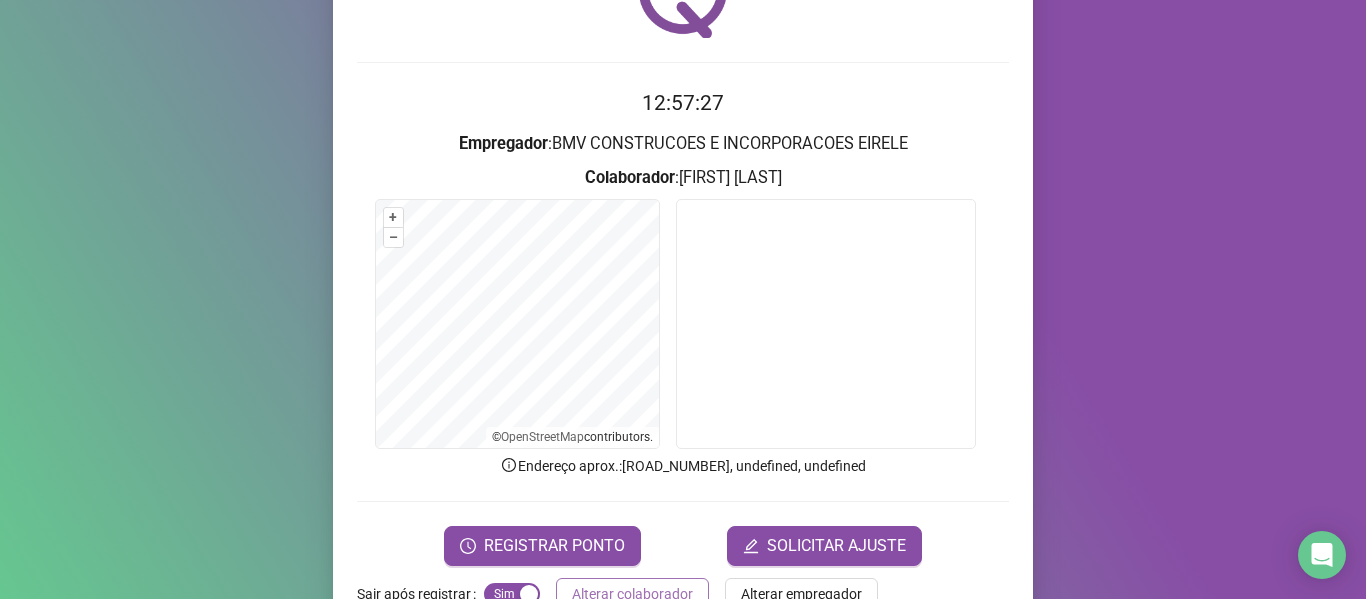 scroll, scrollTop: 182, scrollLeft: 0, axis: vertical 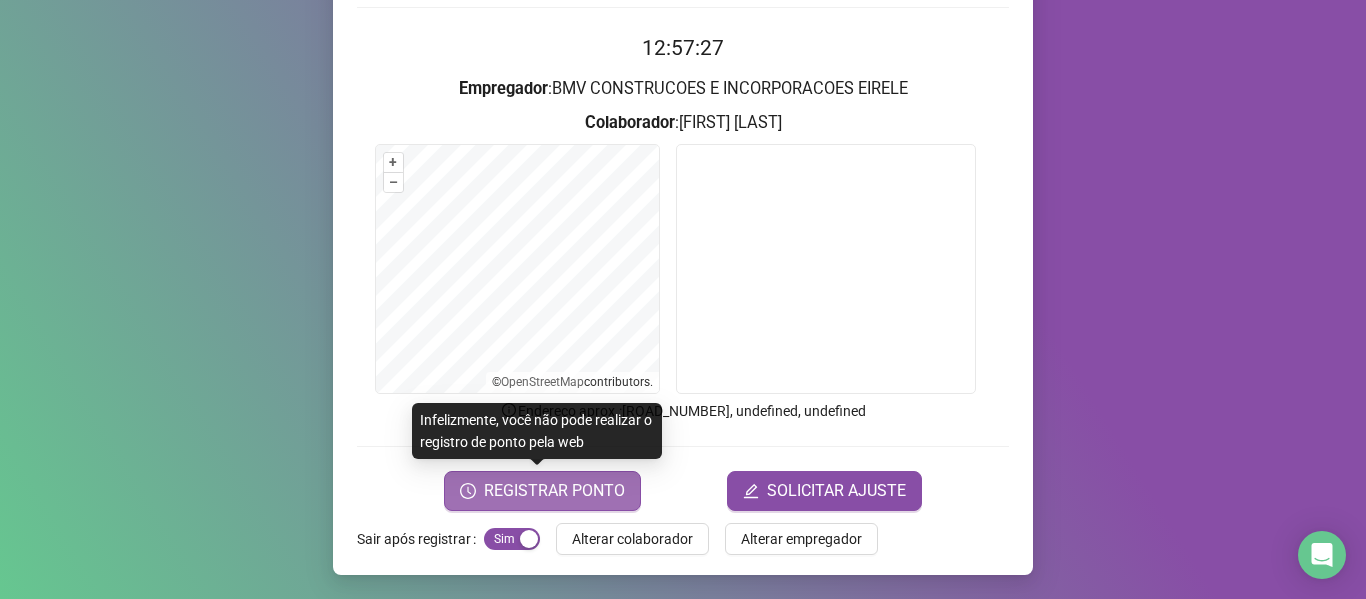click on "REGISTRAR PONTO" at bounding box center (554, 491) 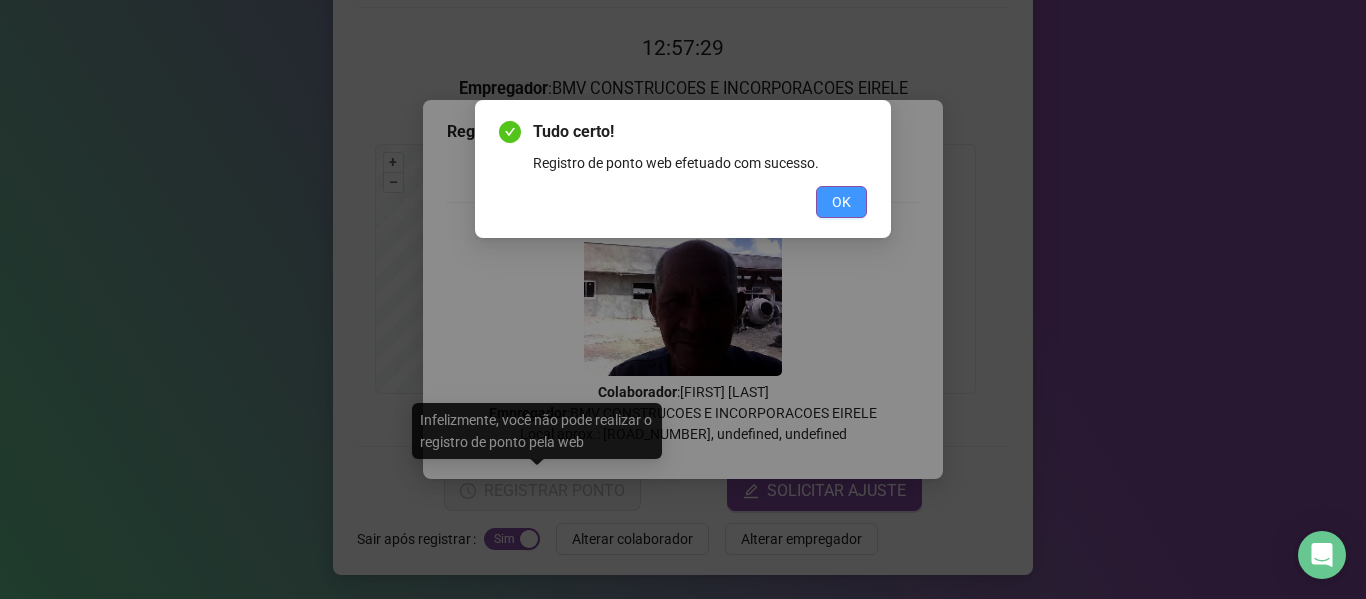 click on "OK" at bounding box center [841, 202] 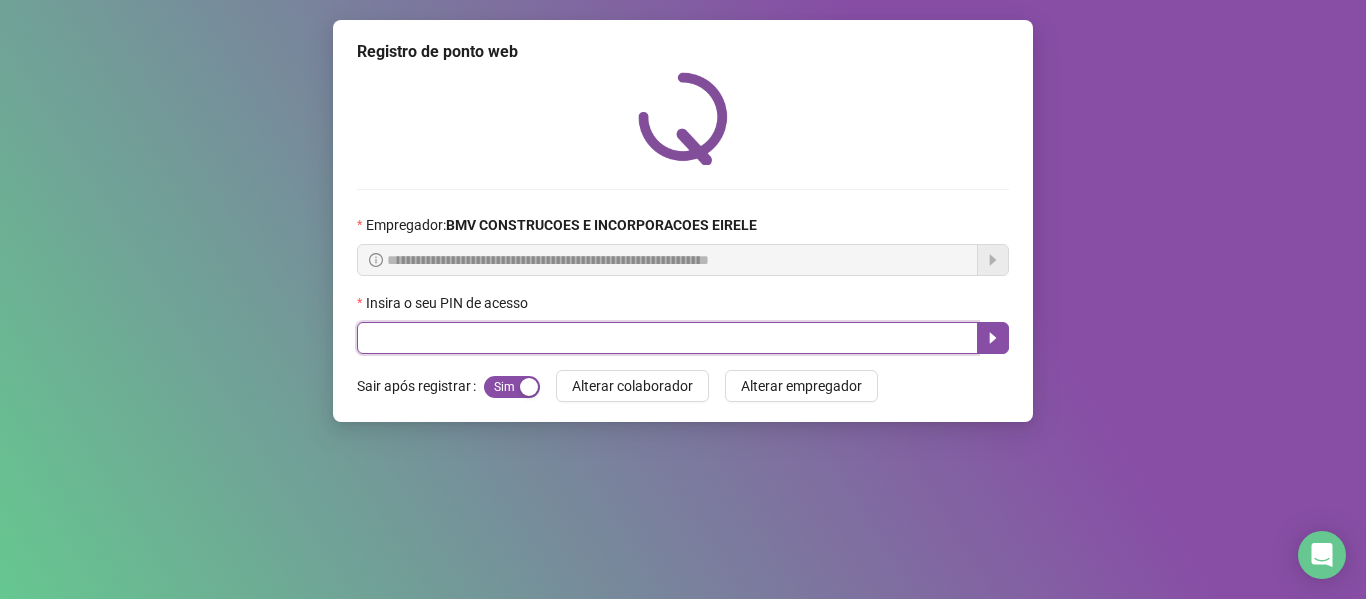 click at bounding box center (667, 338) 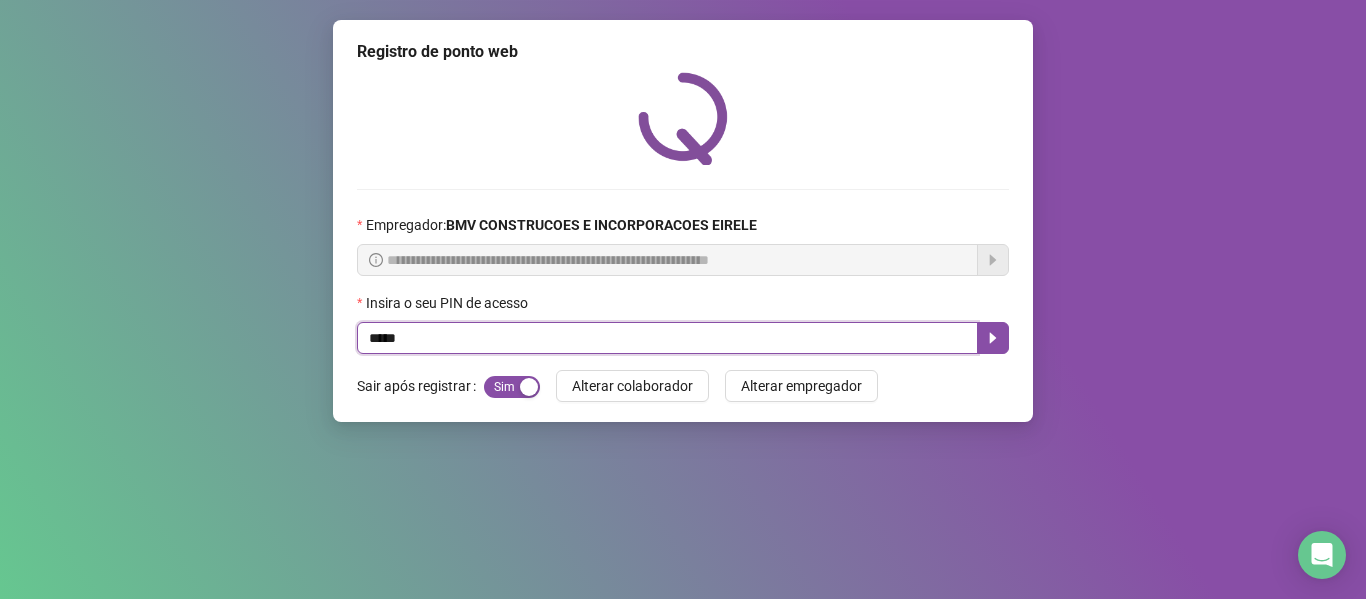 type on "*****" 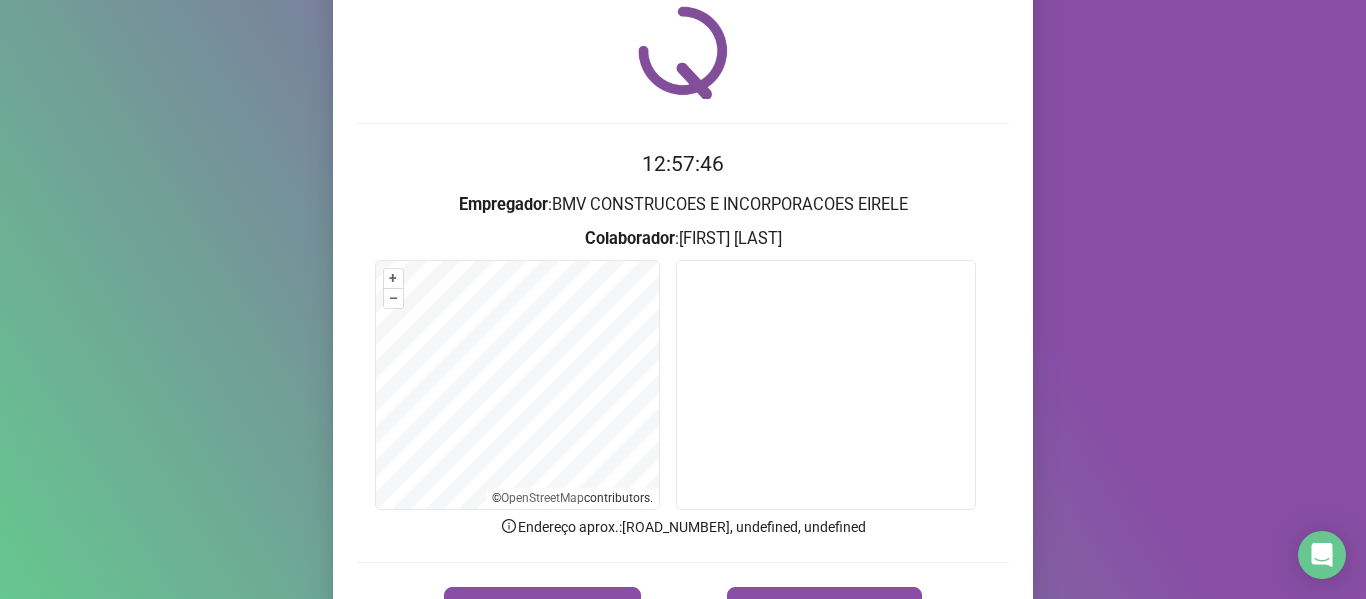 scroll, scrollTop: 100, scrollLeft: 0, axis: vertical 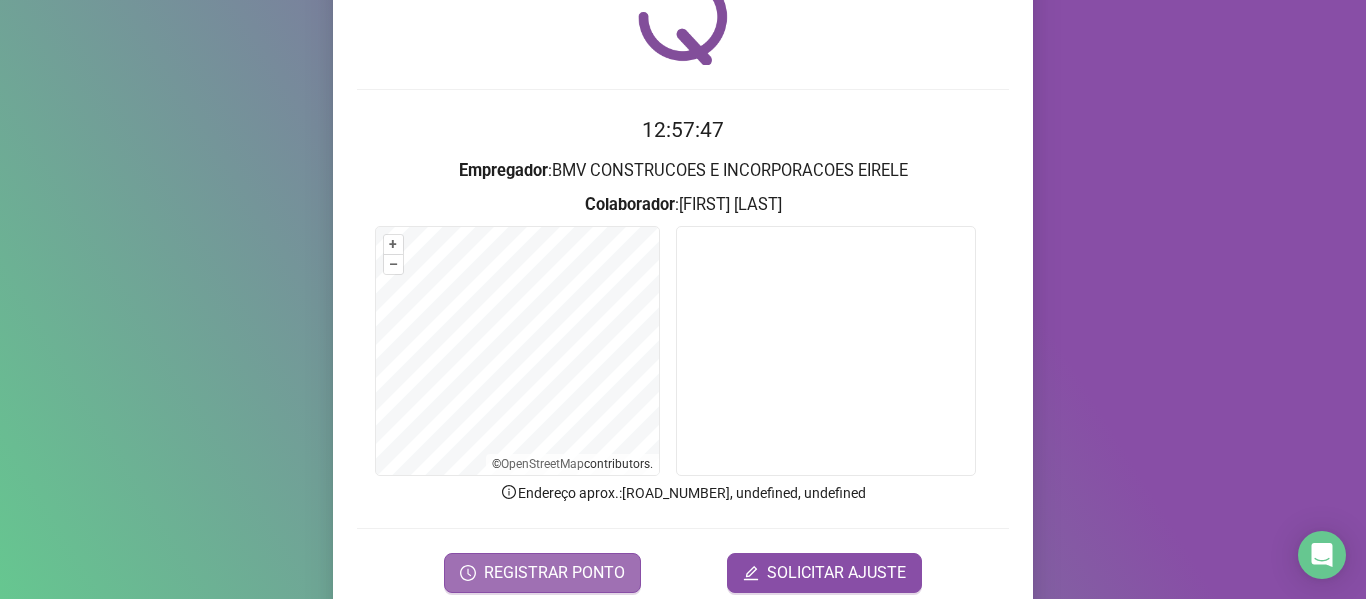 click on "REGISTRAR PONTO" at bounding box center [554, 573] 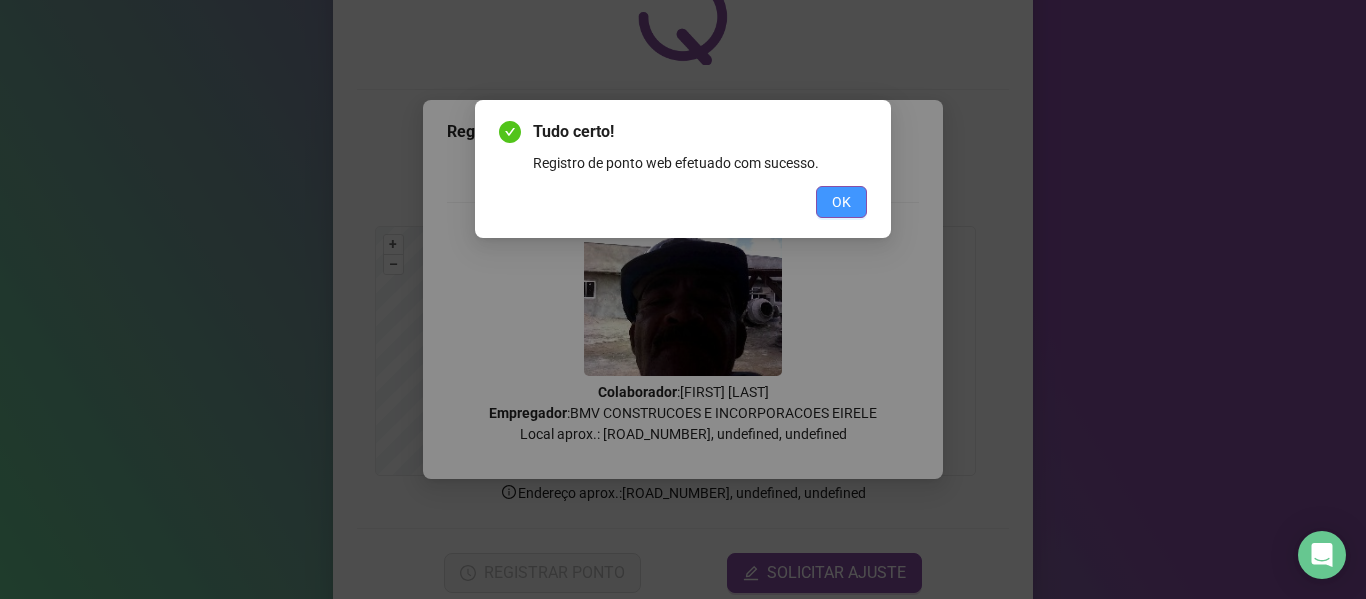 click on "OK" at bounding box center [841, 202] 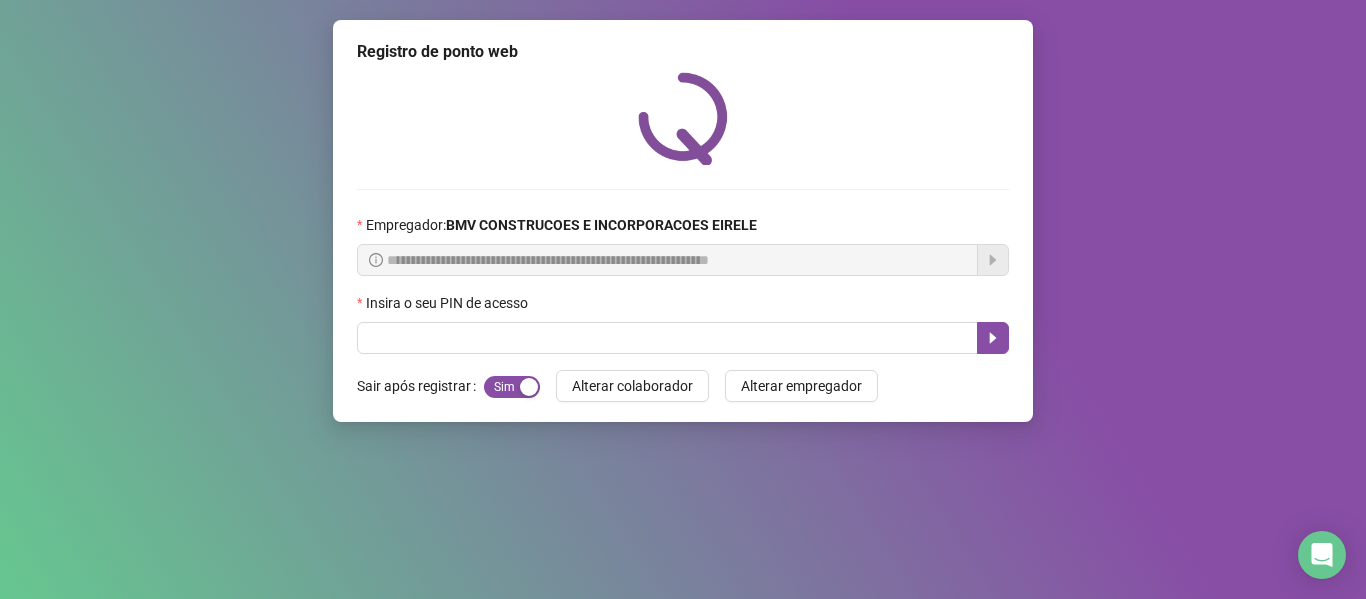 scroll, scrollTop: 0, scrollLeft: 0, axis: both 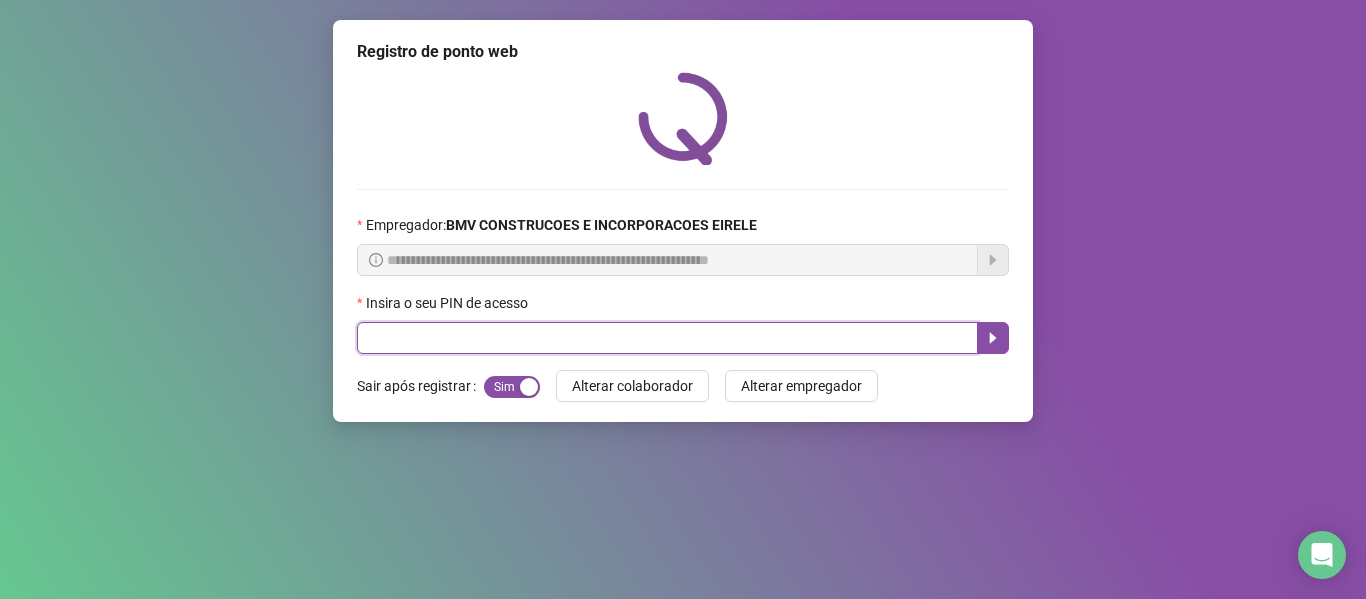 click at bounding box center (667, 338) 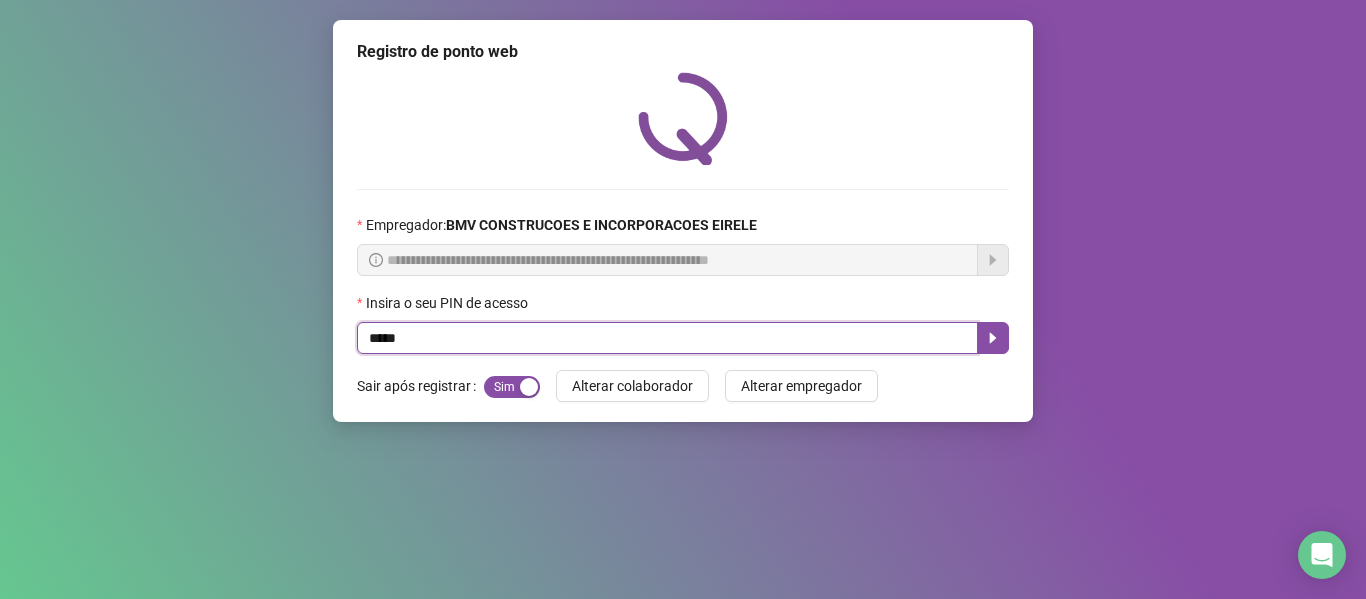 type on "*****" 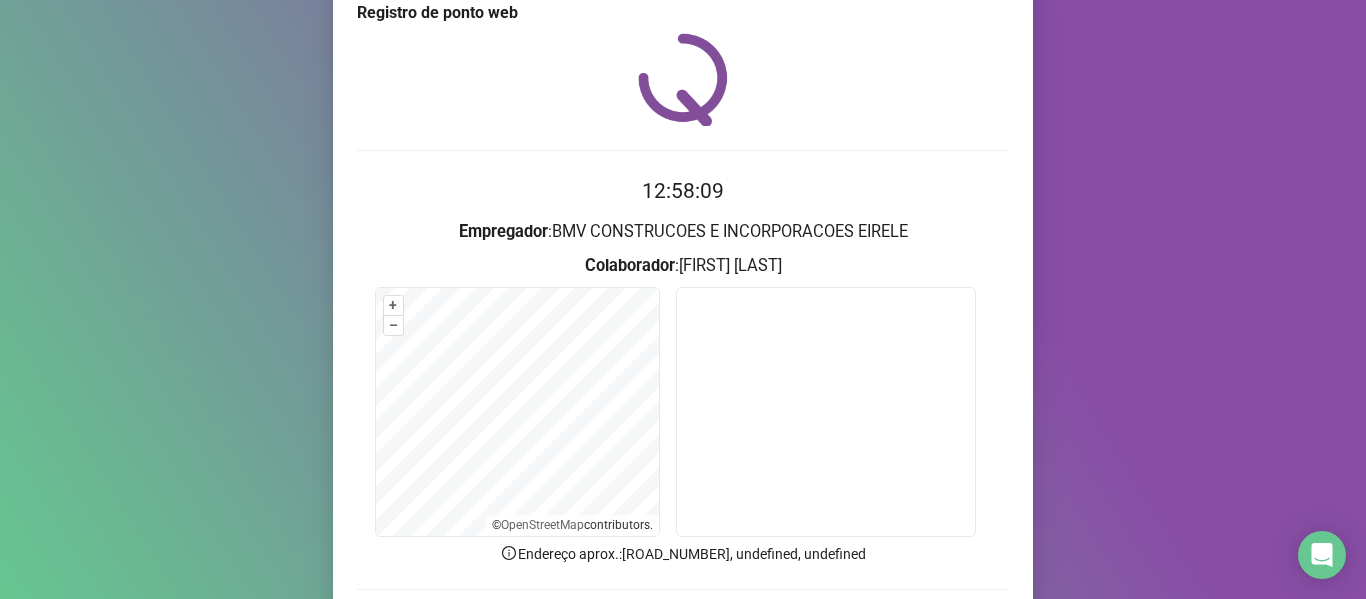 scroll, scrollTop: 100, scrollLeft: 0, axis: vertical 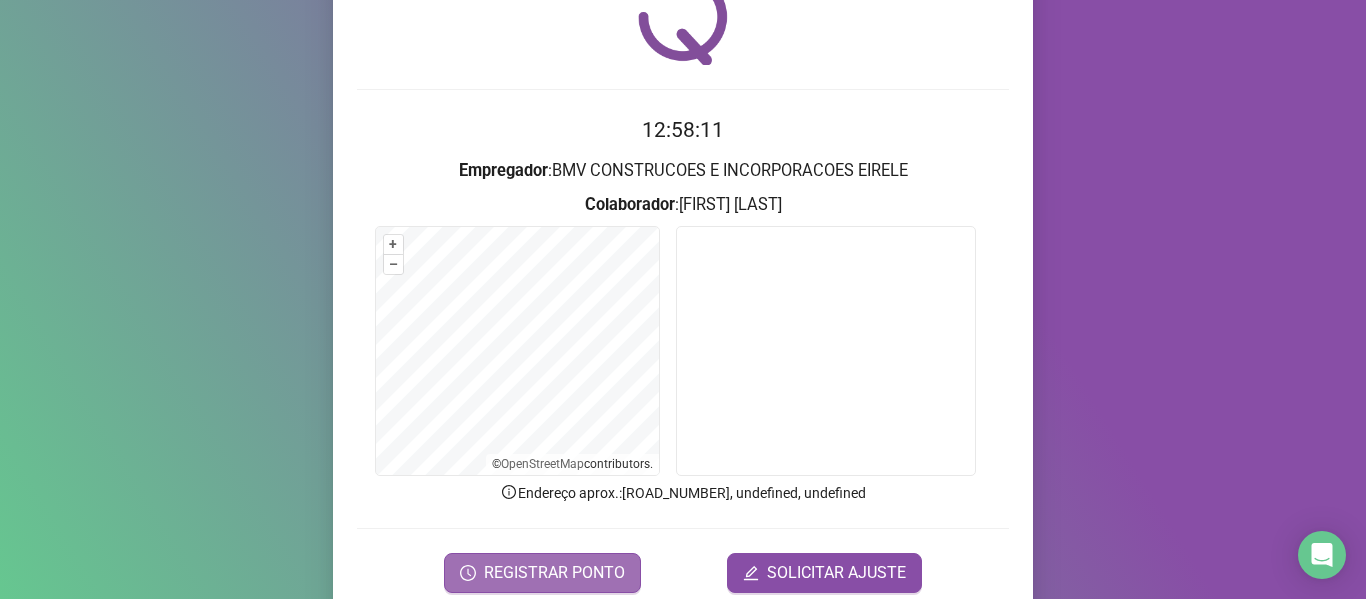 click on "REGISTRAR PONTO" at bounding box center (554, 573) 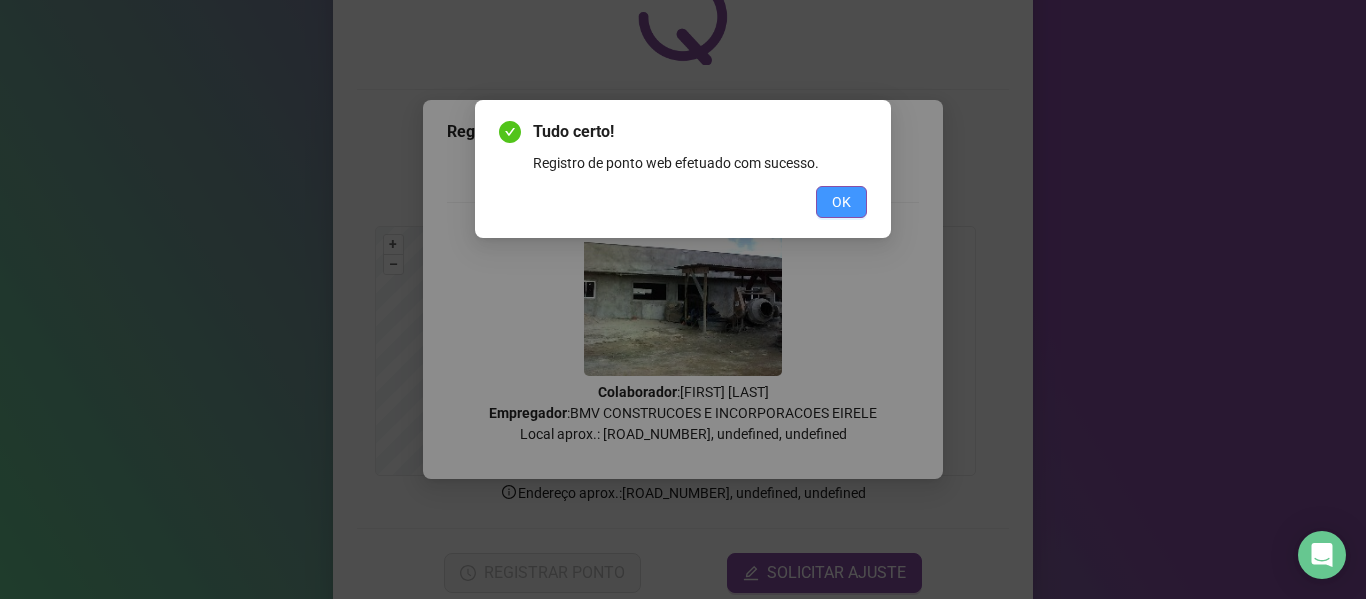 click on "OK" at bounding box center [841, 202] 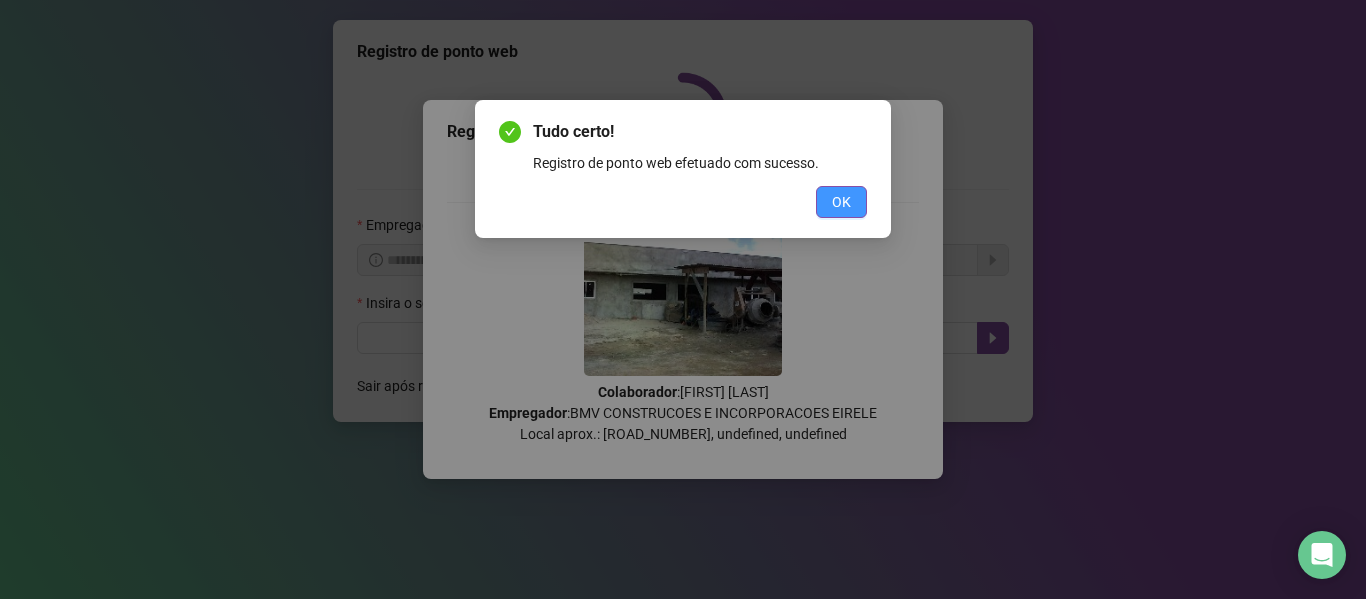 scroll, scrollTop: 0, scrollLeft: 0, axis: both 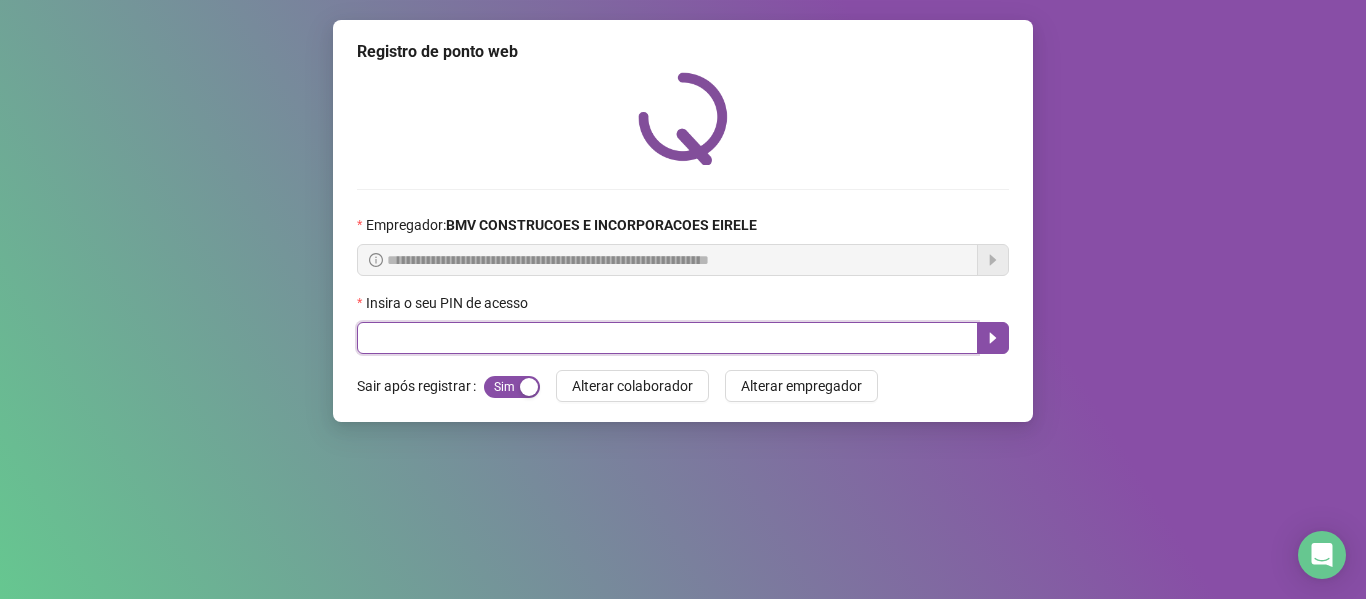 click at bounding box center (667, 338) 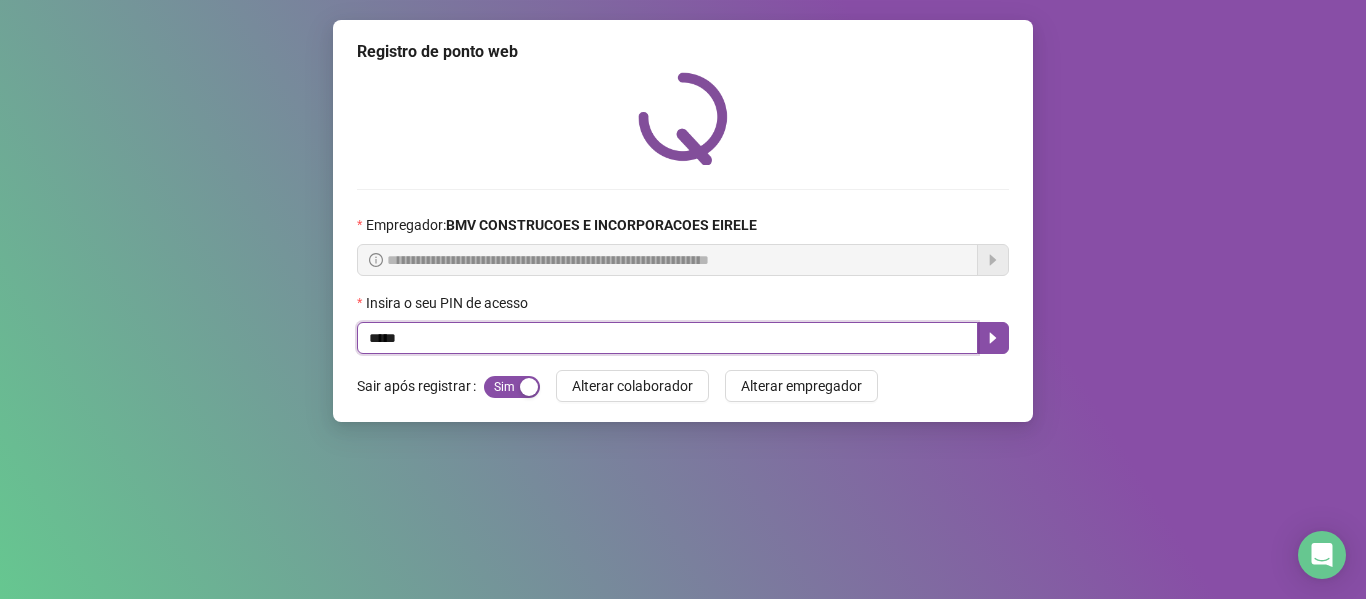 type on "*****" 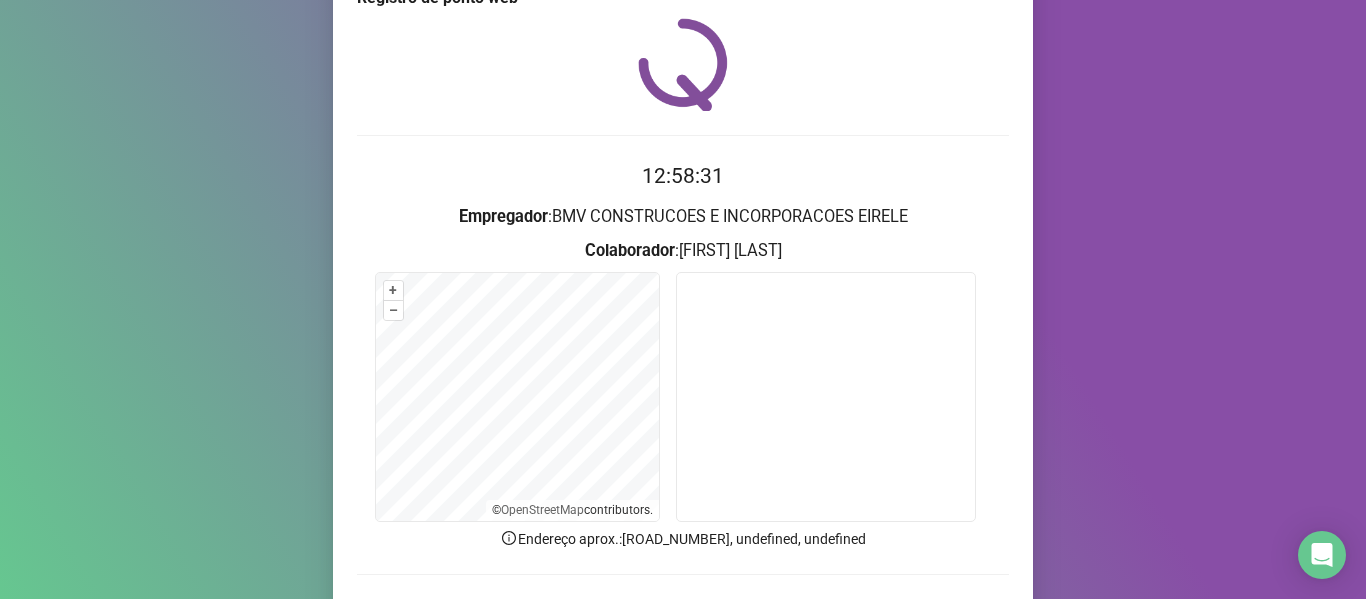 scroll, scrollTop: 100, scrollLeft: 0, axis: vertical 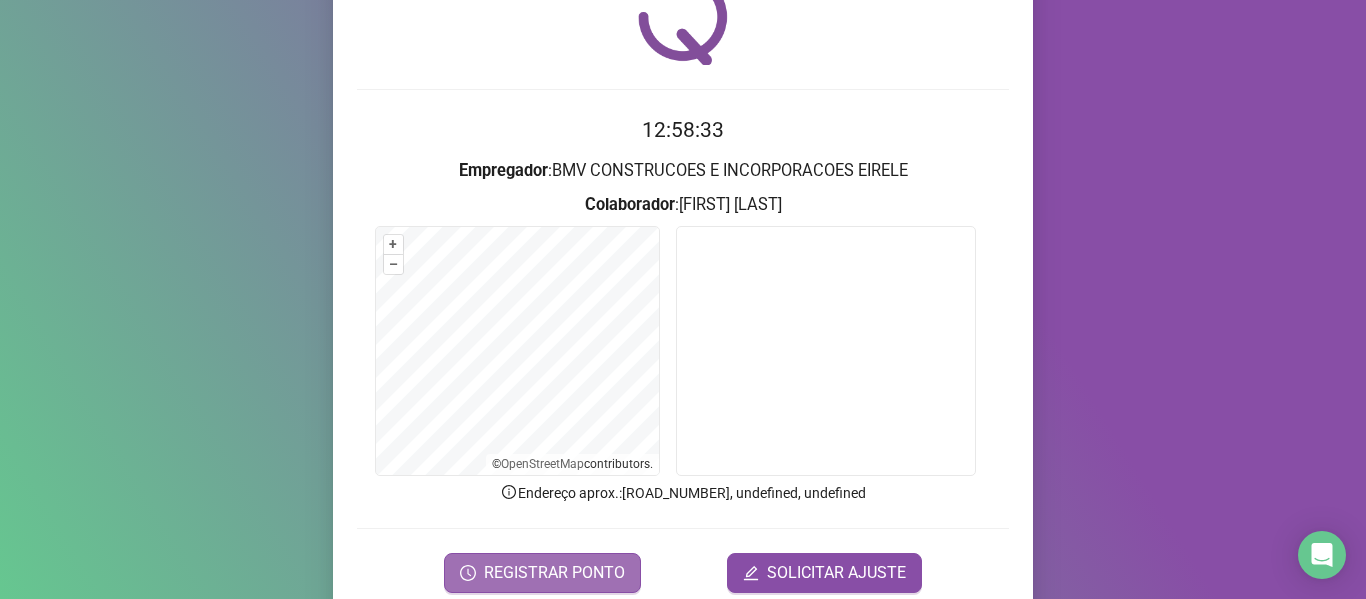 click on "REGISTRAR PONTO" at bounding box center (554, 573) 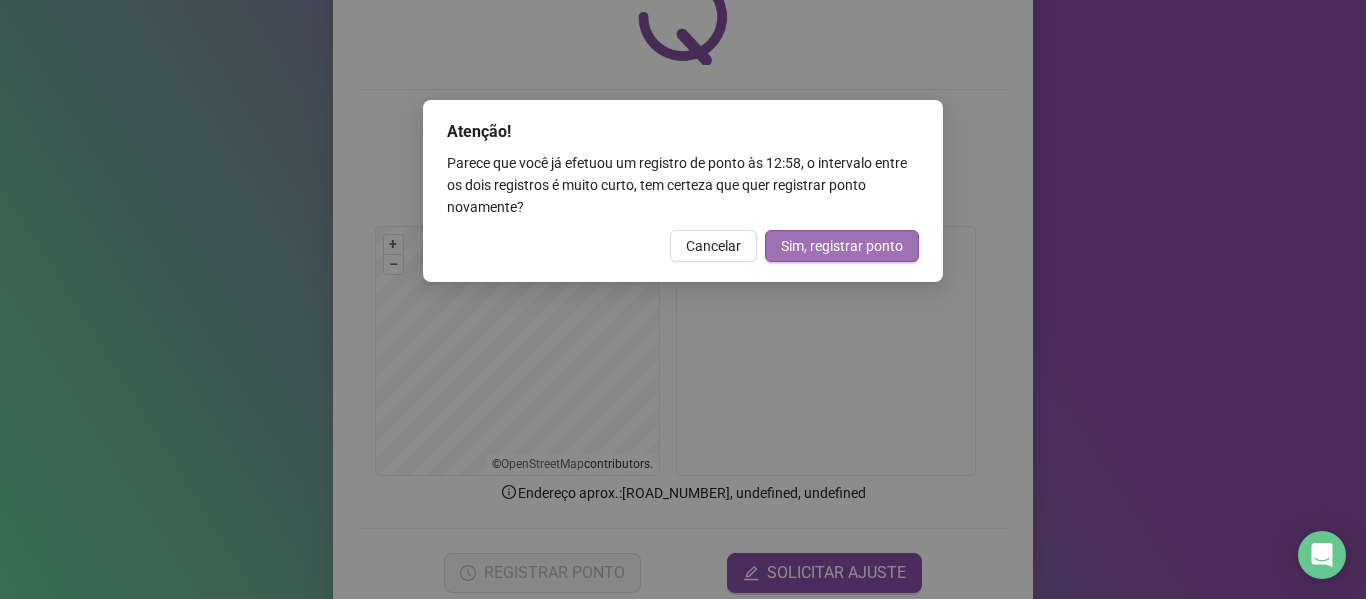 click on "Sim, registrar ponto" at bounding box center [842, 246] 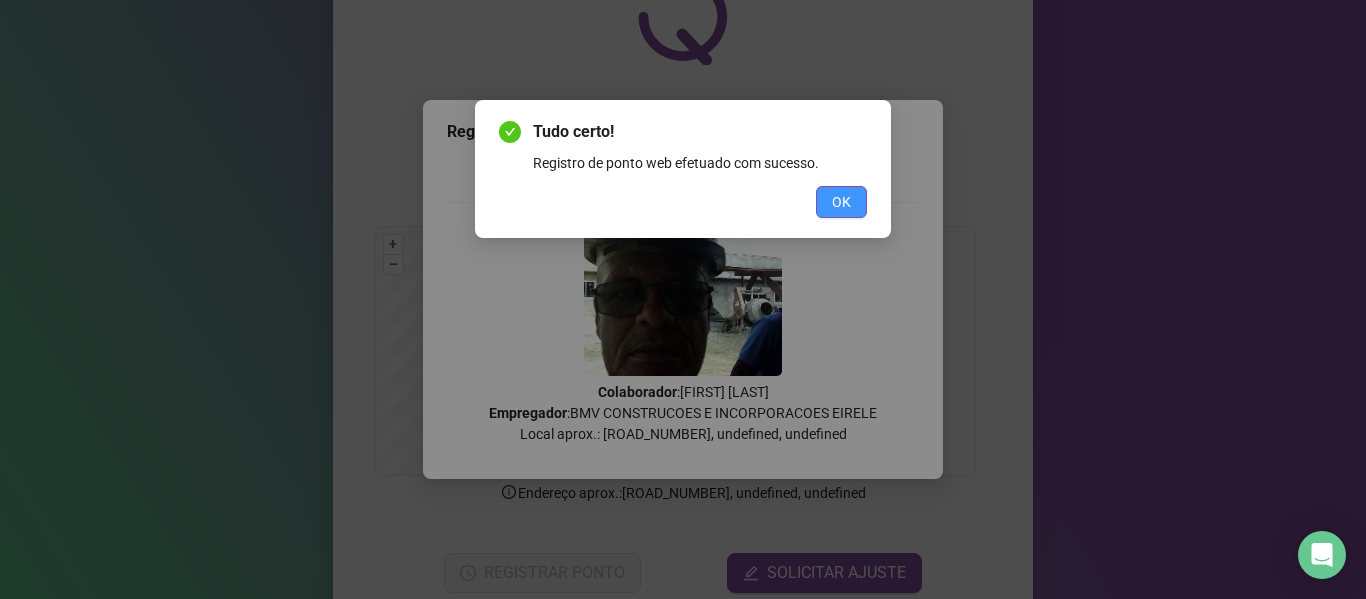 click on "OK" at bounding box center [841, 202] 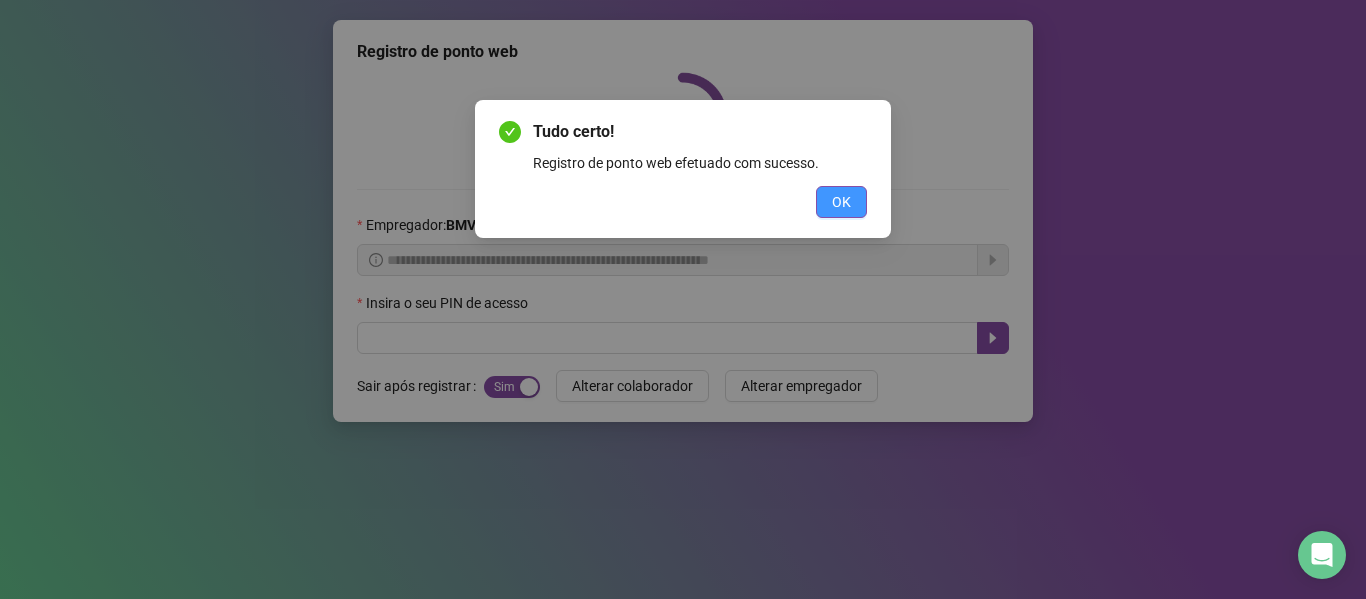 scroll, scrollTop: 0, scrollLeft: 0, axis: both 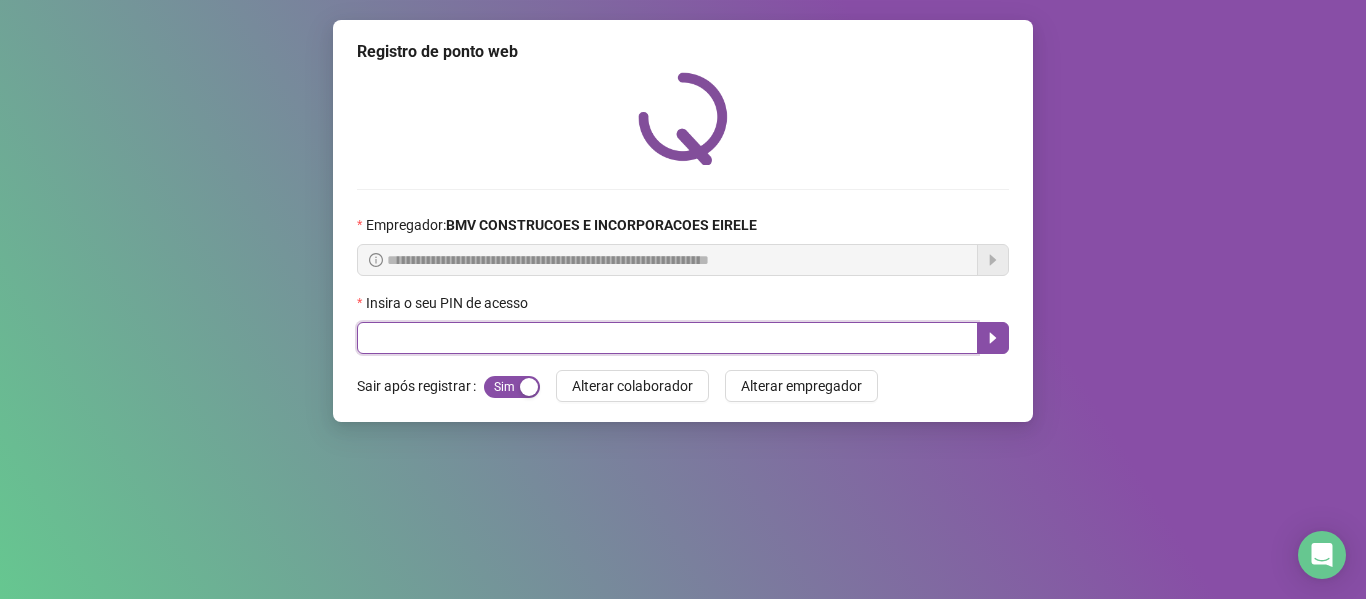 click at bounding box center [667, 338] 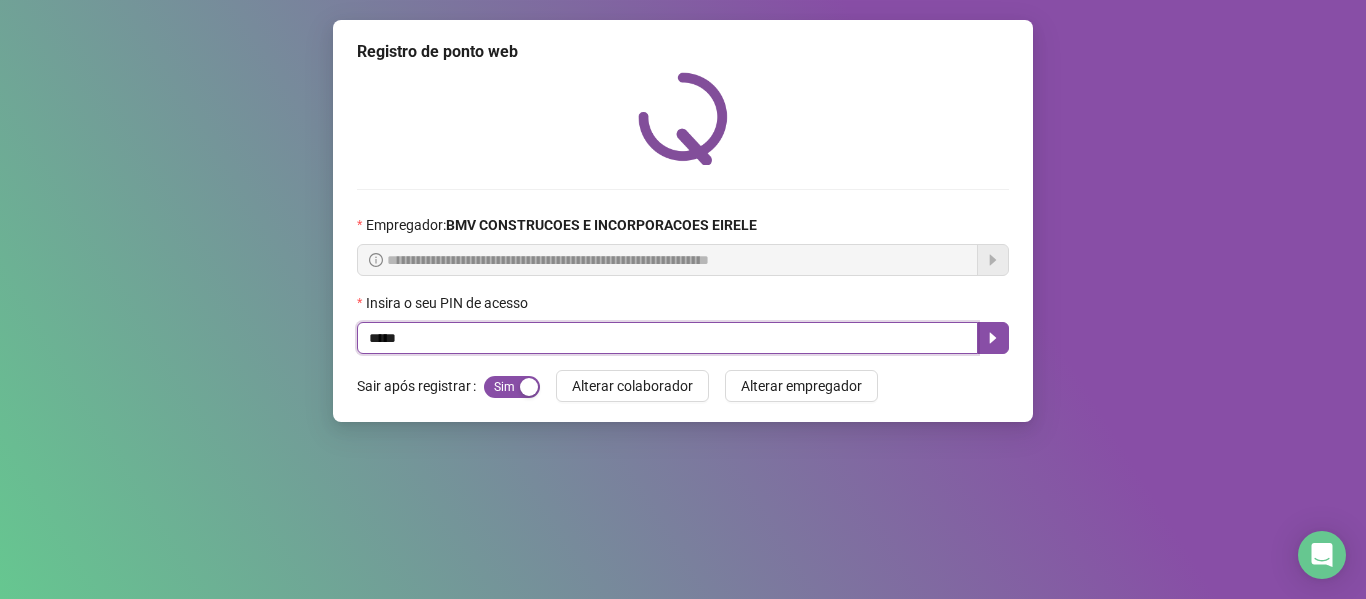 type on "*****" 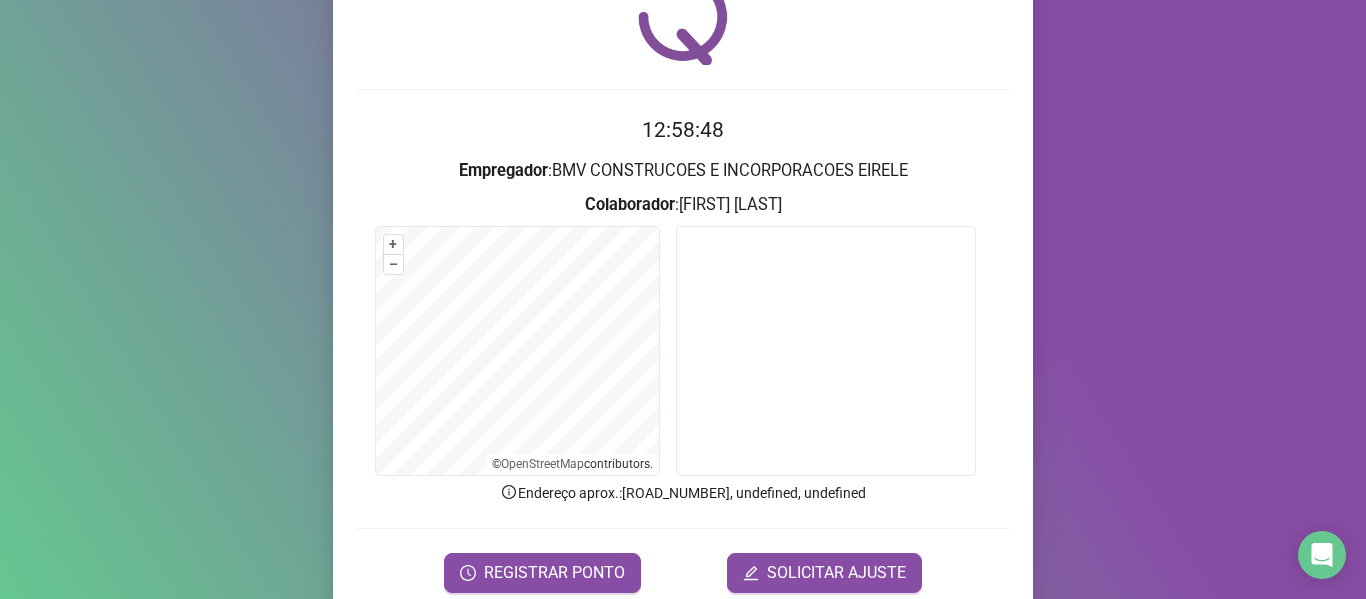 scroll, scrollTop: 182, scrollLeft: 0, axis: vertical 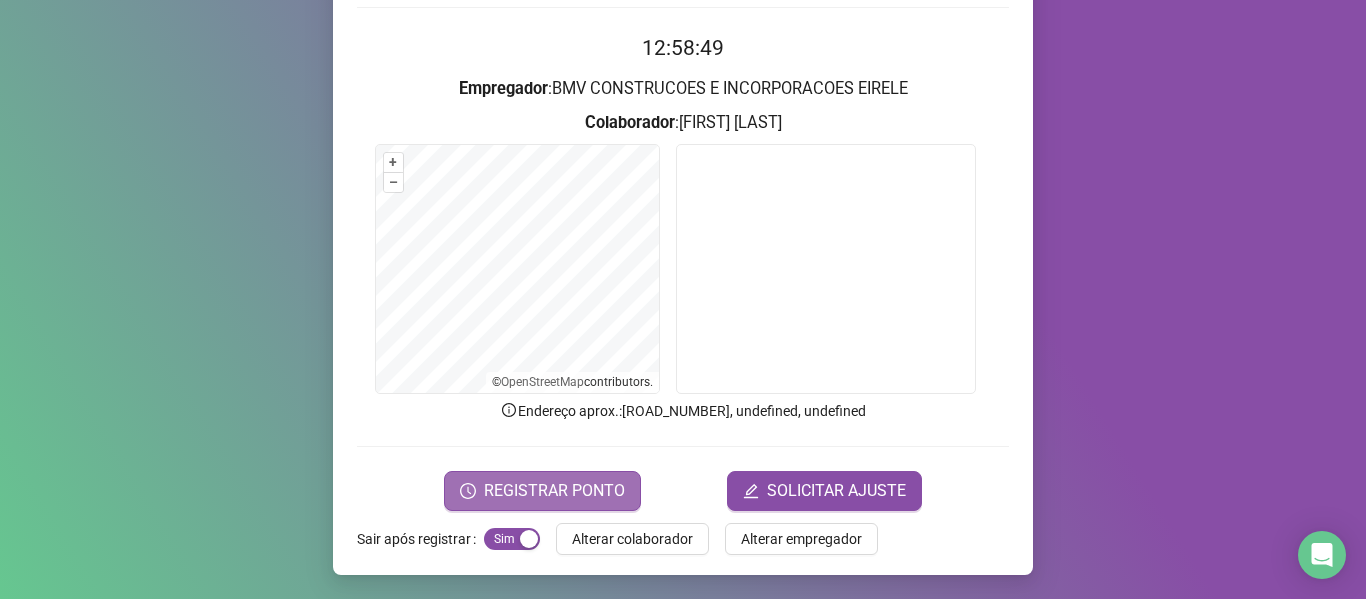 click on "REGISTRAR PONTO" at bounding box center [554, 491] 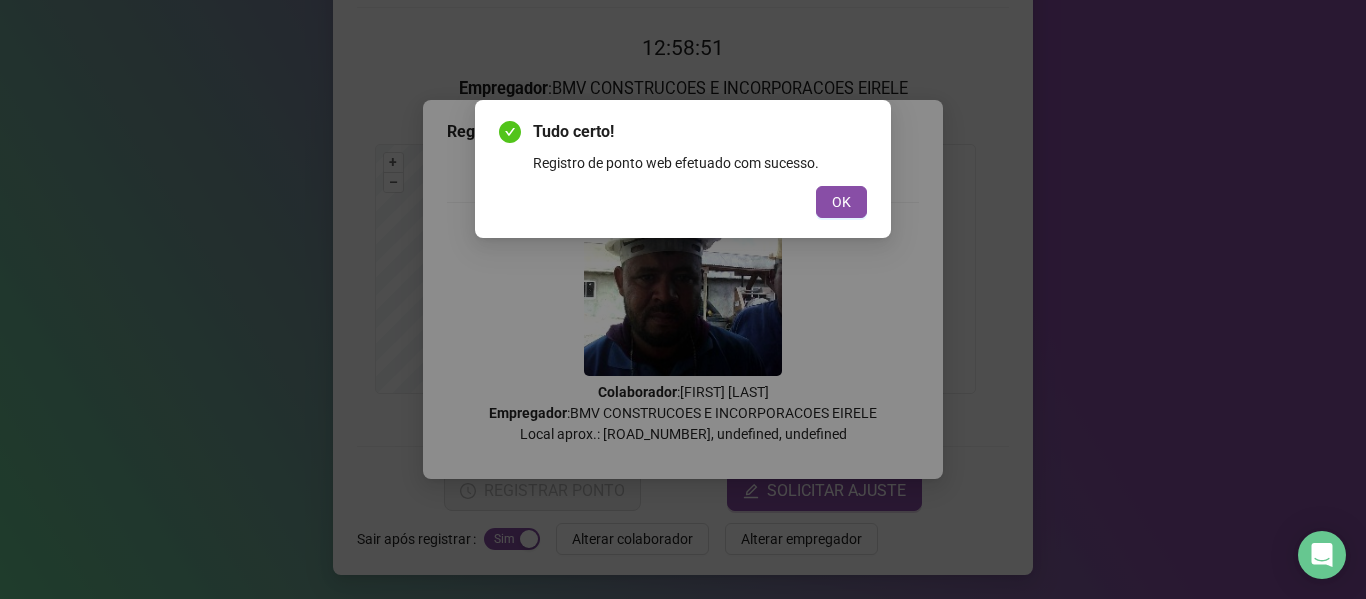 click on "OK" at bounding box center (683, 202) 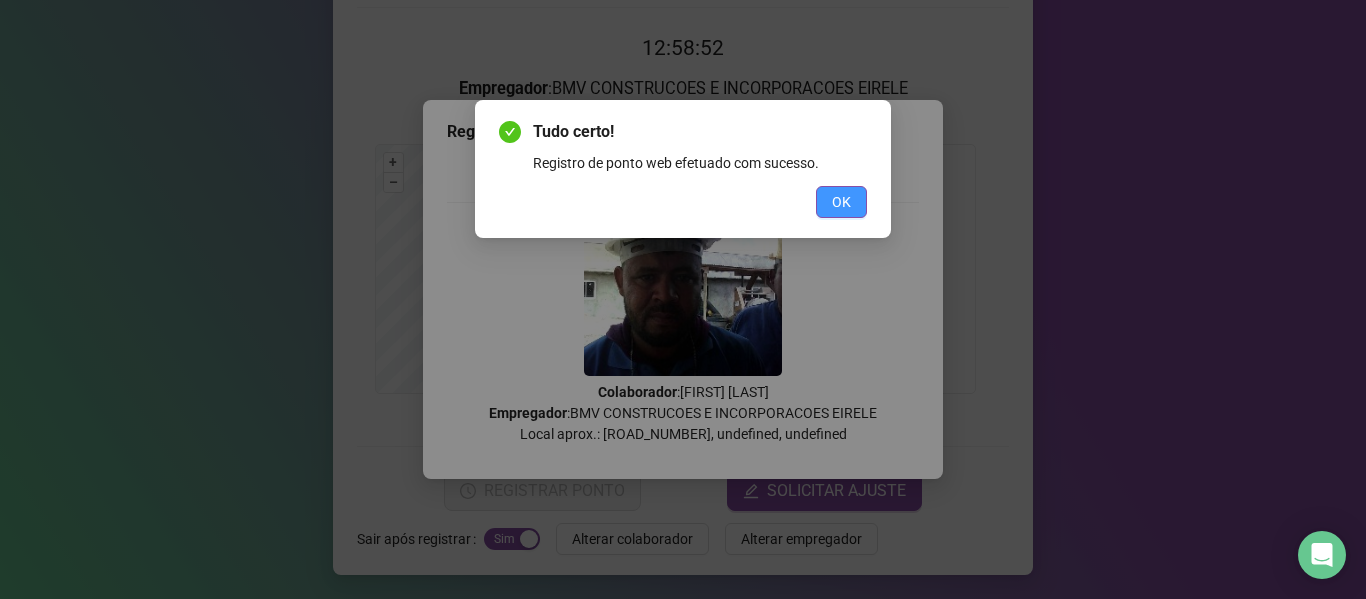 click on "OK" at bounding box center (841, 202) 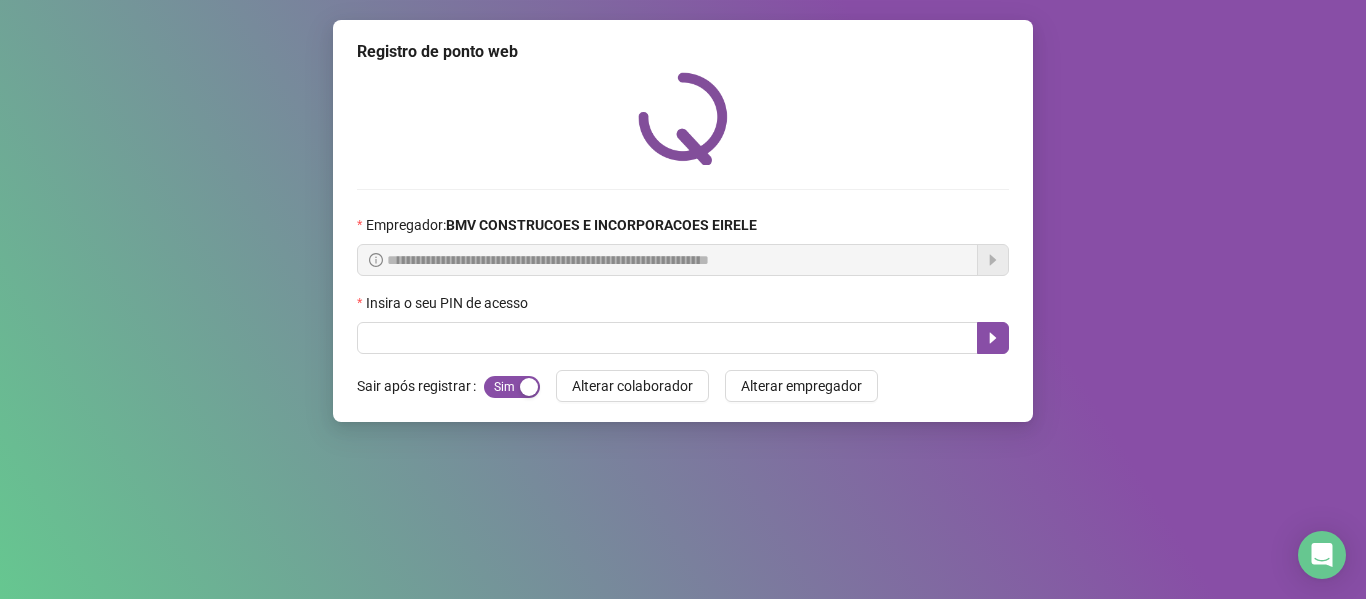 scroll, scrollTop: 0, scrollLeft: 0, axis: both 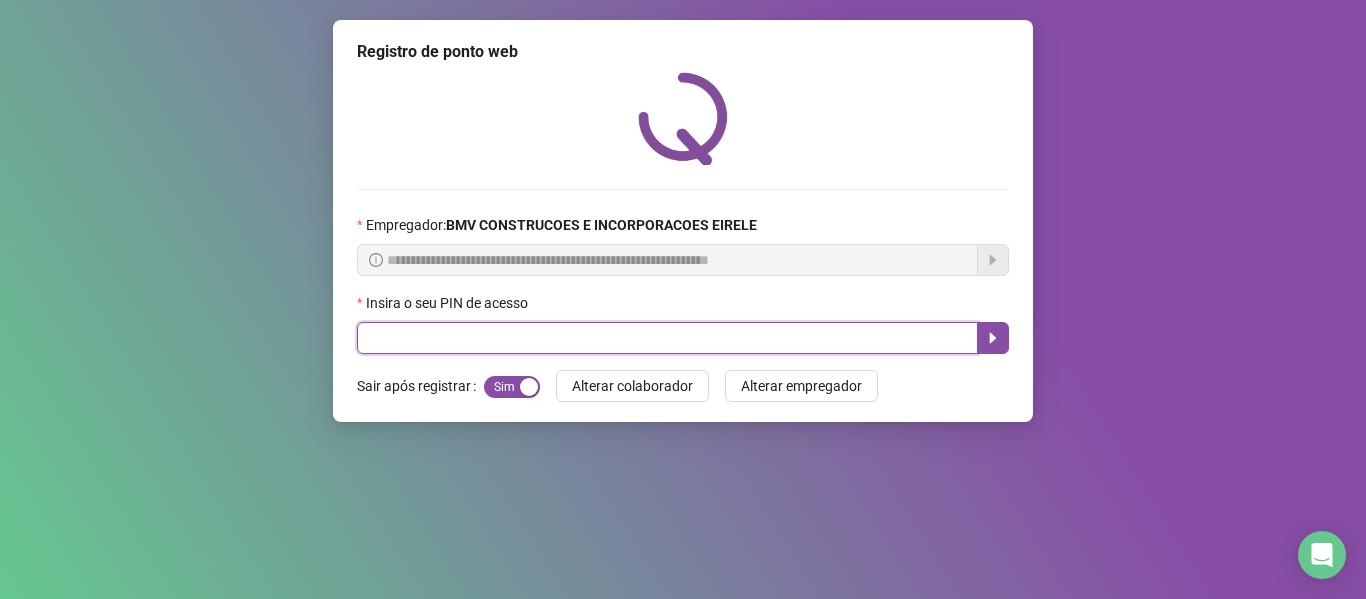 click at bounding box center [667, 338] 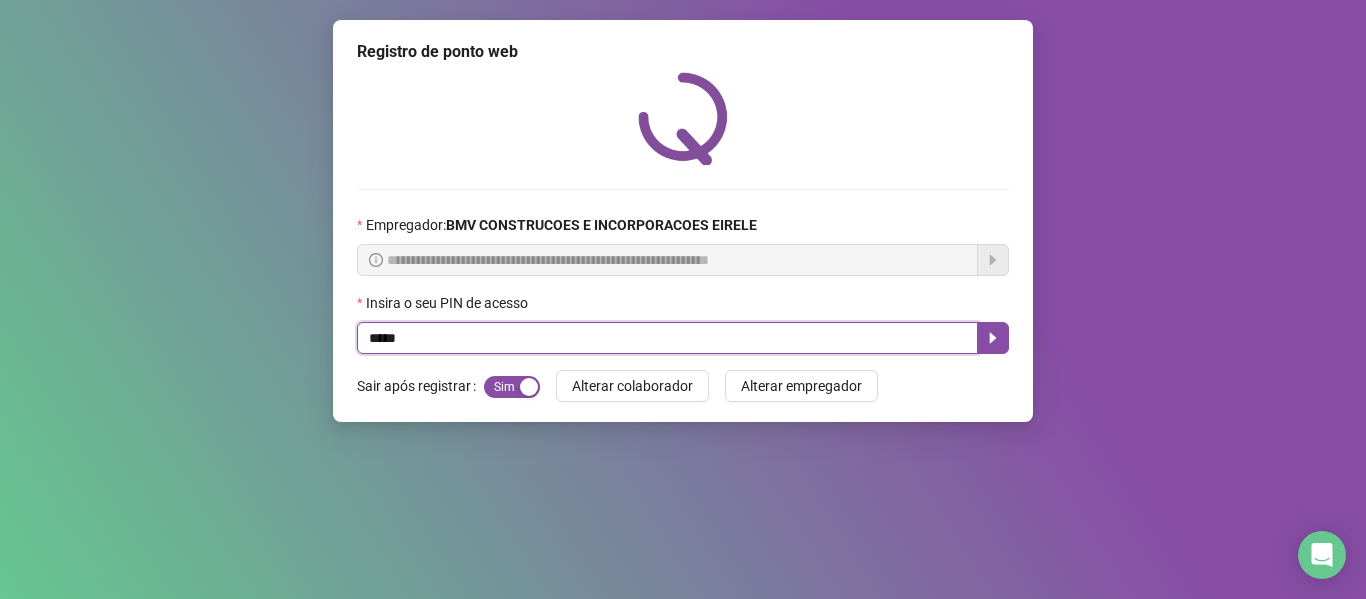 type on "*****" 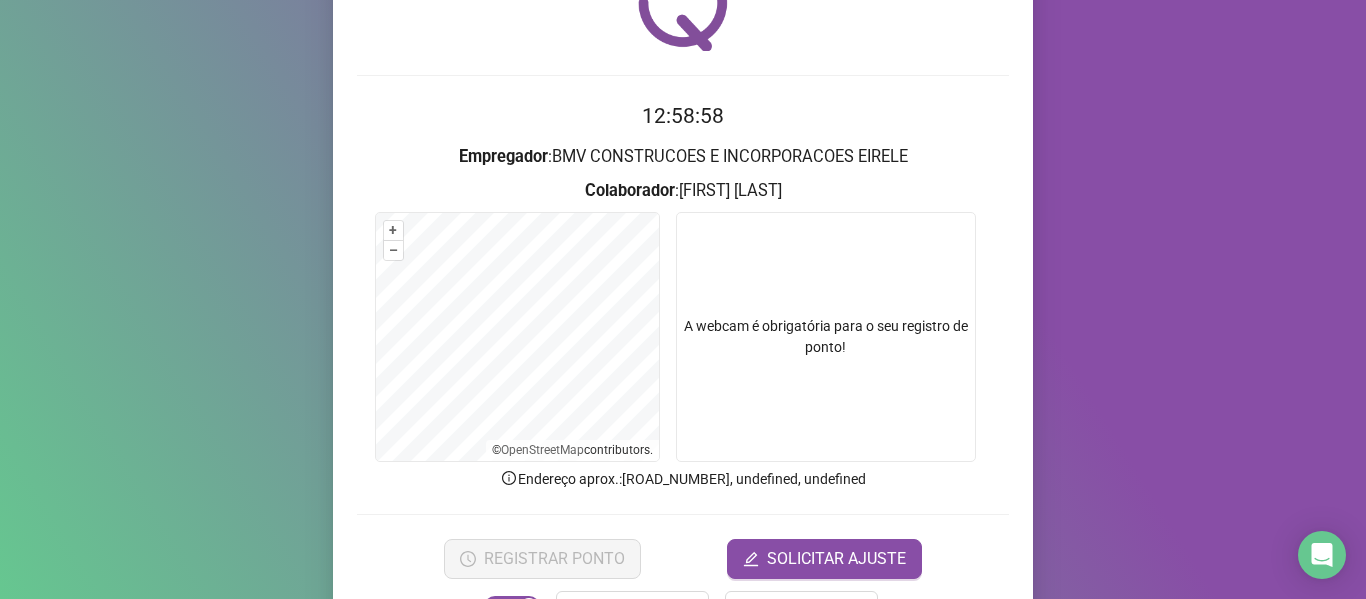 scroll, scrollTop: 182, scrollLeft: 0, axis: vertical 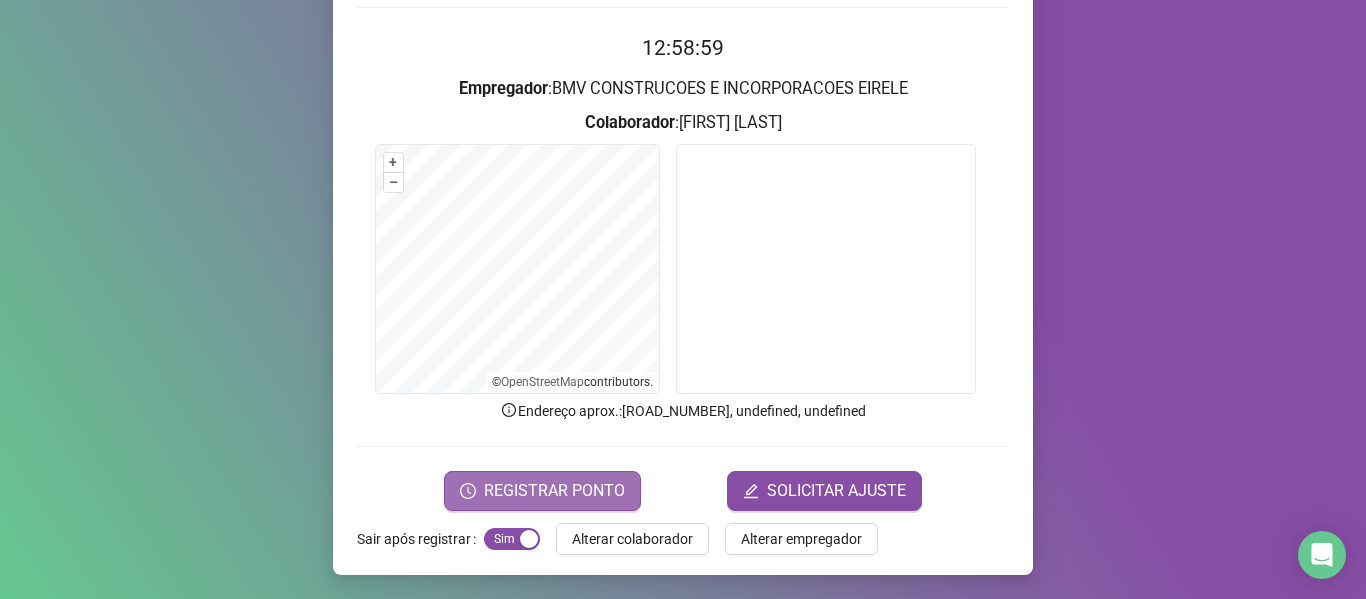 click on "REGISTRAR PONTO" at bounding box center (554, 491) 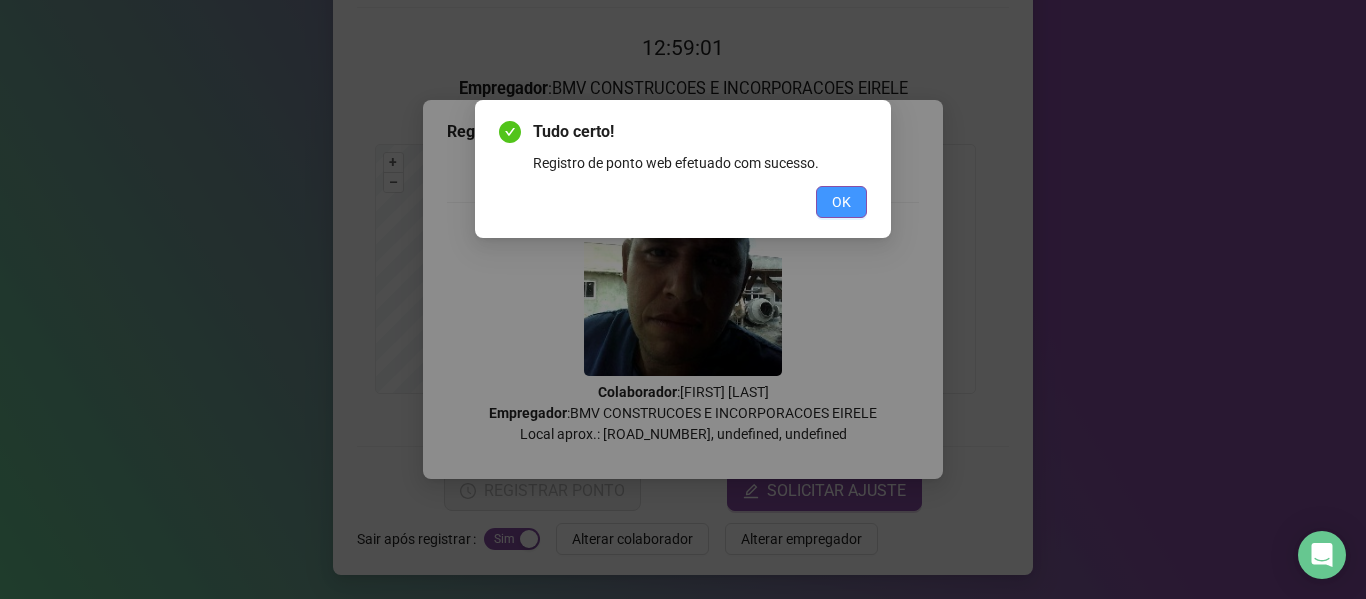 click on "OK" at bounding box center [841, 202] 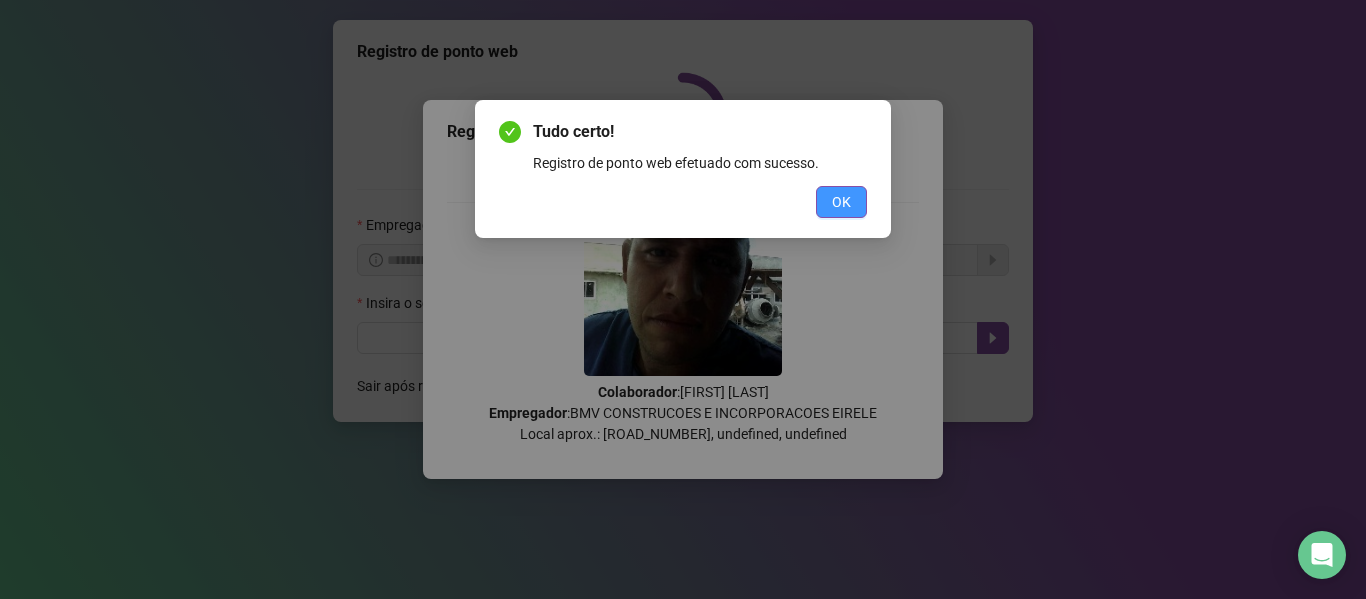 scroll, scrollTop: 0, scrollLeft: 0, axis: both 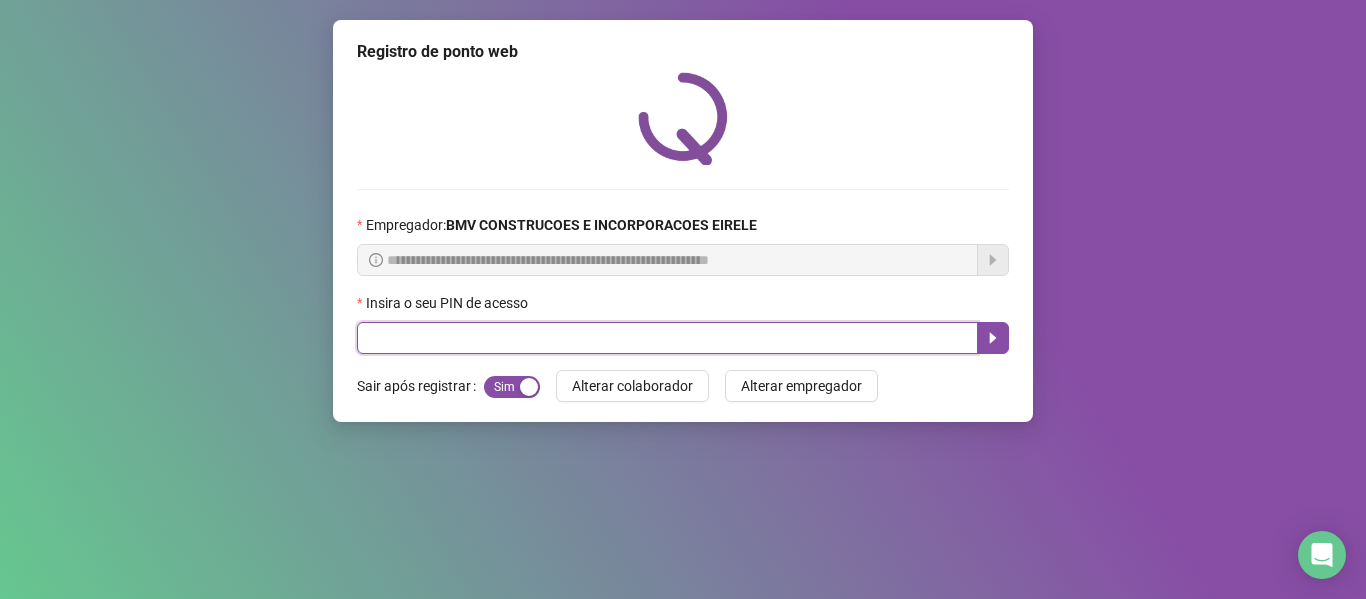 click at bounding box center (667, 338) 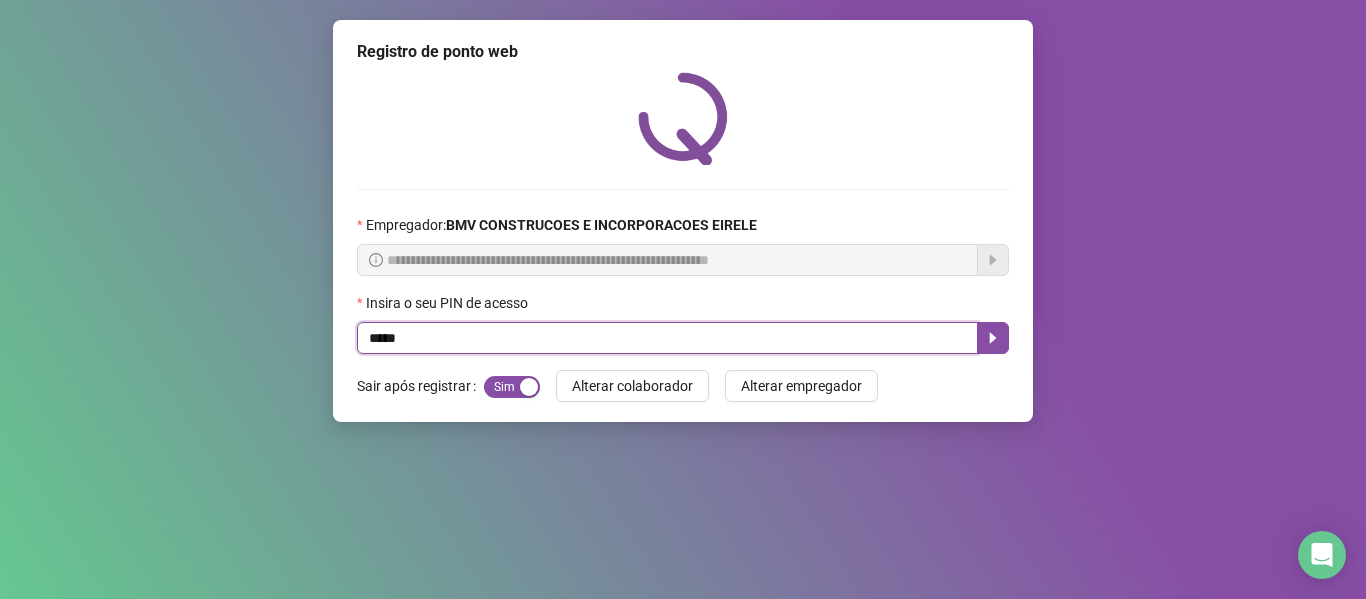 type on "*****" 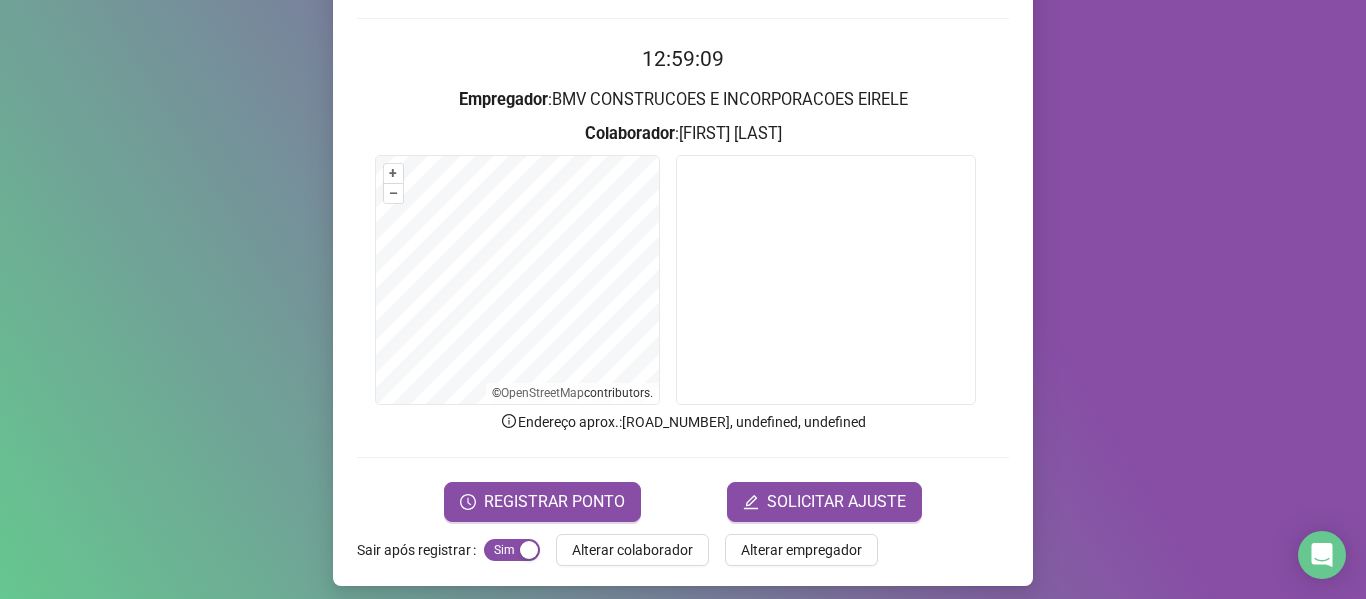 scroll, scrollTop: 182, scrollLeft: 0, axis: vertical 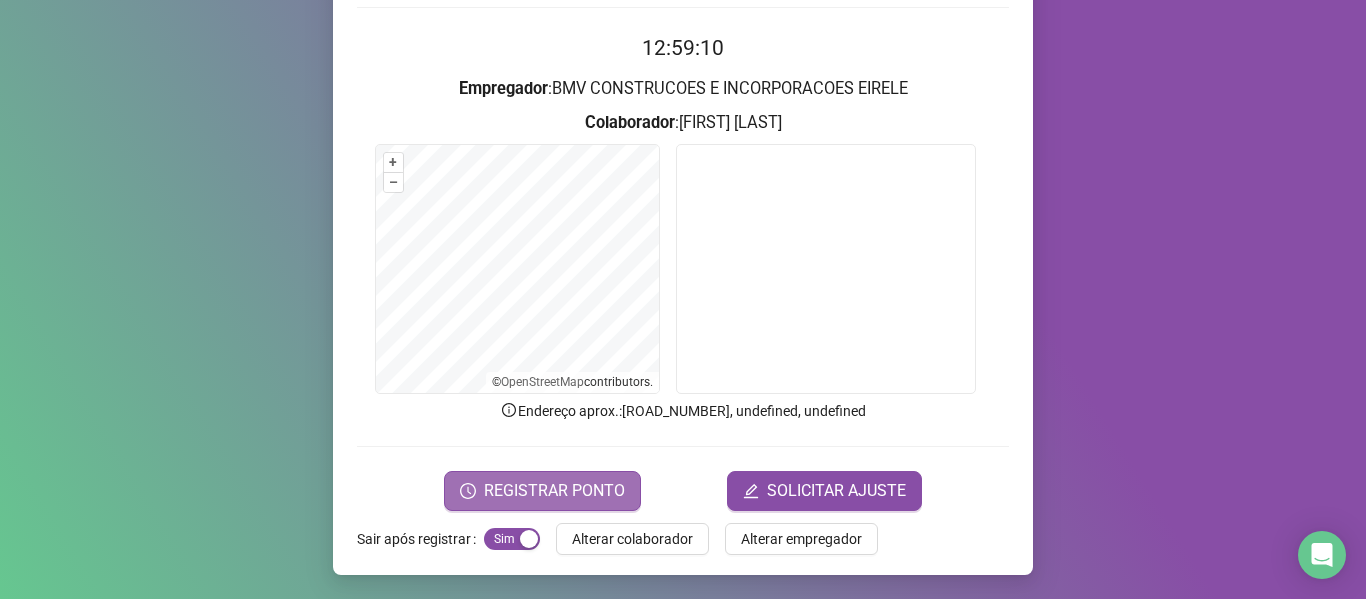 click on "REGISTRAR PONTO" at bounding box center [554, 491] 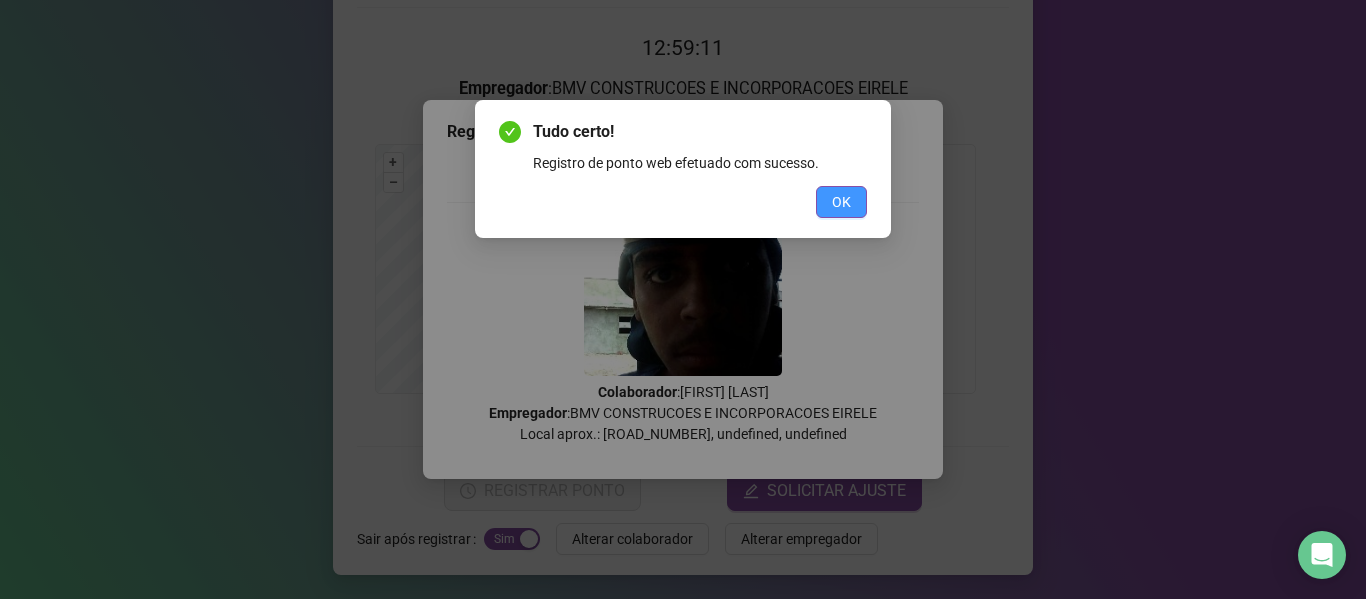 click on "OK" at bounding box center [841, 202] 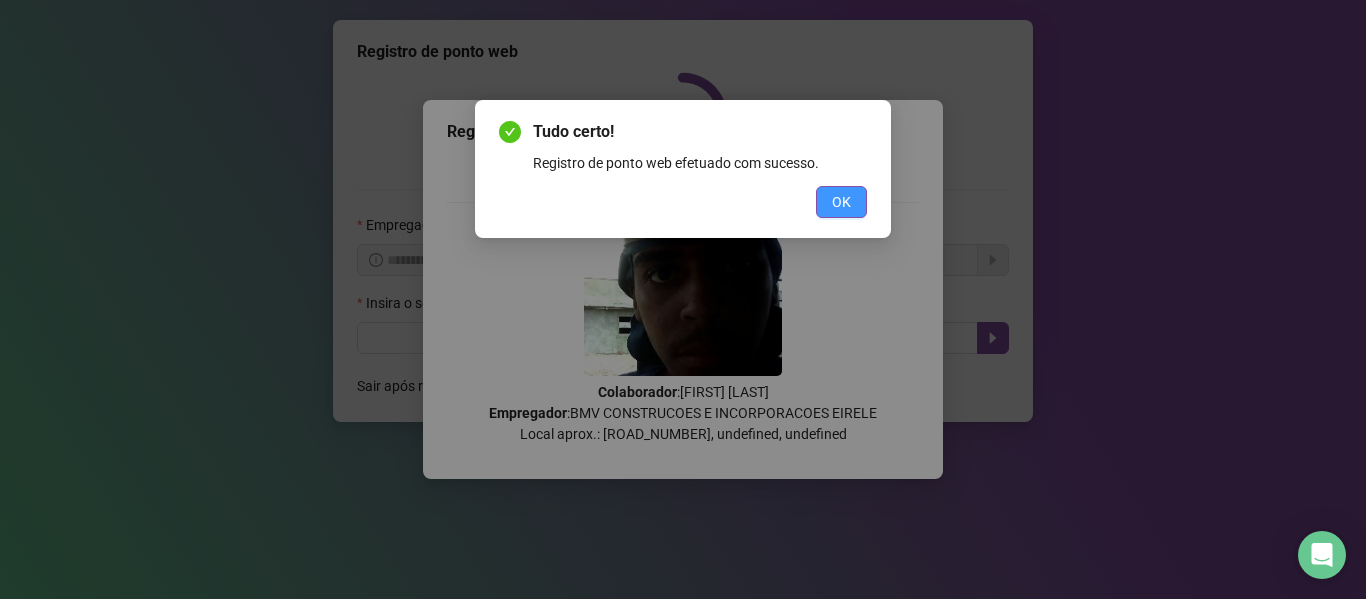 scroll, scrollTop: 0, scrollLeft: 0, axis: both 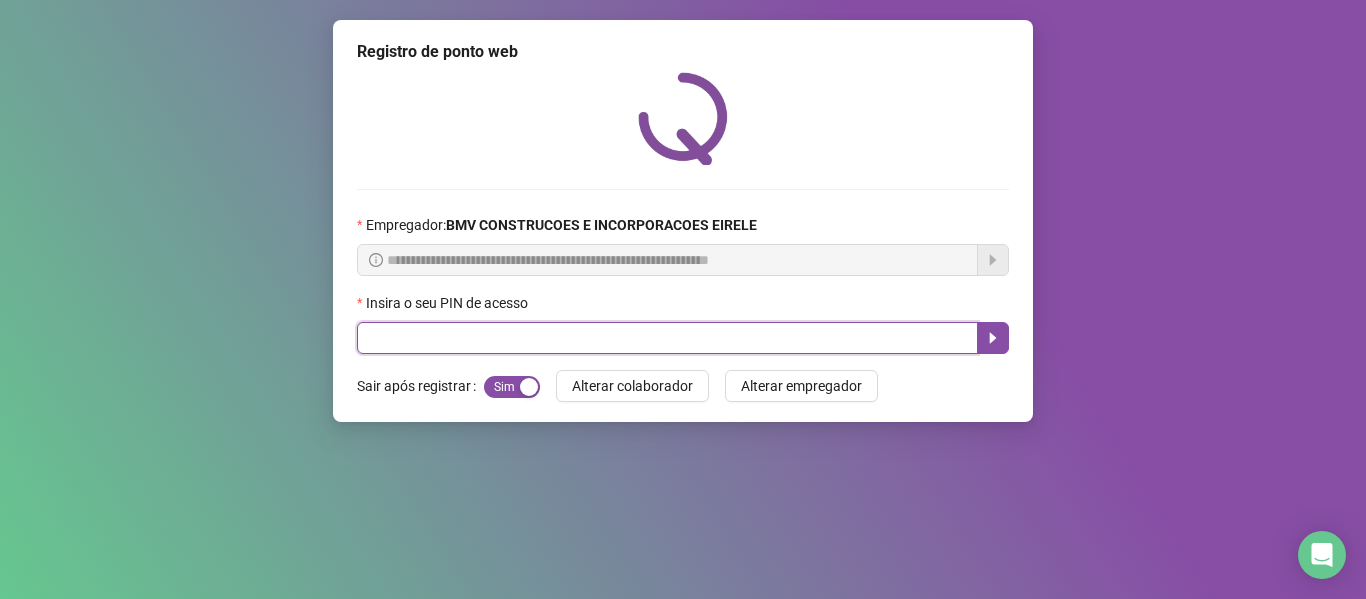 click at bounding box center [667, 338] 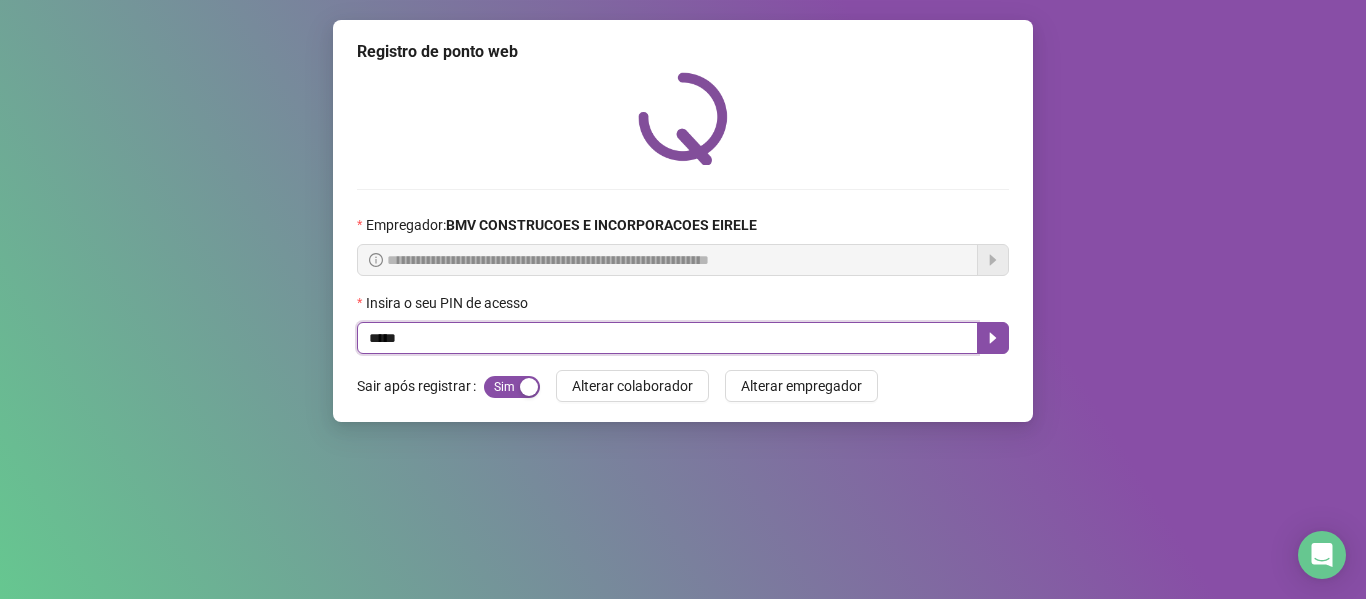 type on "*****" 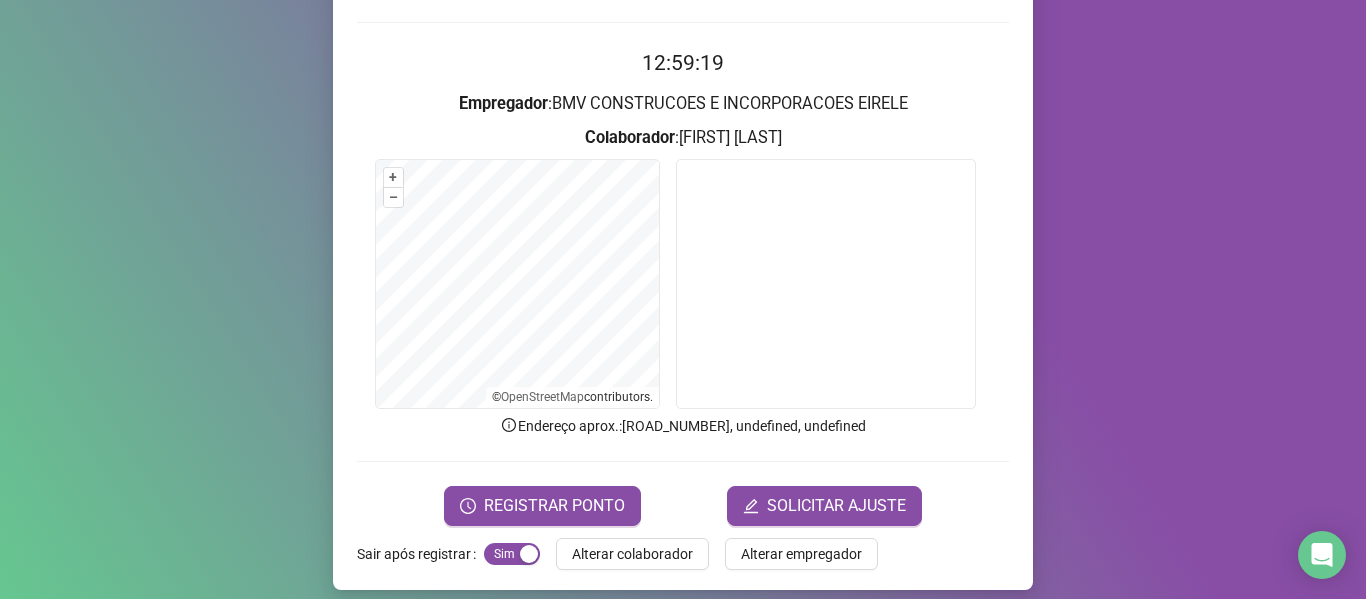 scroll, scrollTop: 182, scrollLeft: 0, axis: vertical 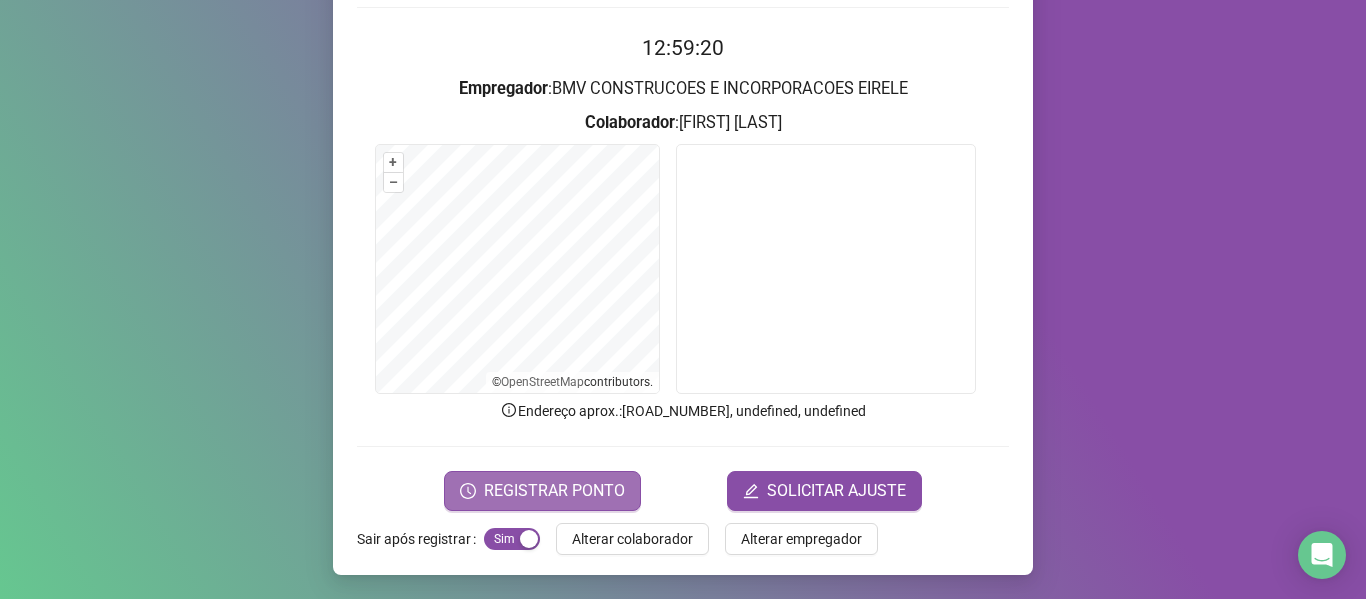 click on "REGISTRAR PONTO" at bounding box center (554, 491) 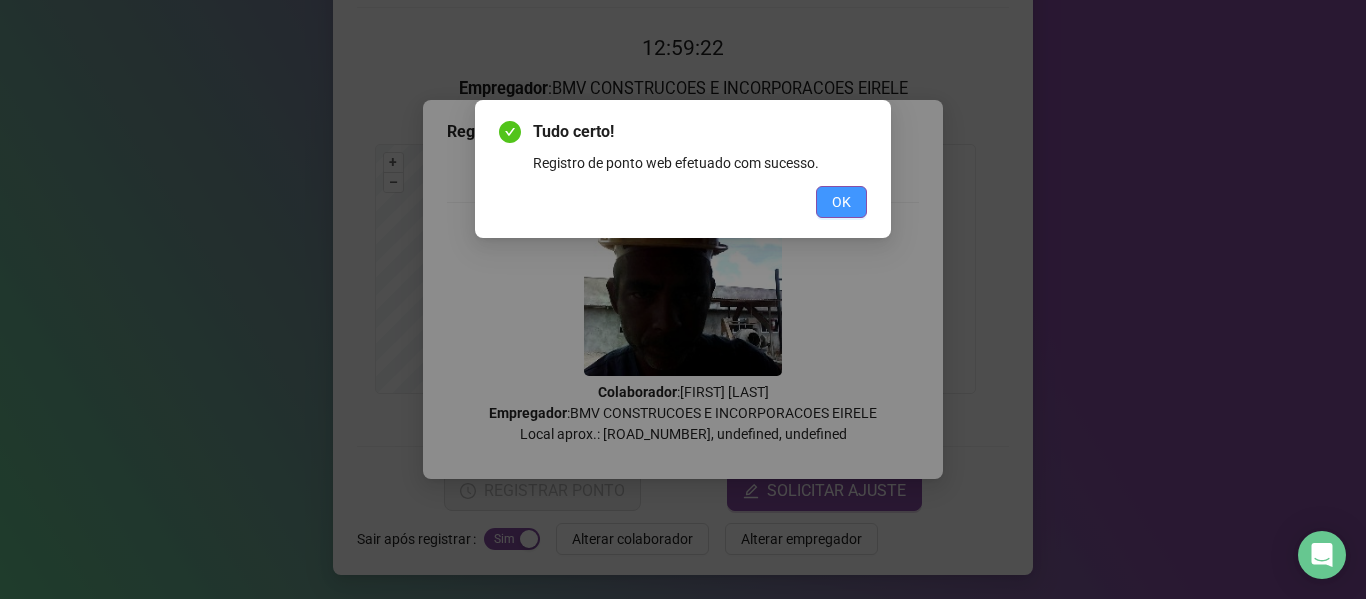 click on "OK" at bounding box center [841, 202] 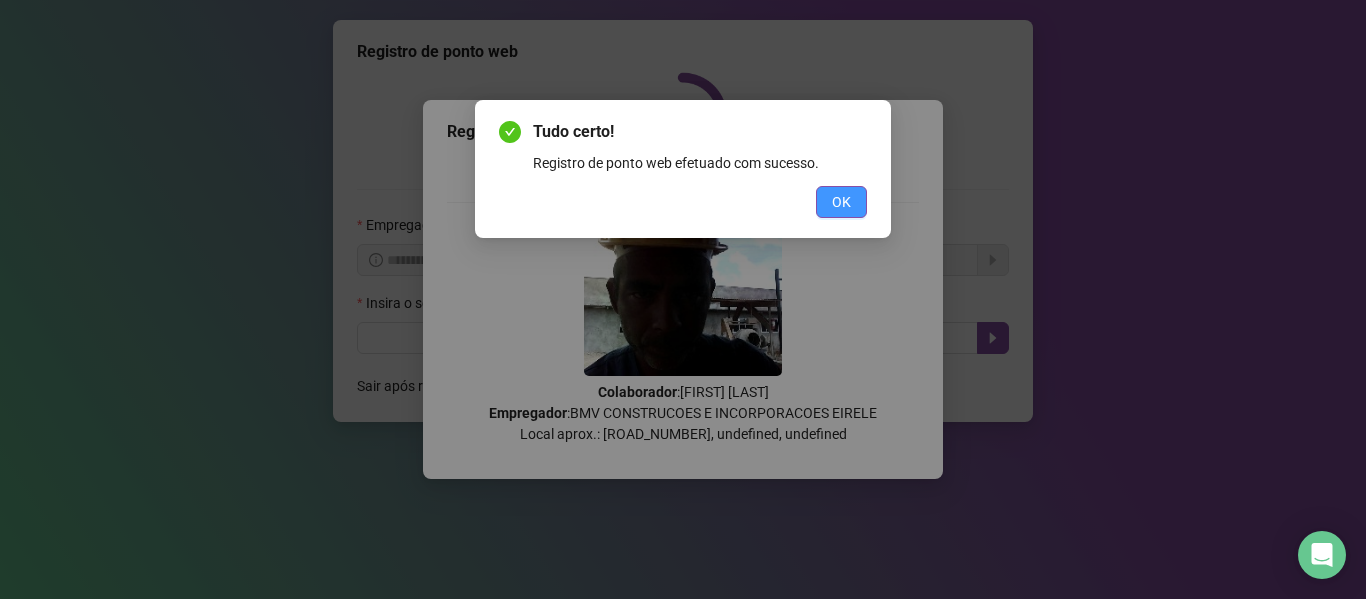 scroll, scrollTop: 0, scrollLeft: 0, axis: both 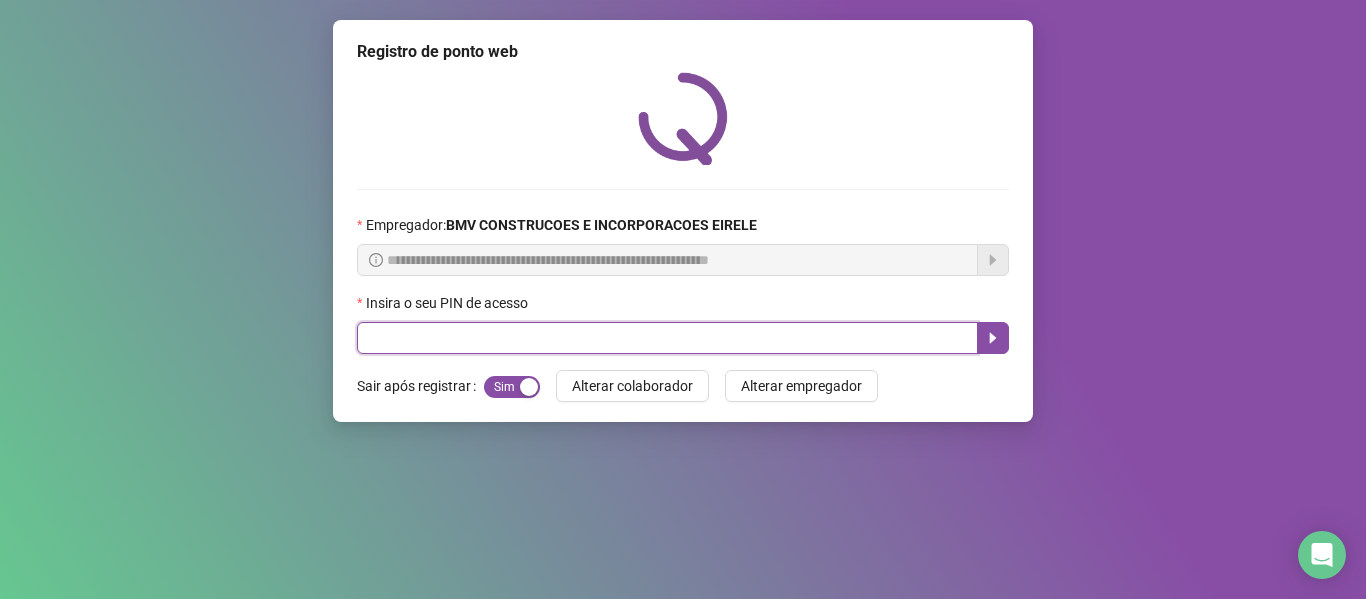 click at bounding box center [667, 338] 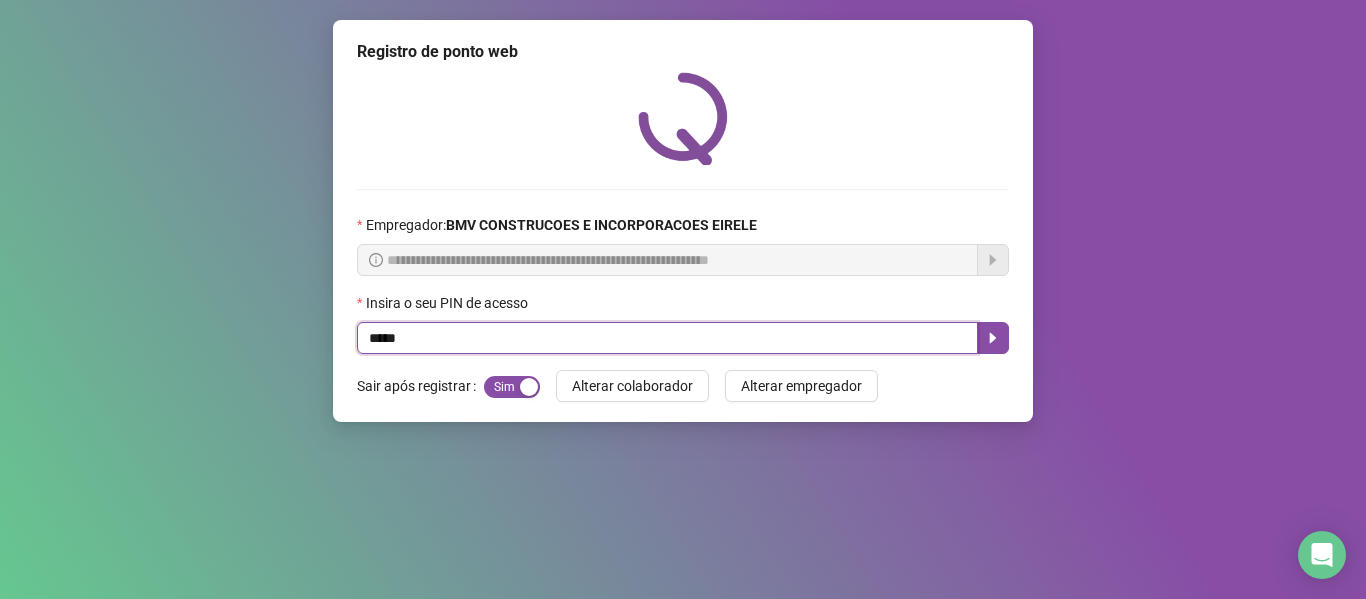 type on "*****" 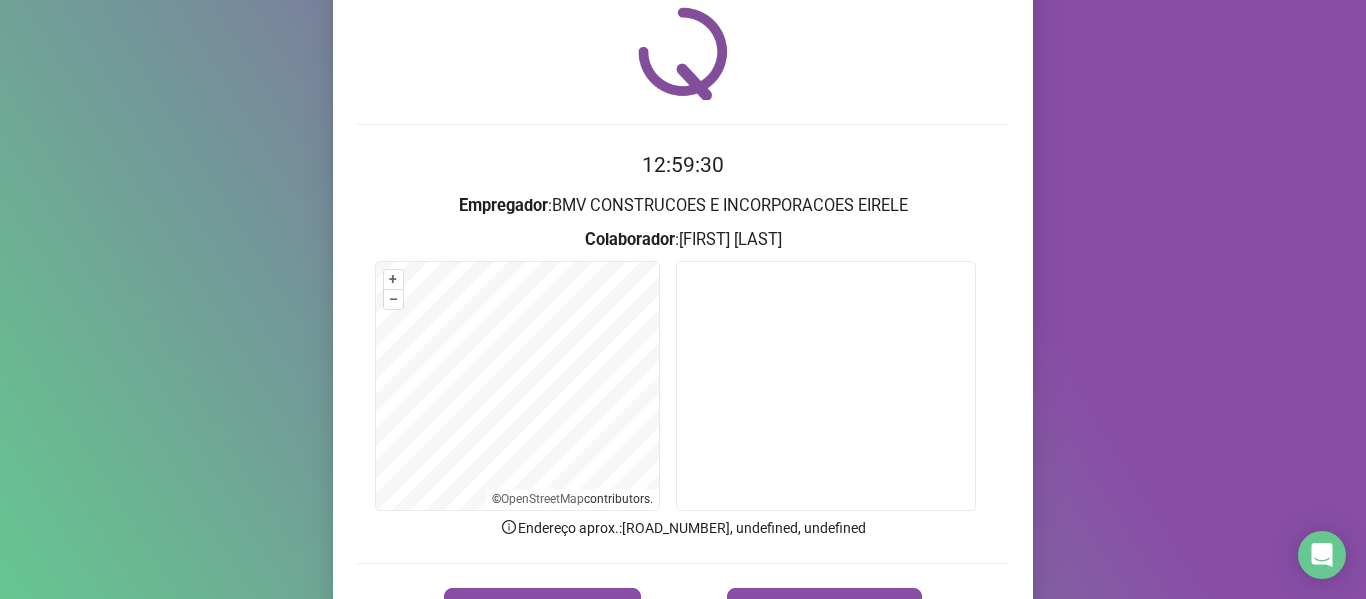 scroll, scrollTop: 100, scrollLeft: 0, axis: vertical 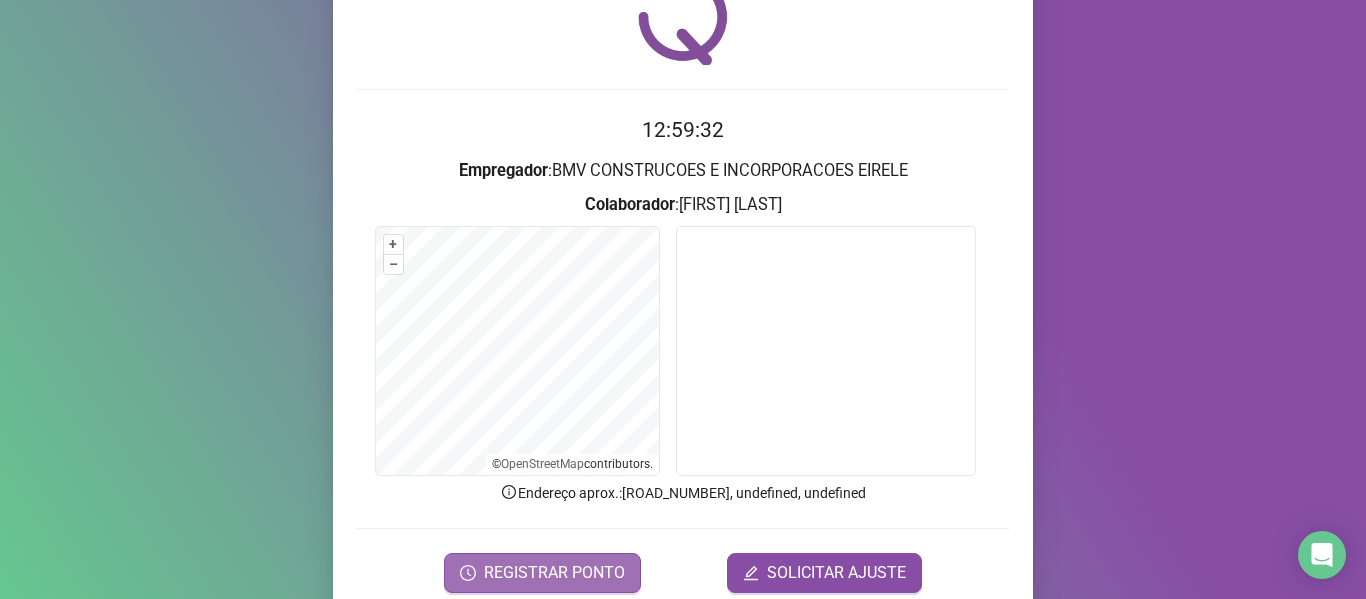 click on "REGISTRAR PONTO" at bounding box center [554, 573] 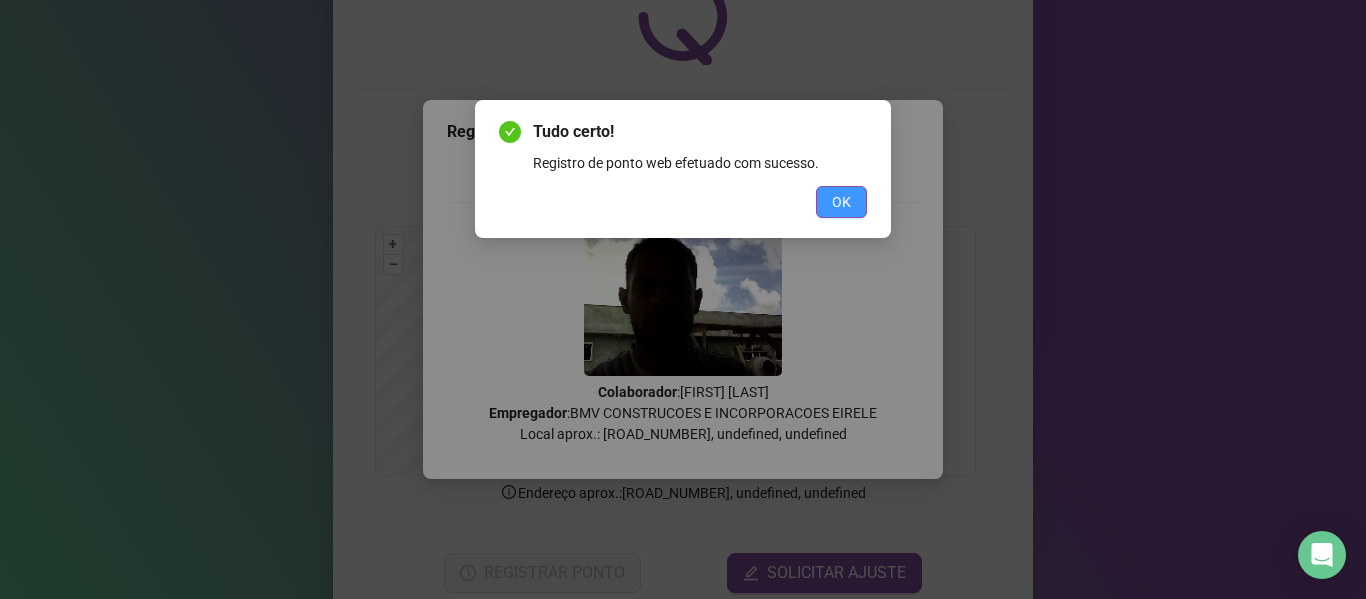 click on "OK" at bounding box center (841, 202) 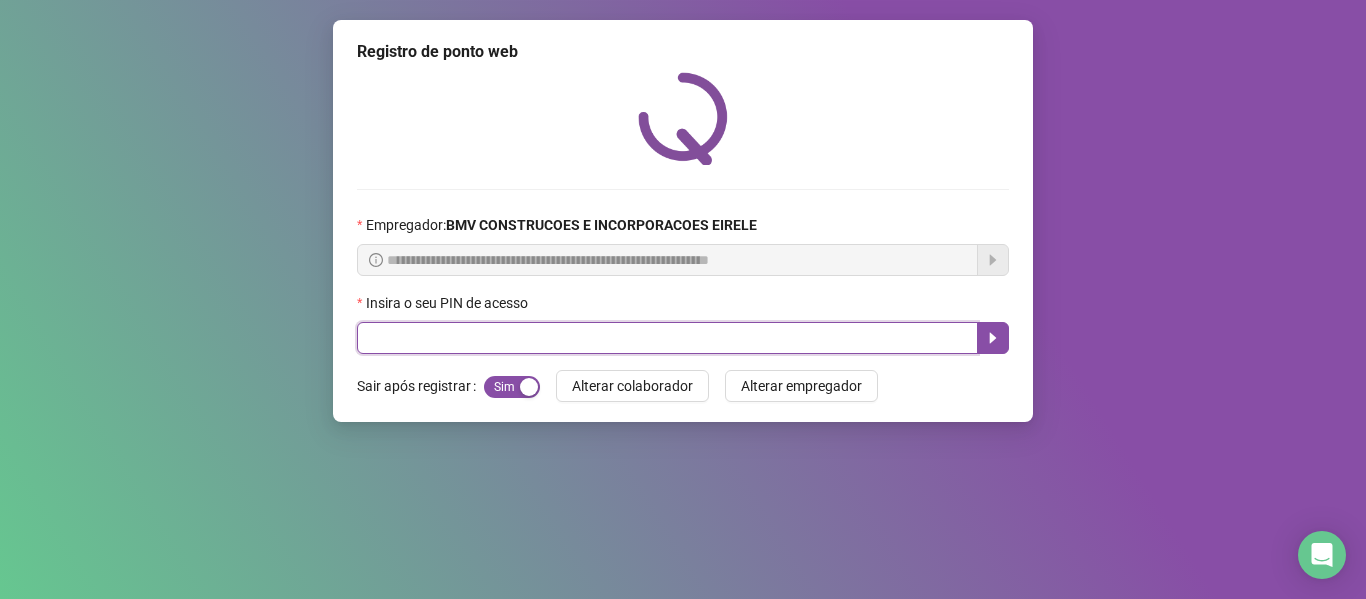 click at bounding box center [667, 338] 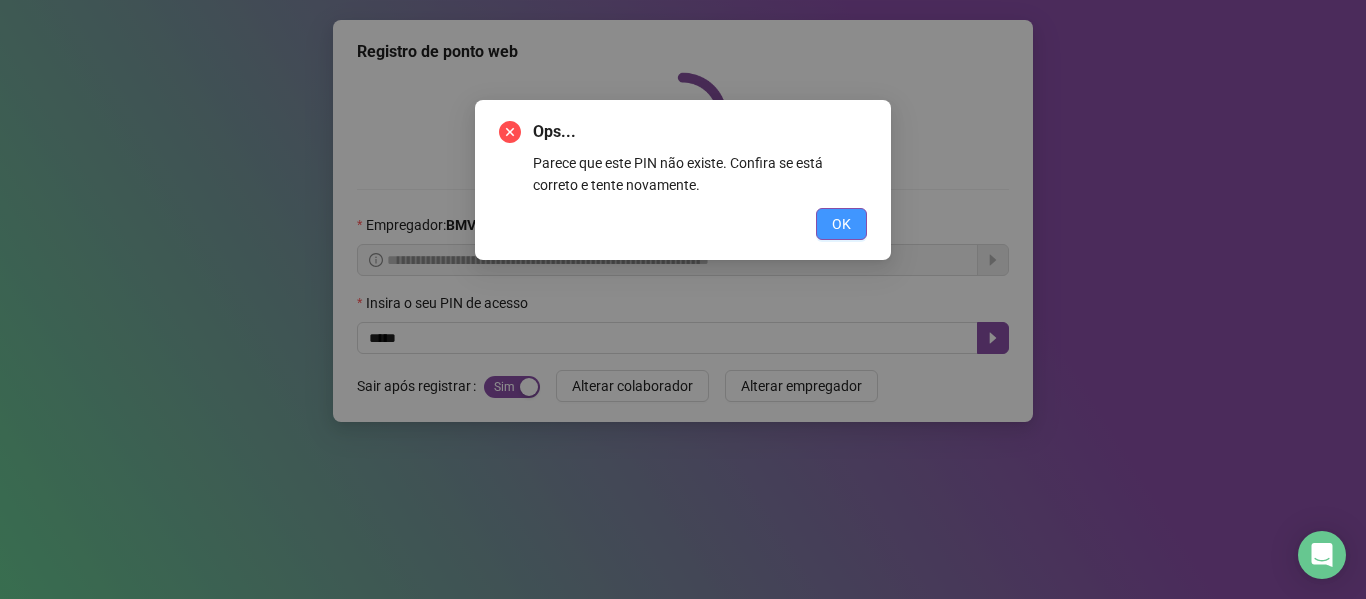 click on "OK" at bounding box center (841, 224) 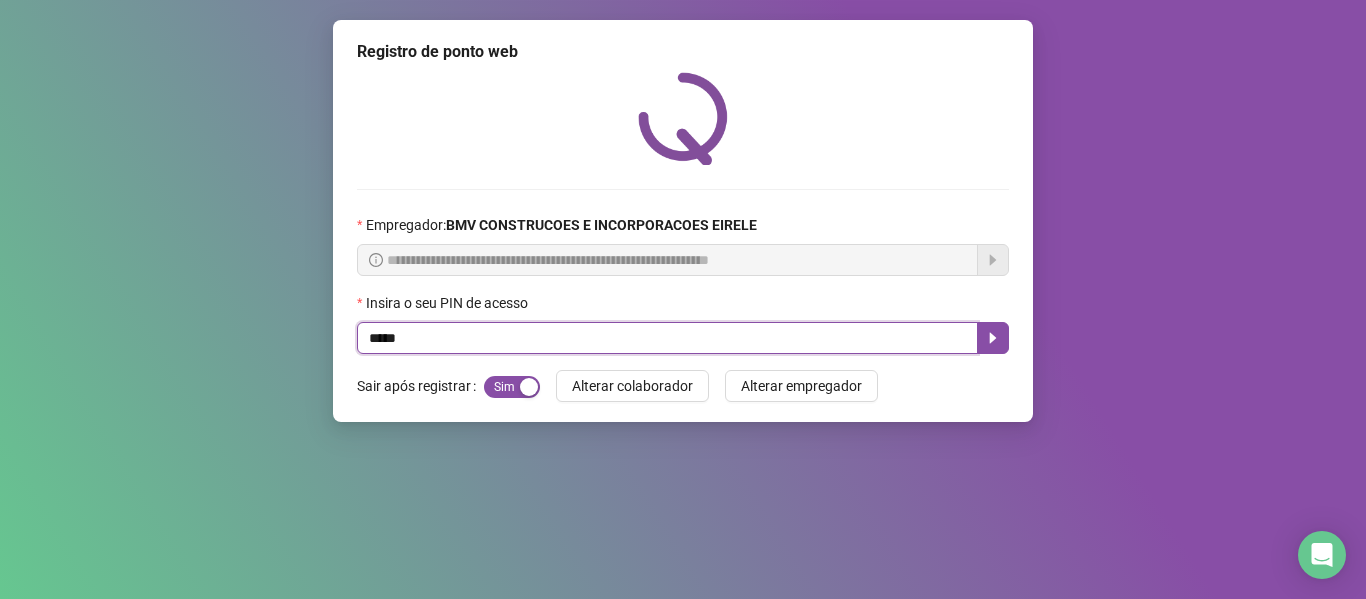 click on "*****" at bounding box center (667, 338) 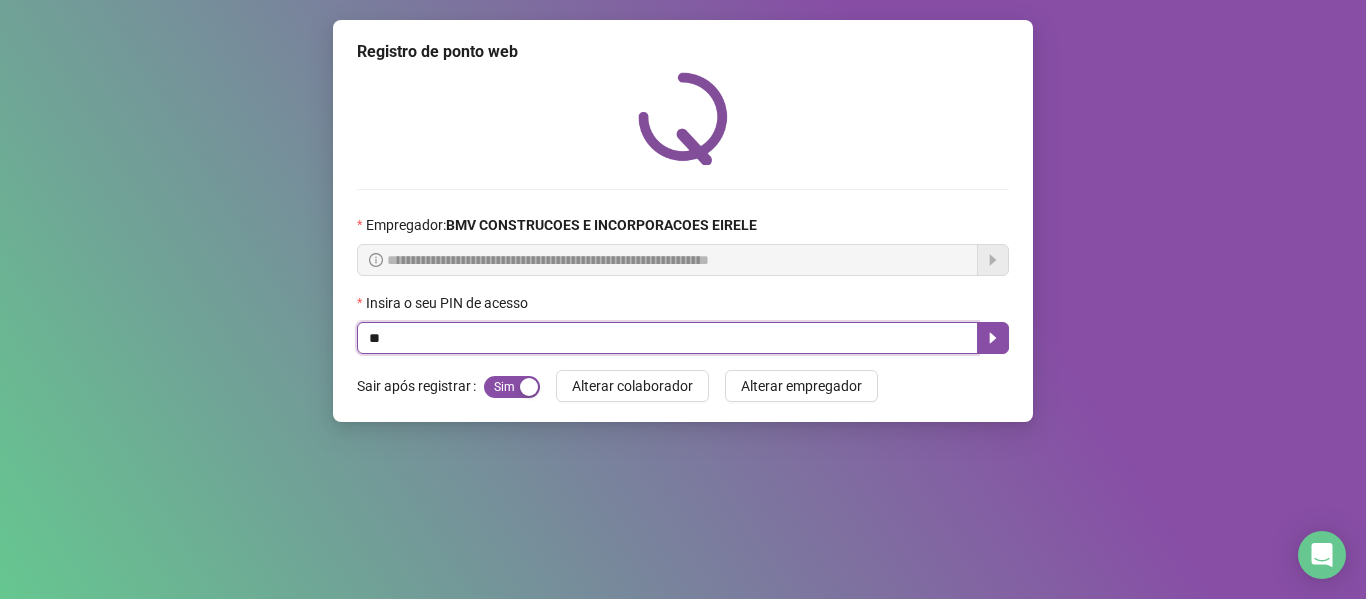 type on "*" 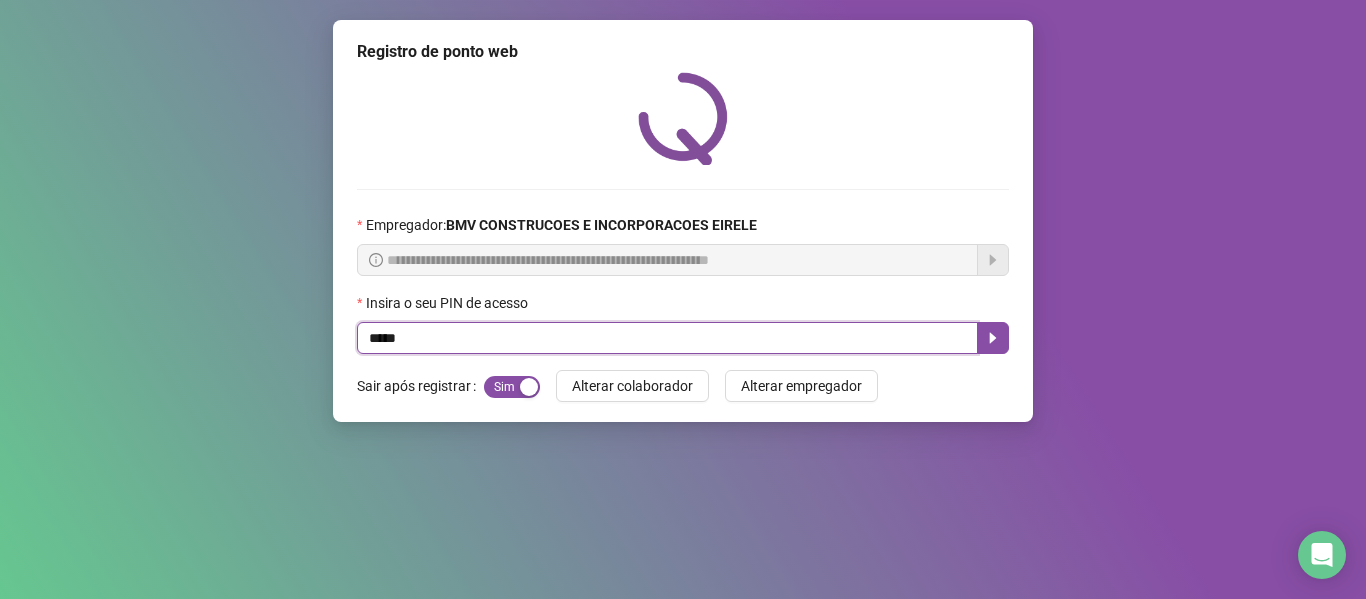 type on "*****" 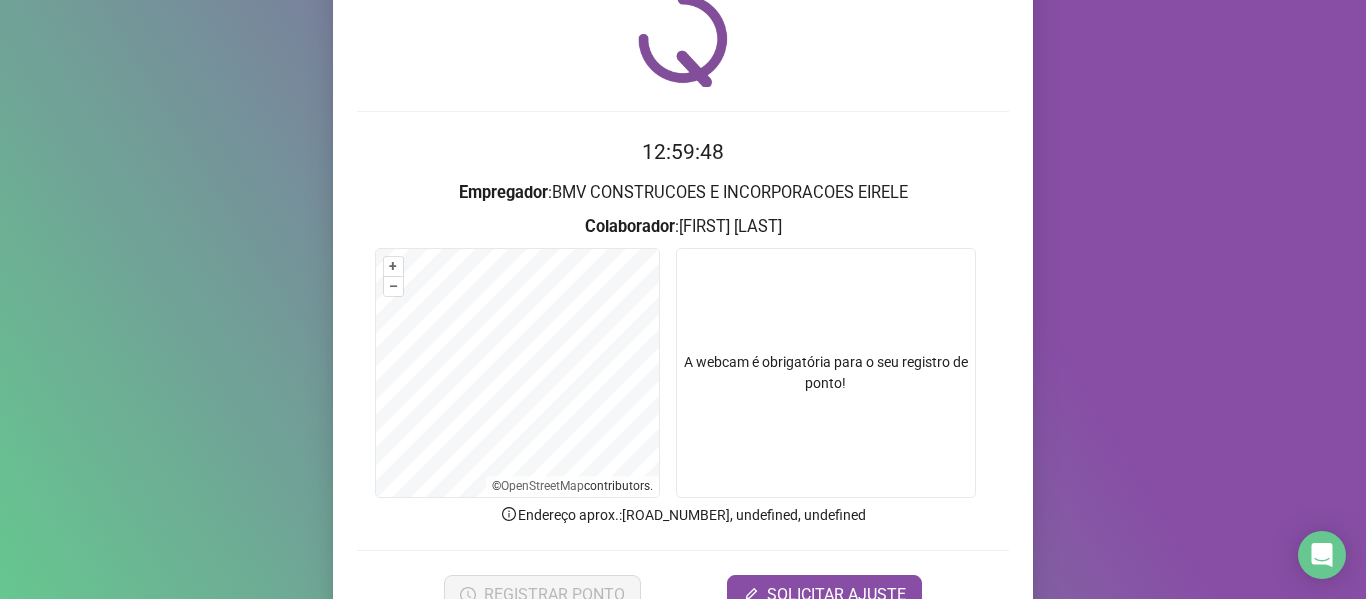 scroll, scrollTop: 182, scrollLeft: 0, axis: vertical 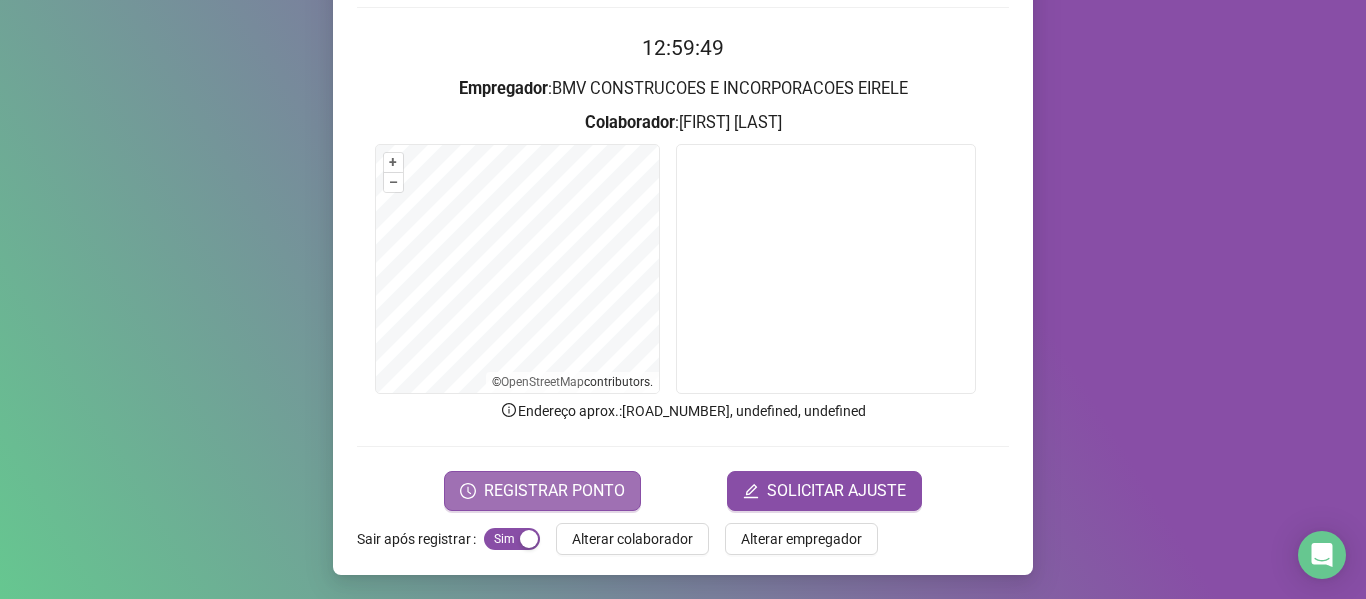click on "REGISTRAR PONTO" at bounding box center (554, 491) 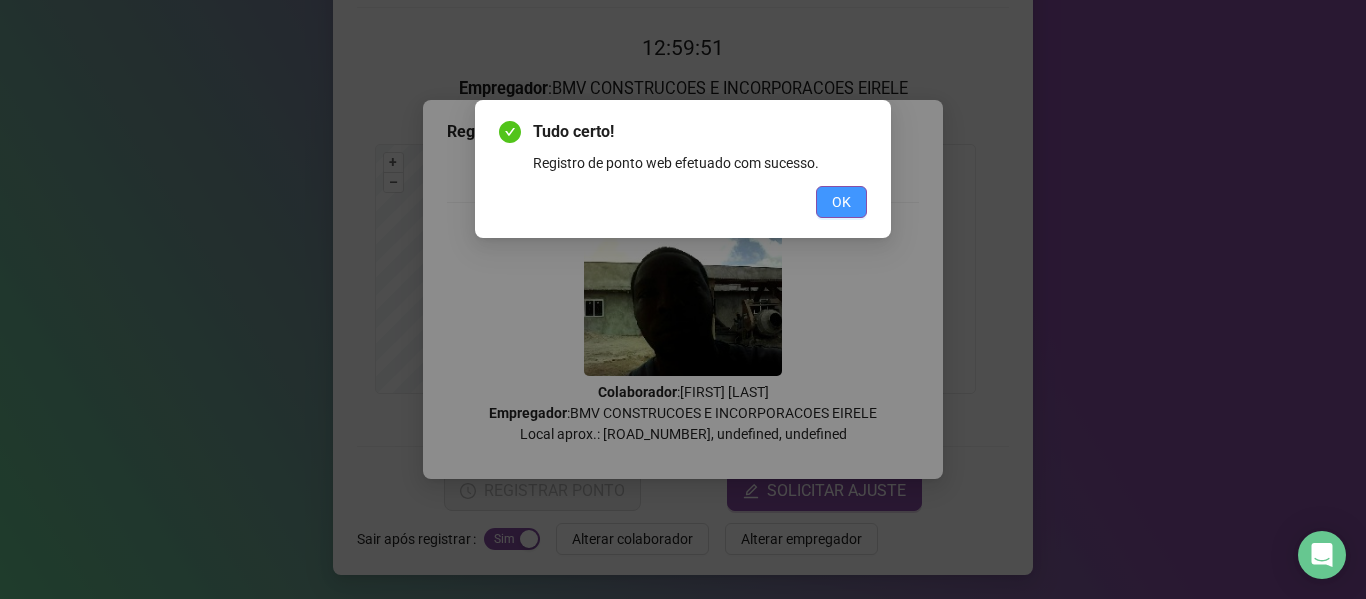 click on "OK" at bounding box center (841, 202) 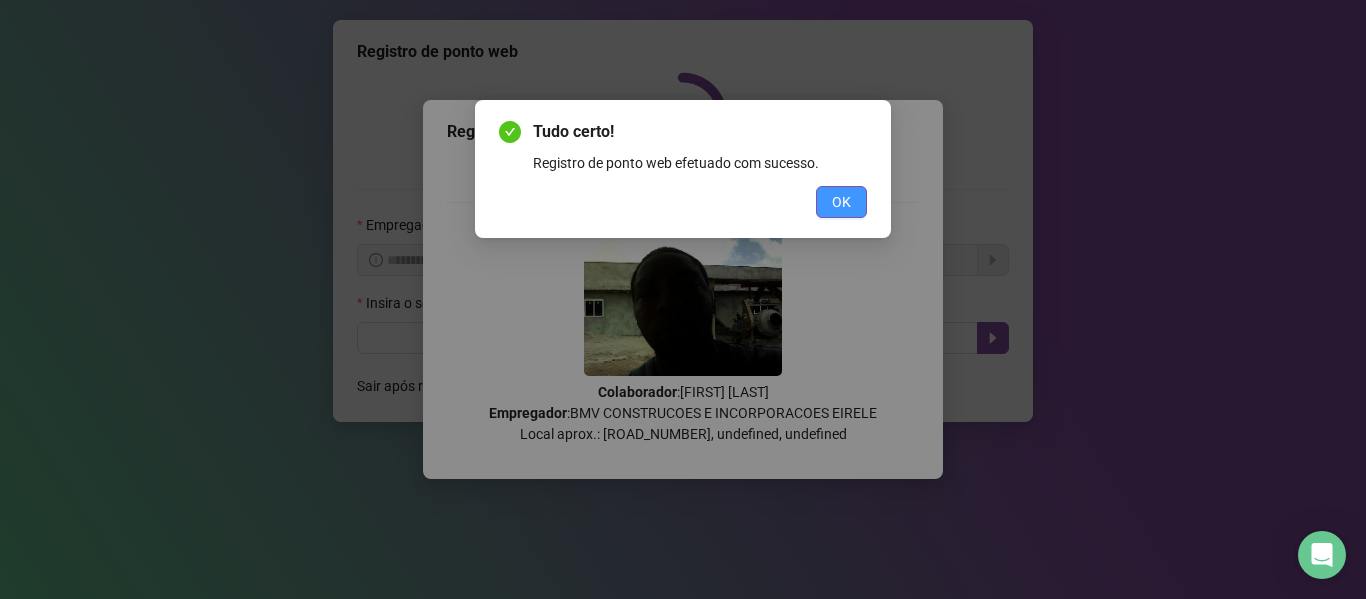 scroll, scrollTop: 0, scrollLeft: 0, axis: both 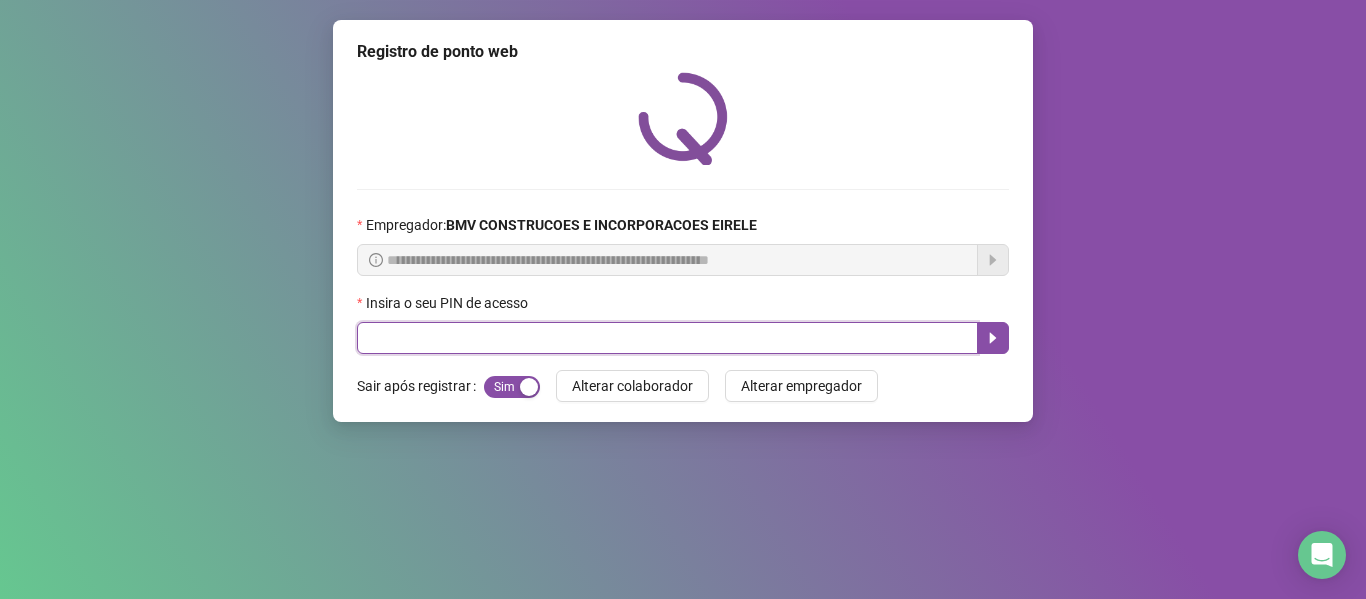click at bounding box center (667, 338) 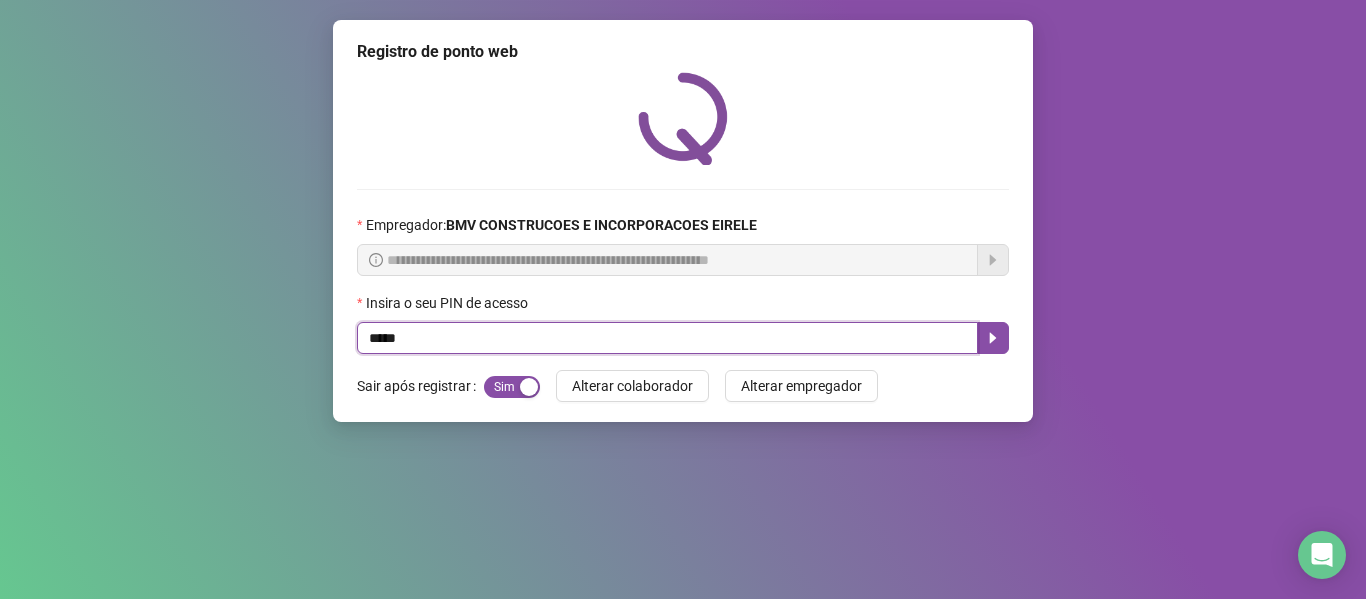 type on "*****" 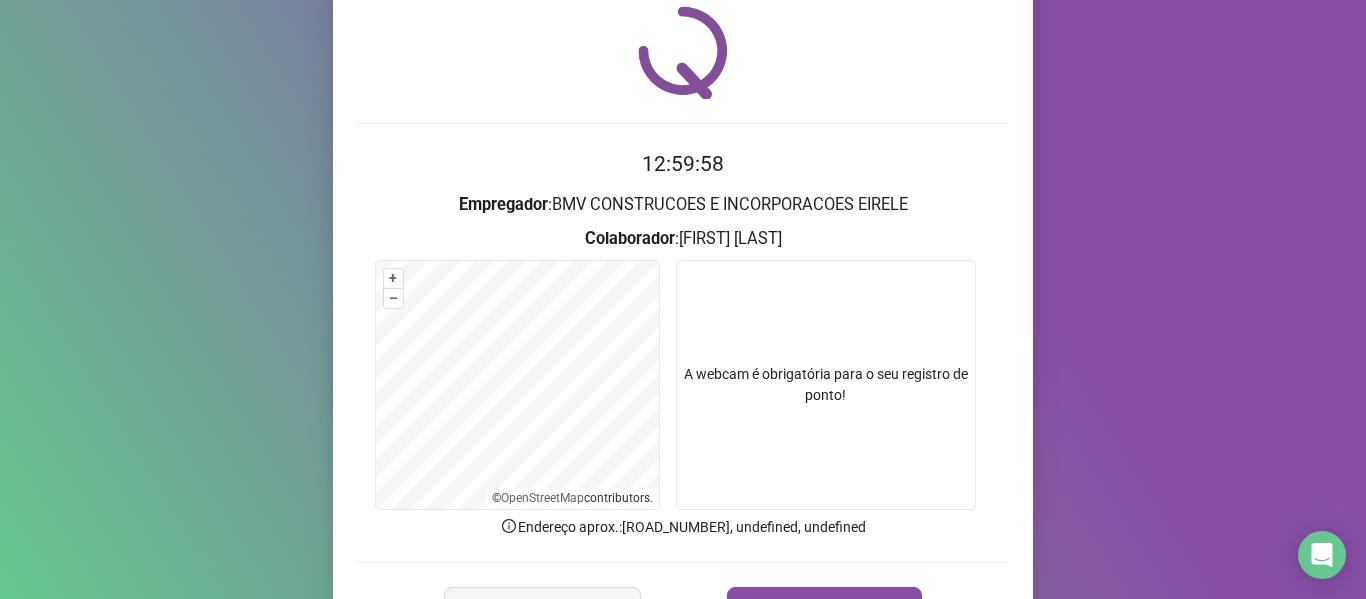 scroll, scrollTop: 100, scrollLeft: 0, axis: vertical 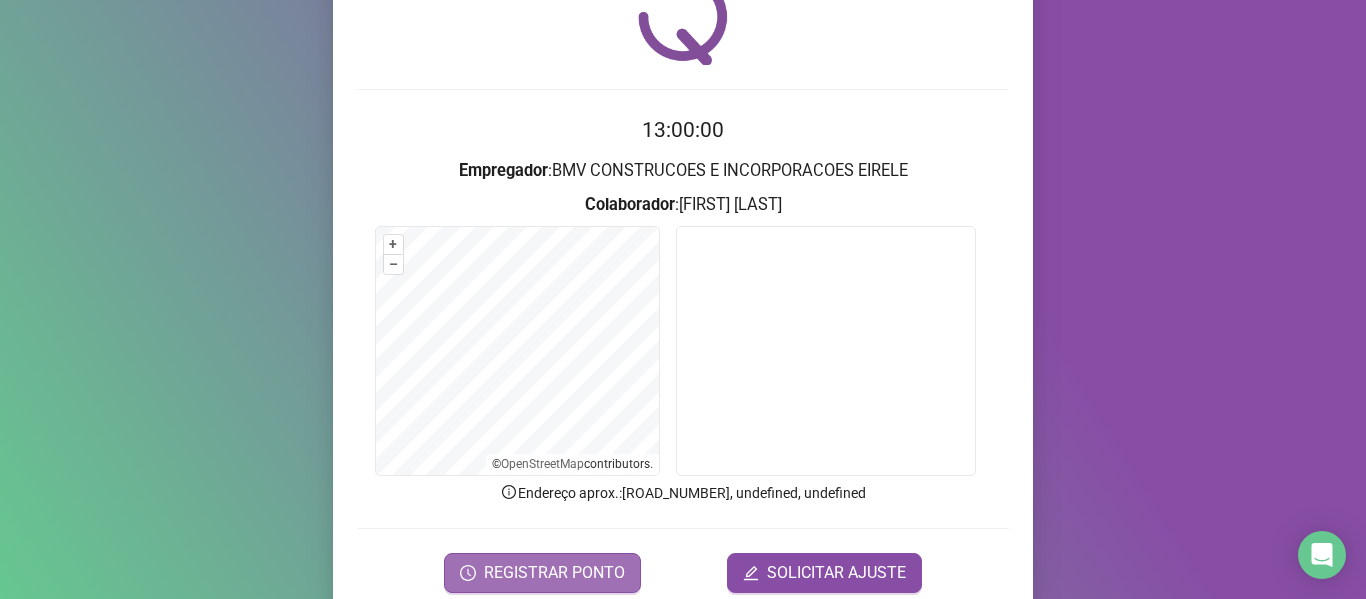 click on "REGISTRAR PONTO" at bounding box center [554, 573] 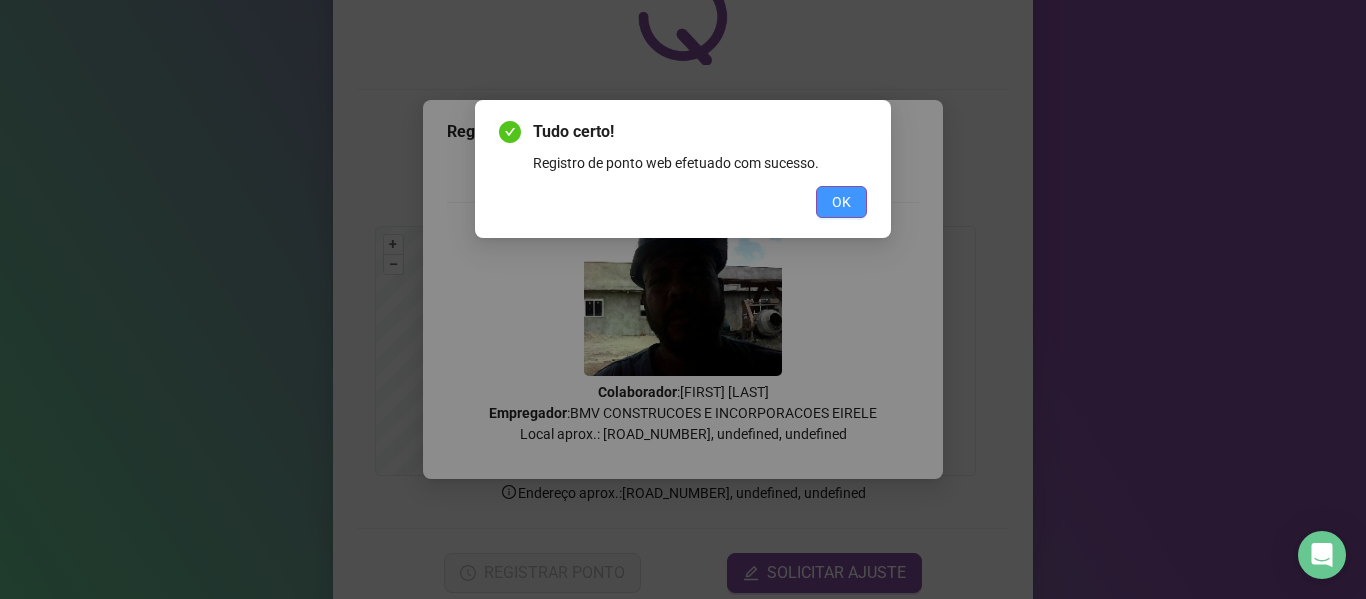 click on "OK" at bounding box center (841, 202) 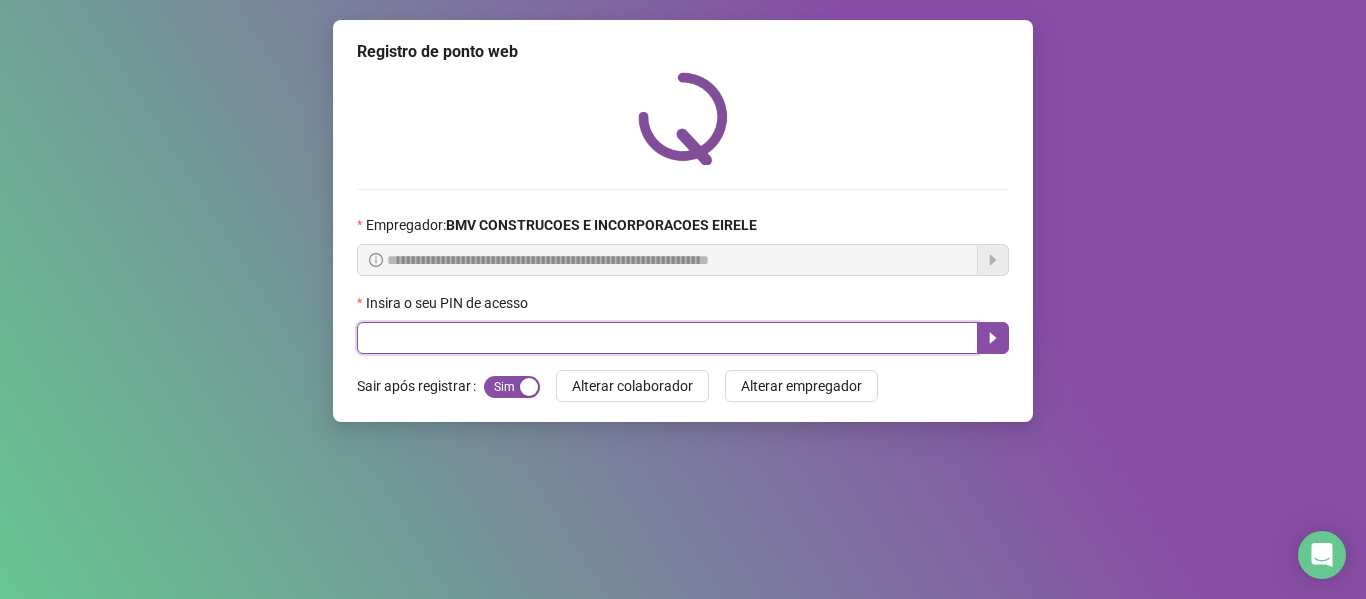 click at bounding box center (667, 338) 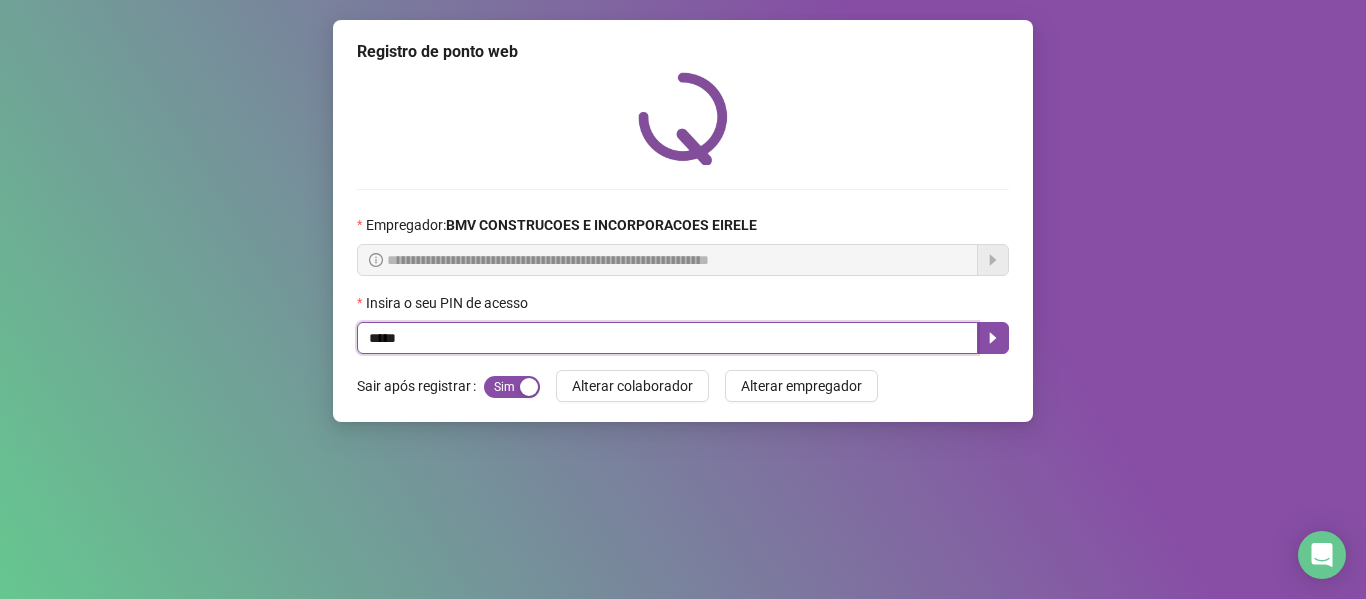 type on "*****" 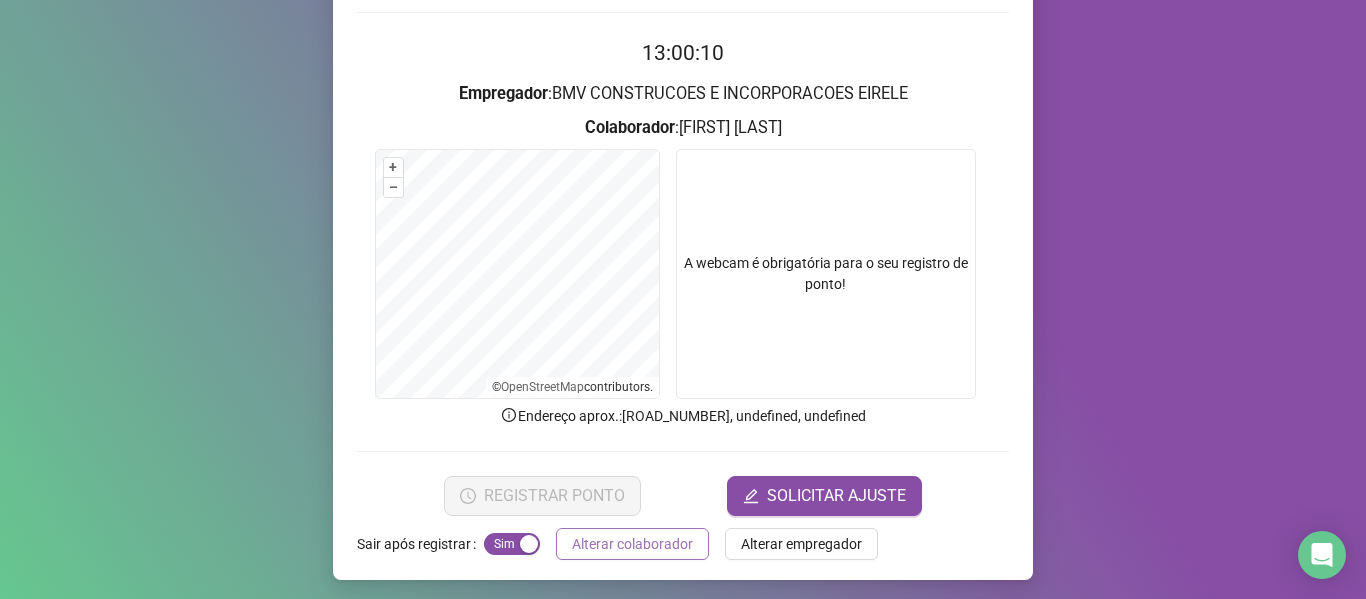 scroll, scrollTop: 182, scrollLeft: 0, axis: vertical 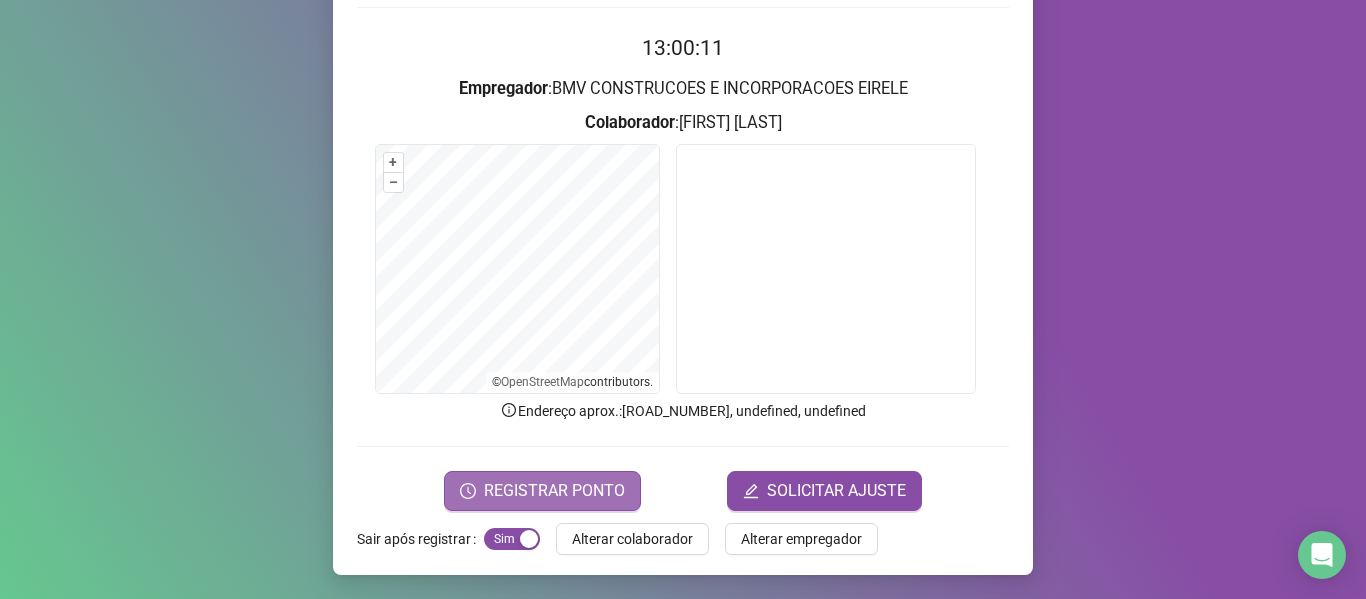 click on "REGISTRAR PONTO" at bounding box center (554, 491) 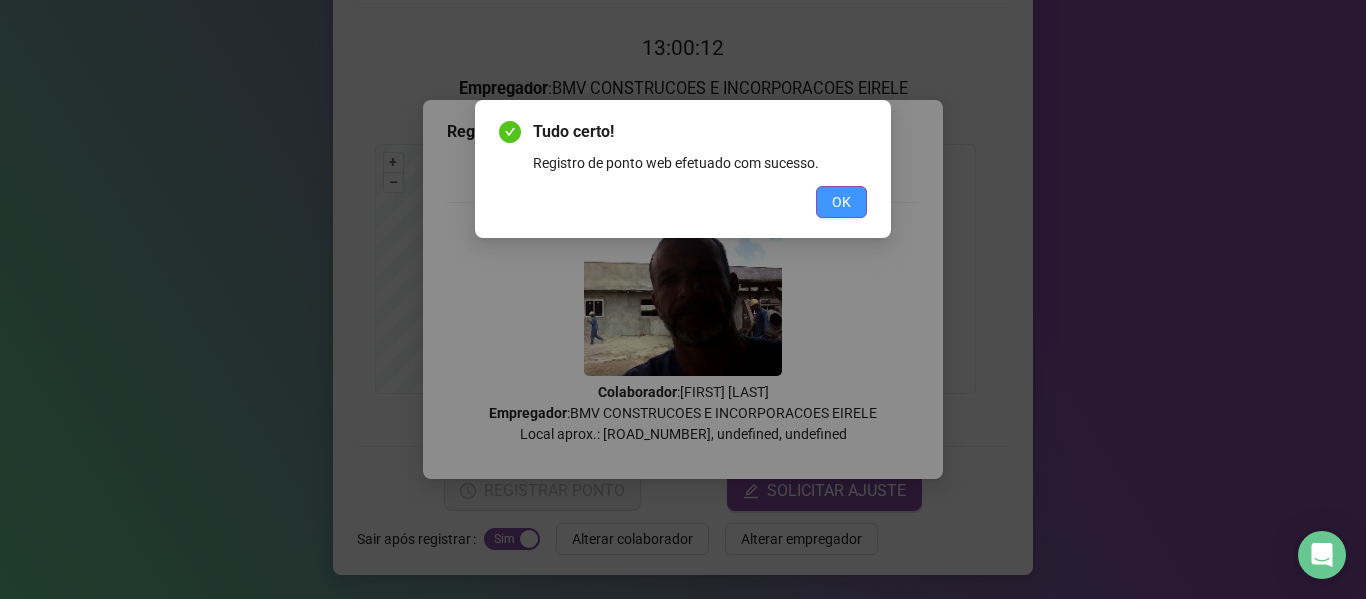 click on "OK" at bounding box center [841, 202] 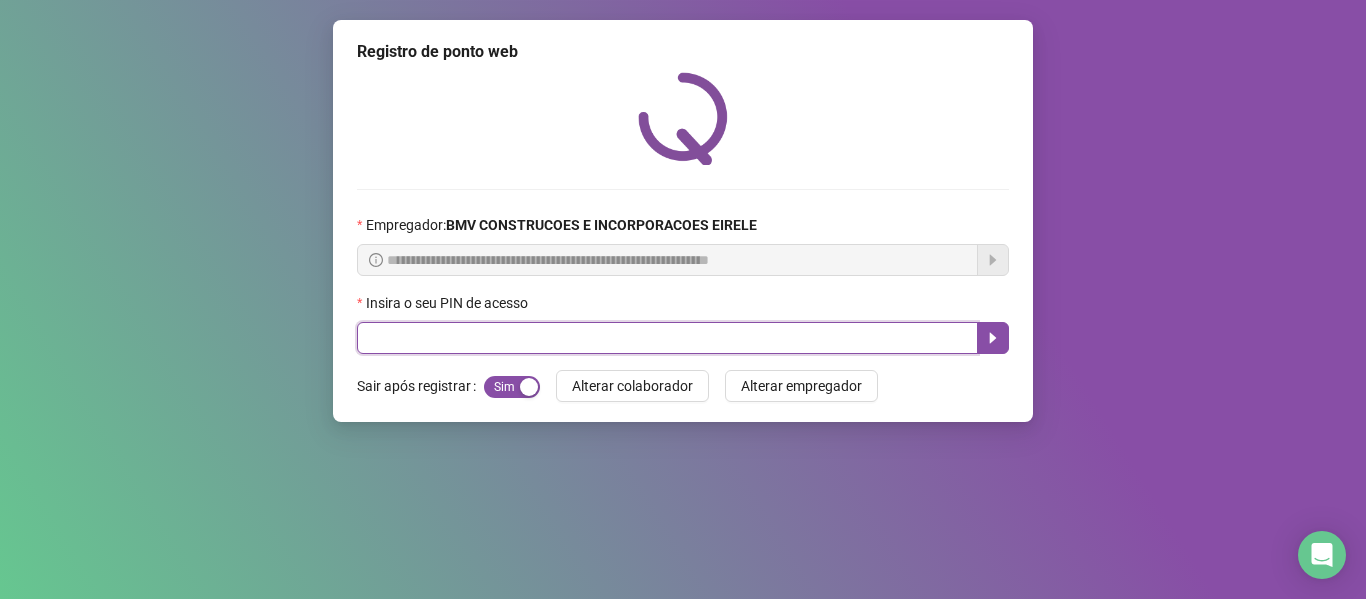 click at bounding box center [667, 338] 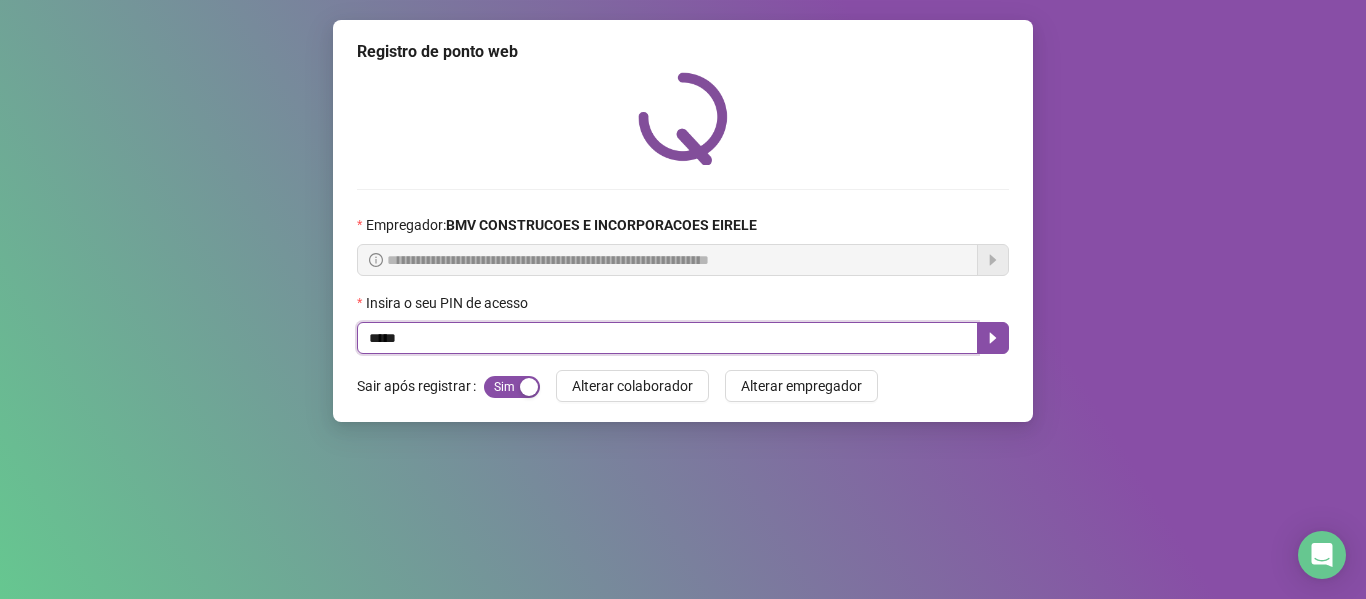 type on "*****" 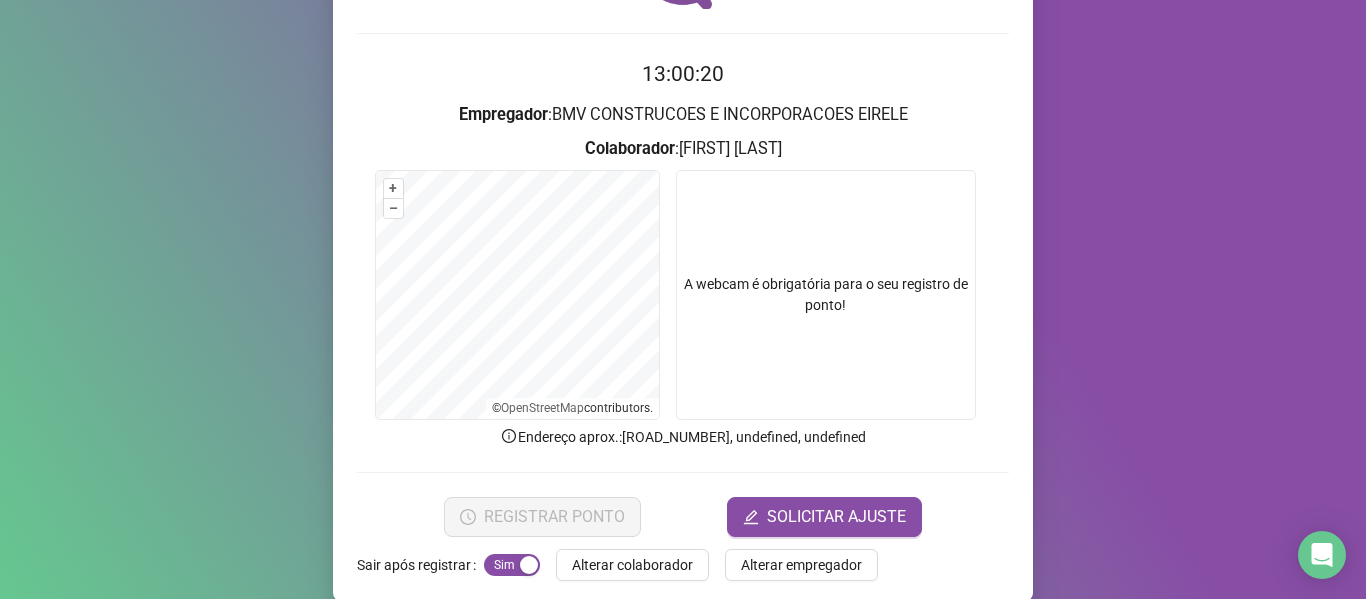 scroll, scrollTop: 182, scrollLeft: 0, axis: vertical 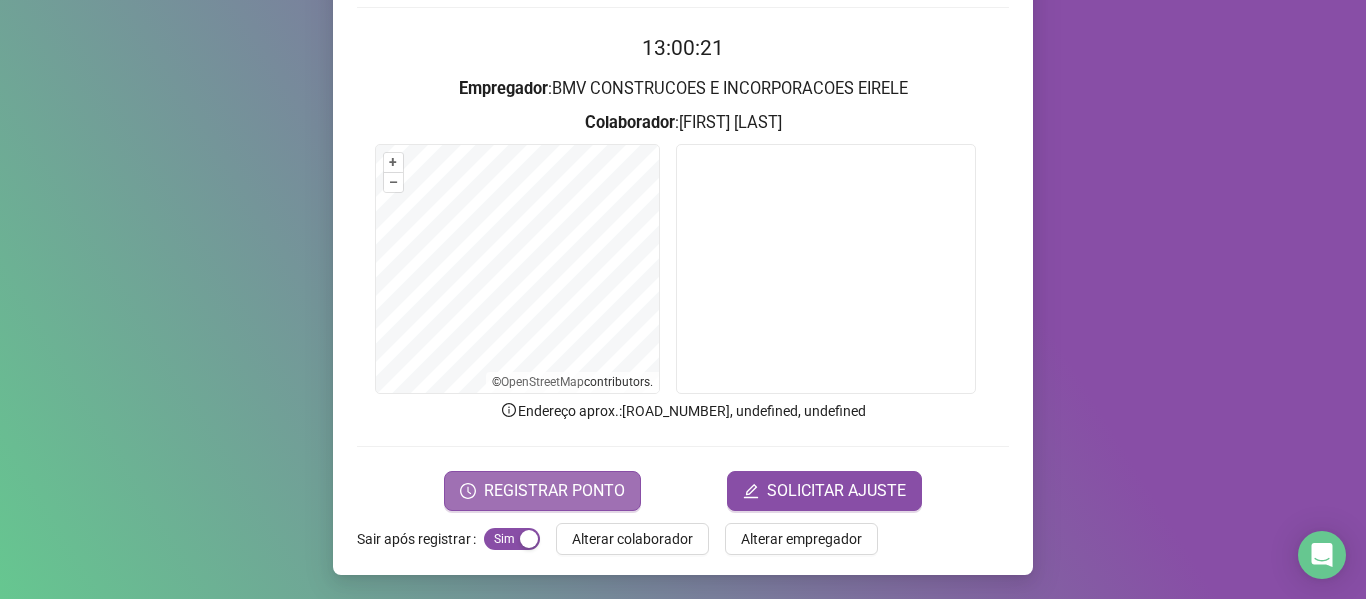 click on "REGISTRAR PONTO" at bounding box center (554, 491) 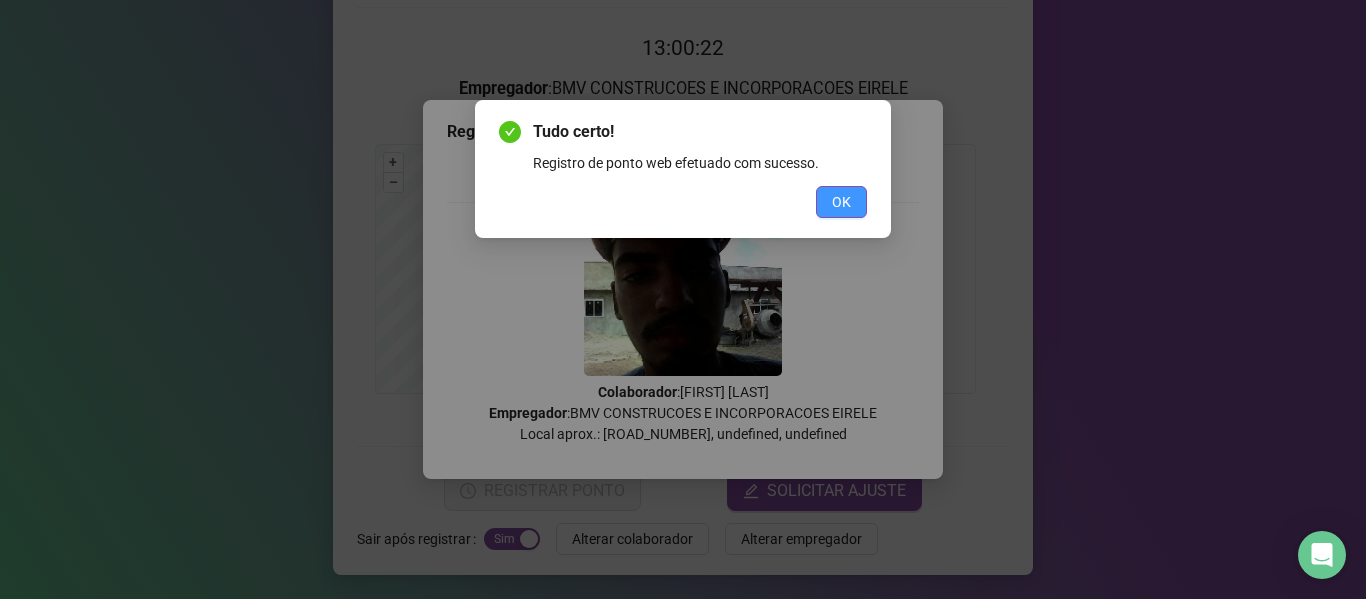 click on "OK" at bounding box center [841, 202] 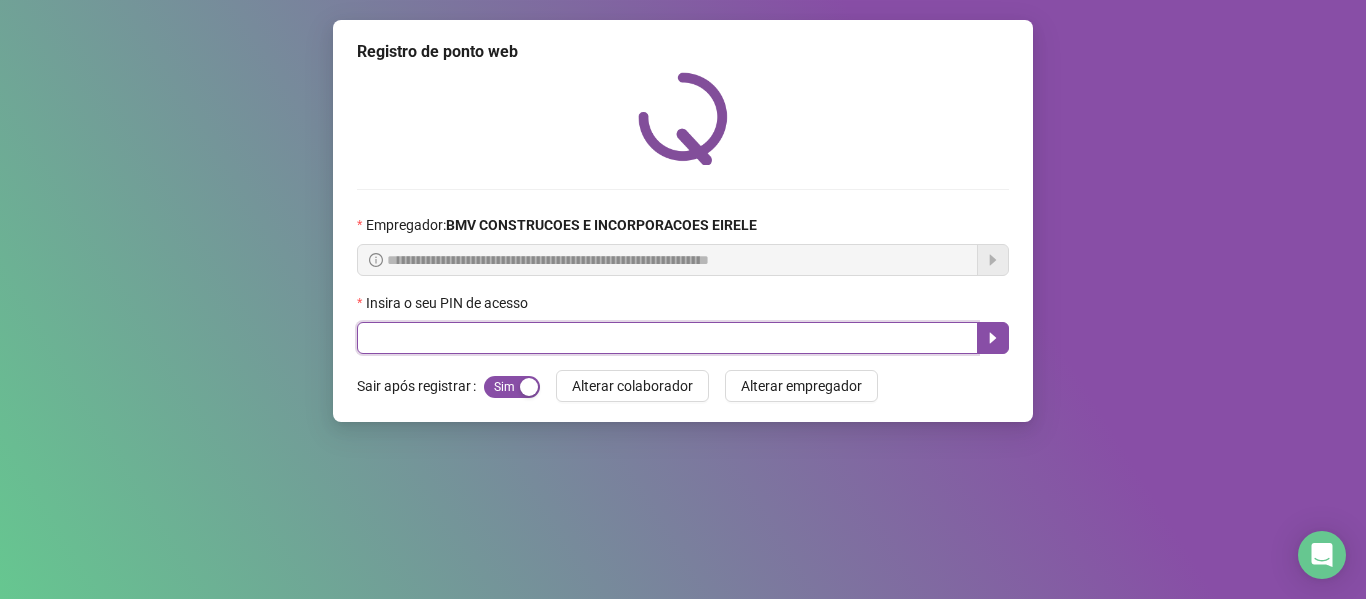 click at bounding box center [667, 338] 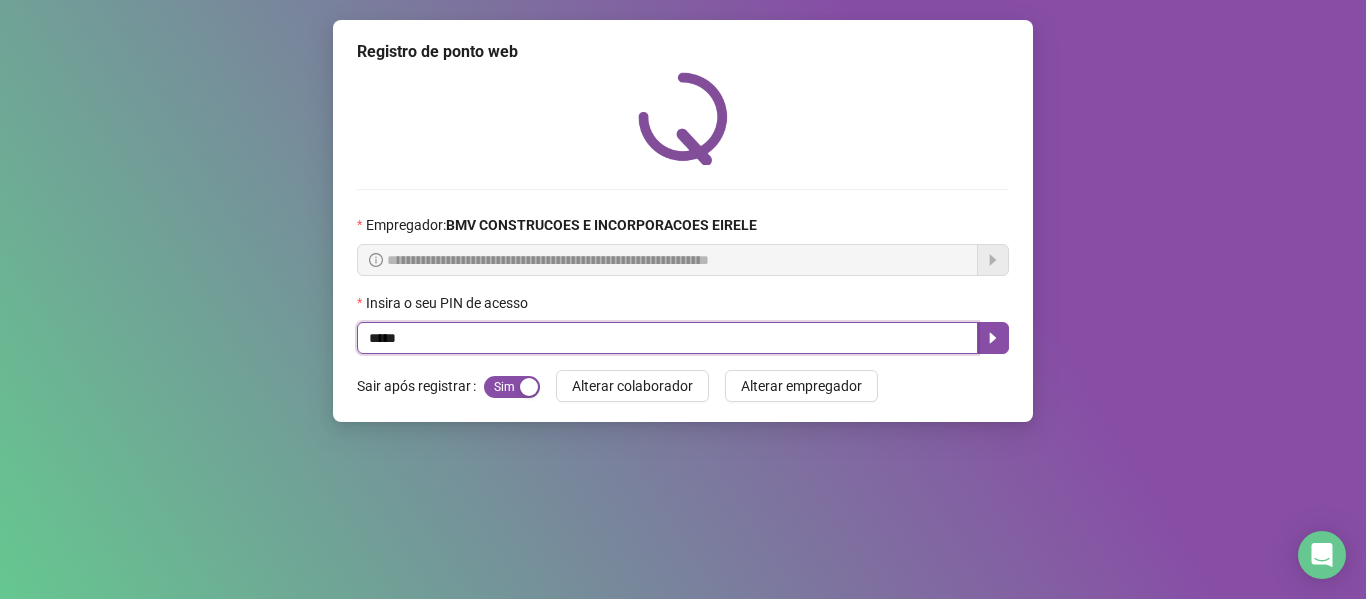 type on "*****" 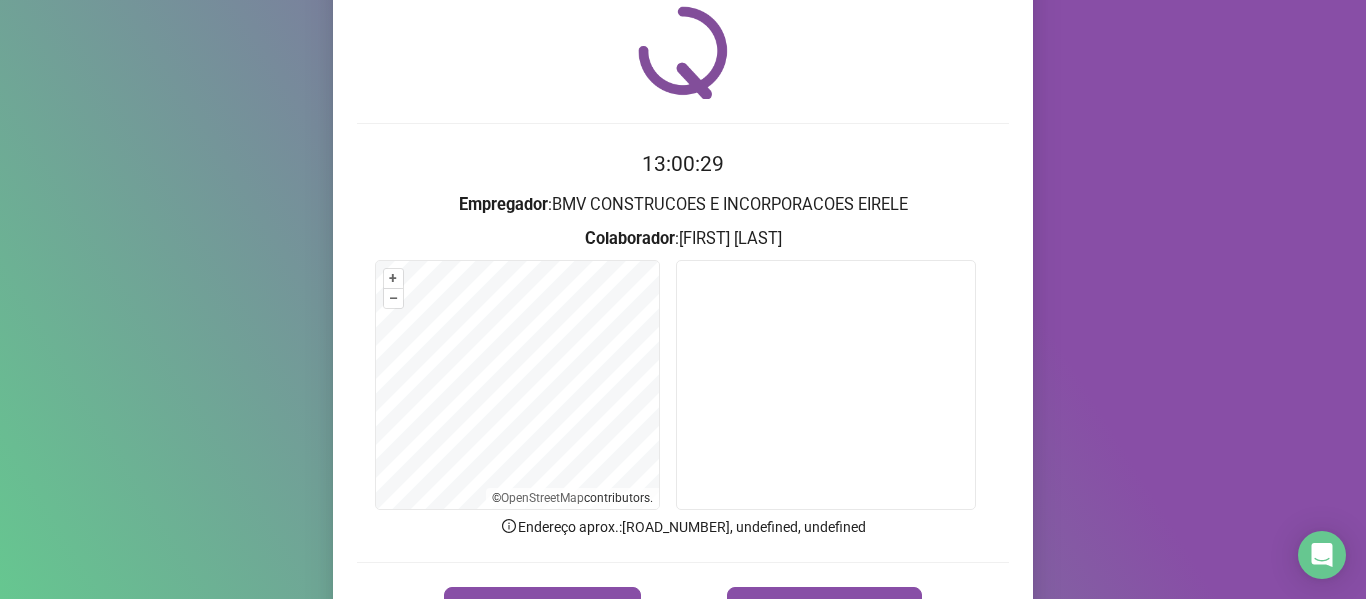 scroll, scrollTop: 182, scrollLeft: 0, axis: vertical 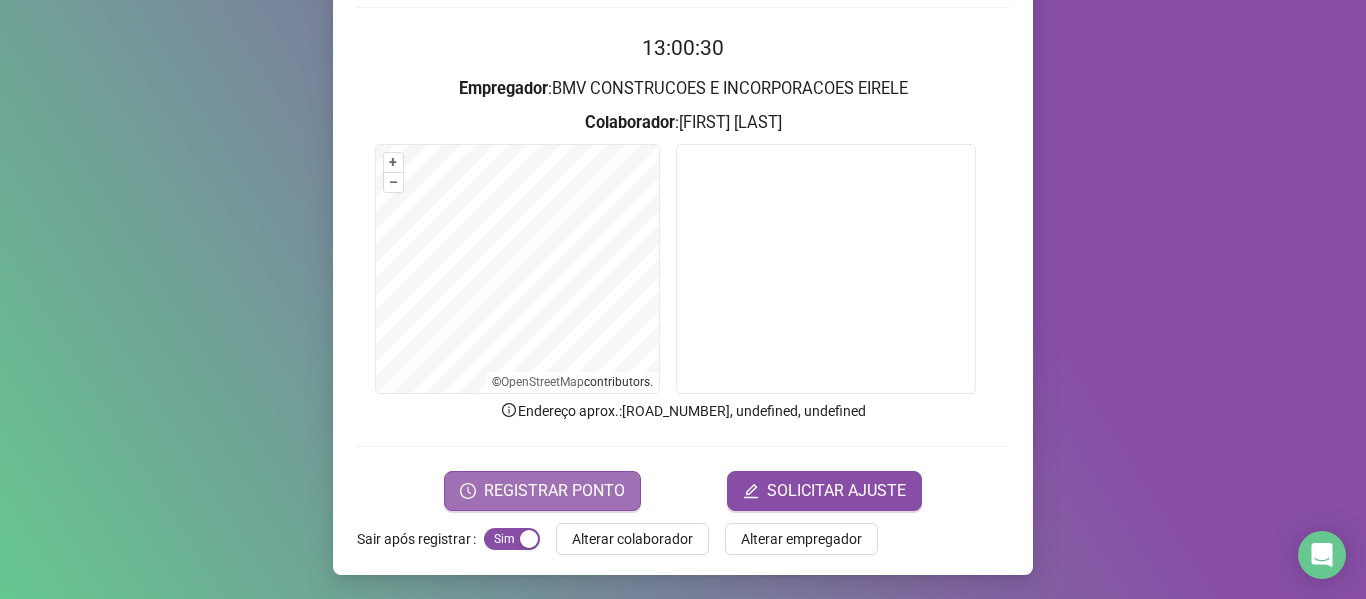 click on "REGISTRAR PONTO" at bounding box center [554, 491] 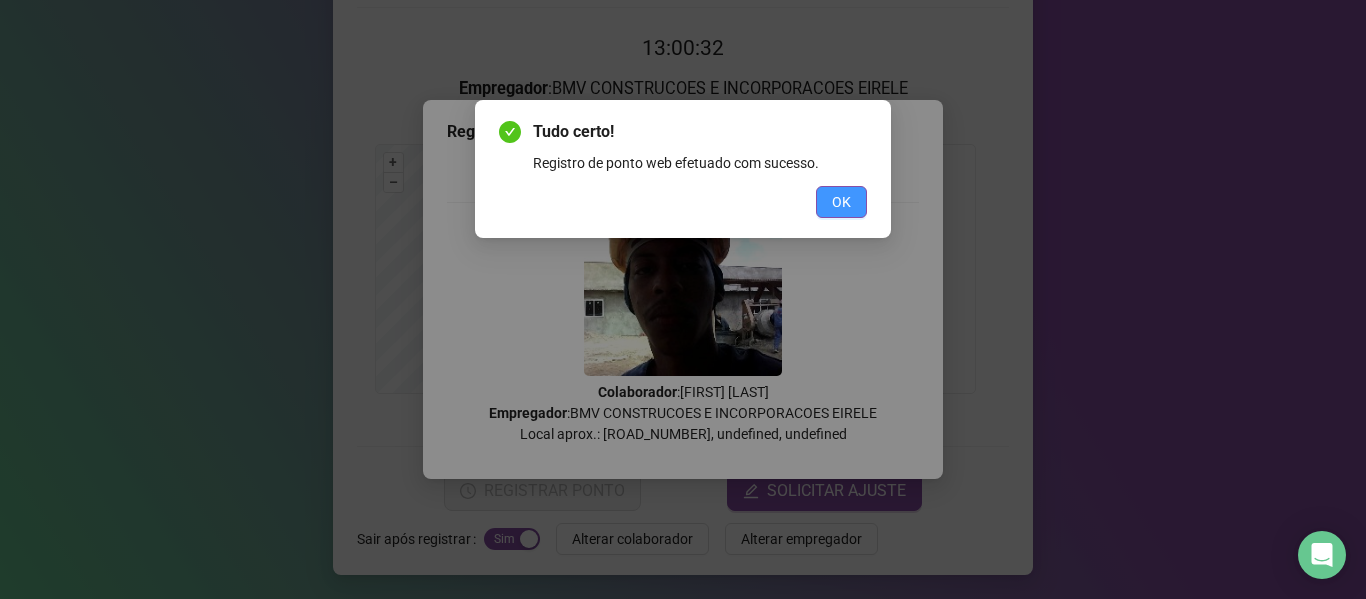 click on "OK" at bounding box center (841, 202) 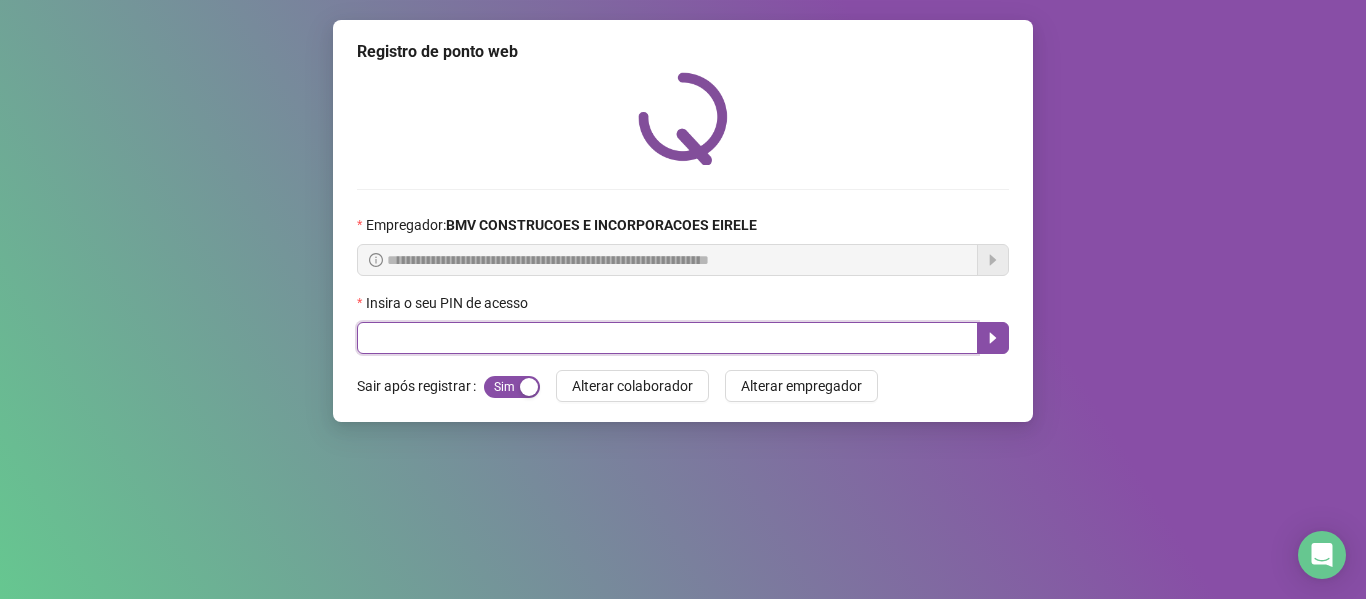 click at bounding box center (667, 338) 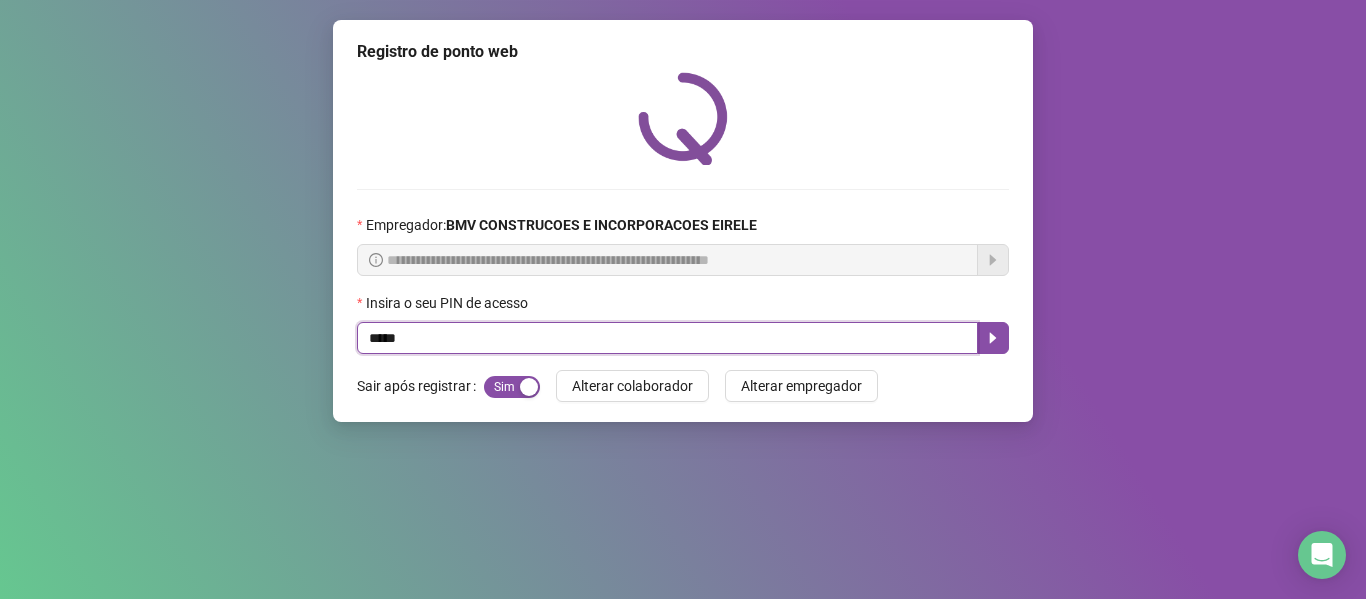 type on "*****" 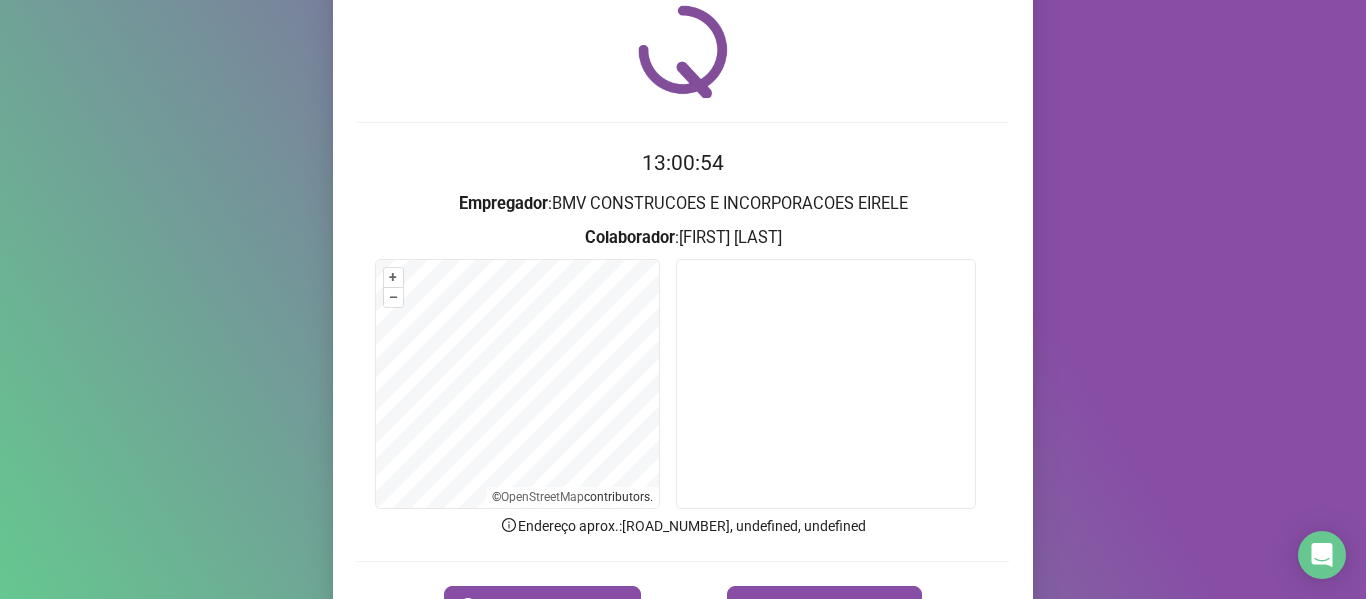 scroll, scrollTop: 182, scrollLeft: 0, axis: vertical 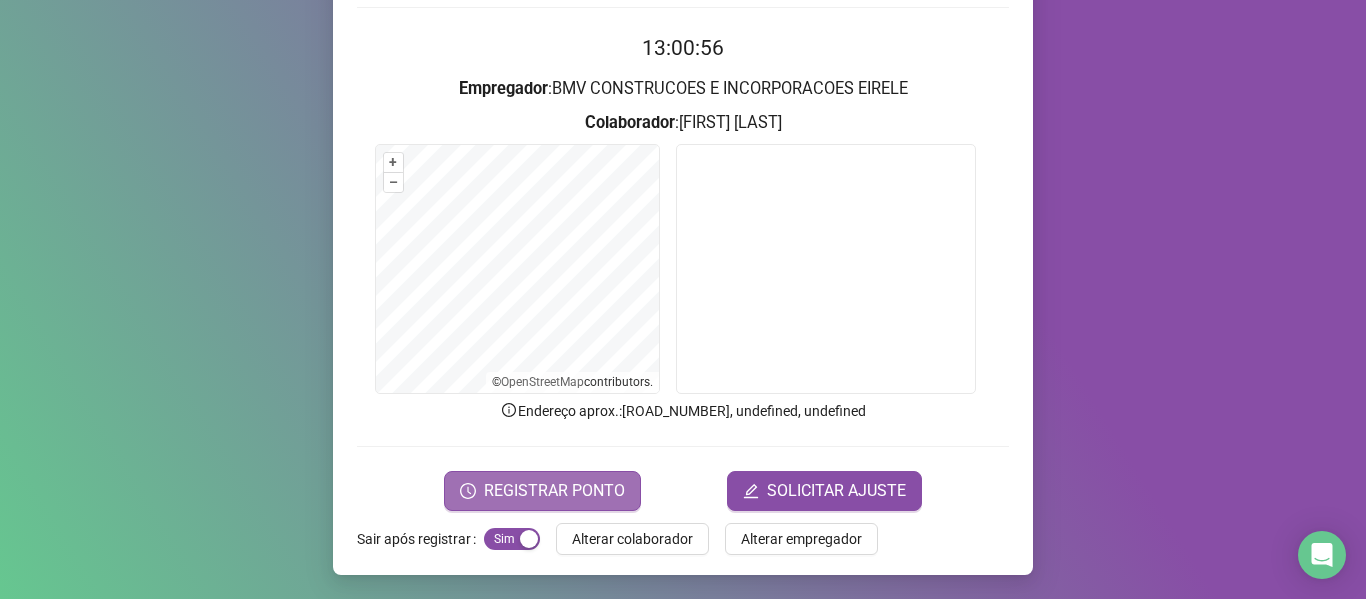 click on "REGISTRAR PONTO" at bounding box center [554, 491] 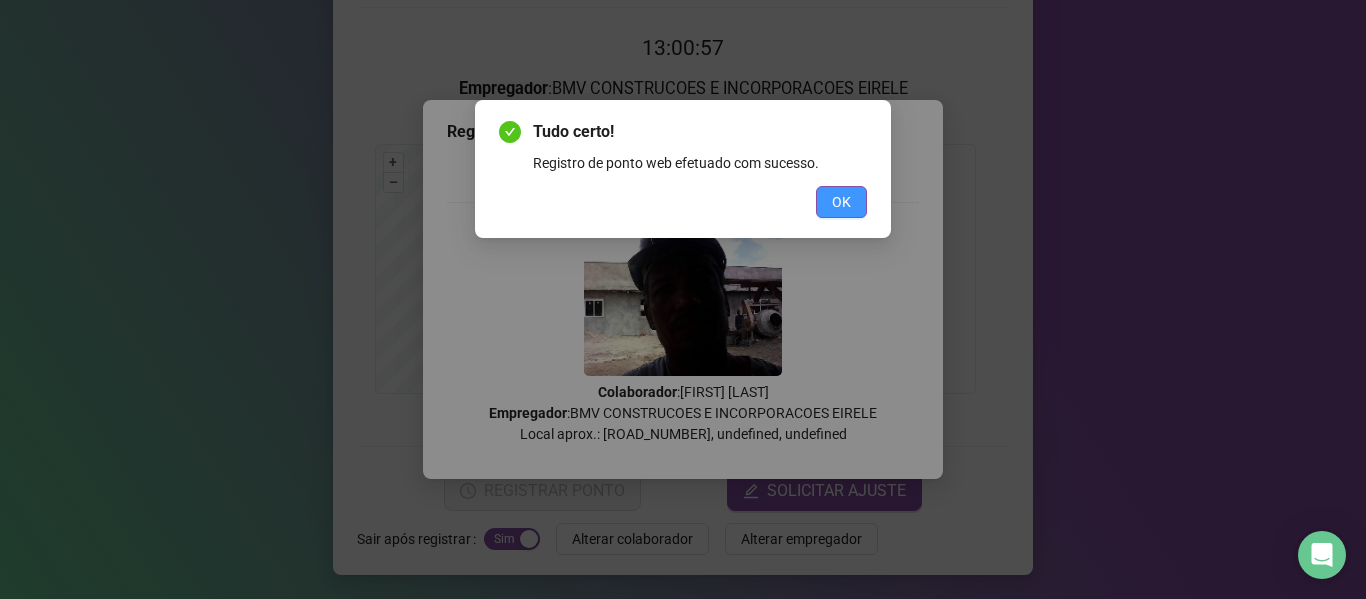 click on "OK" at bounding box center [841, 202] 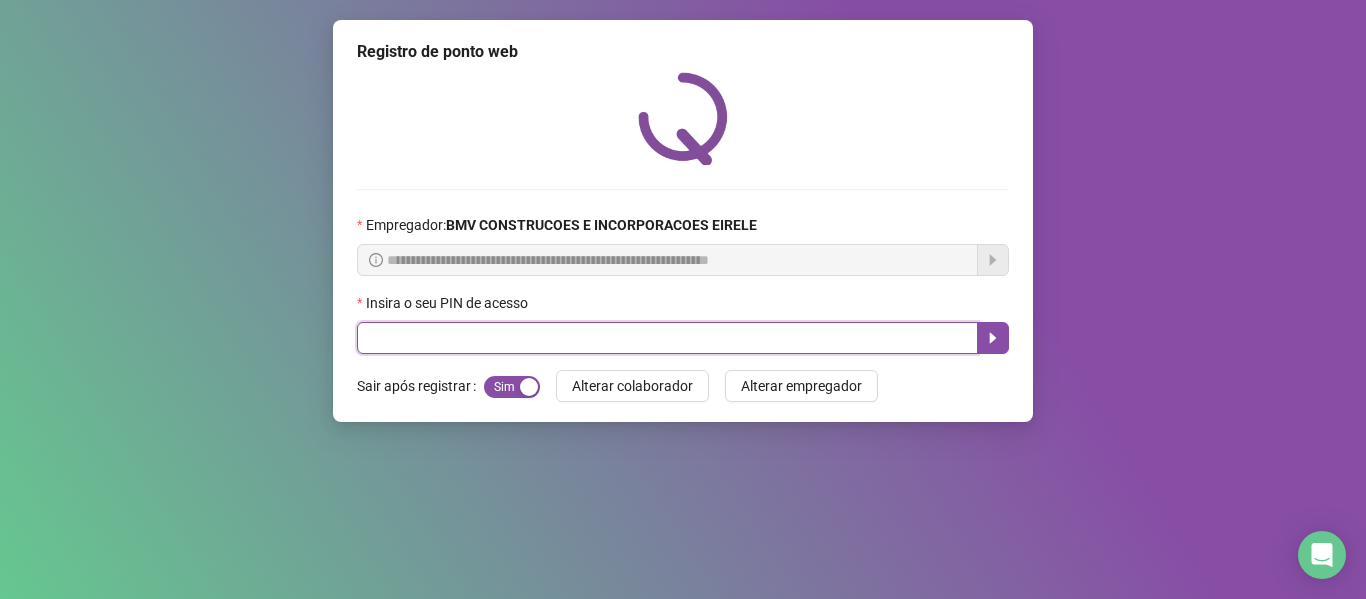 click at bounding box center [667, 338] 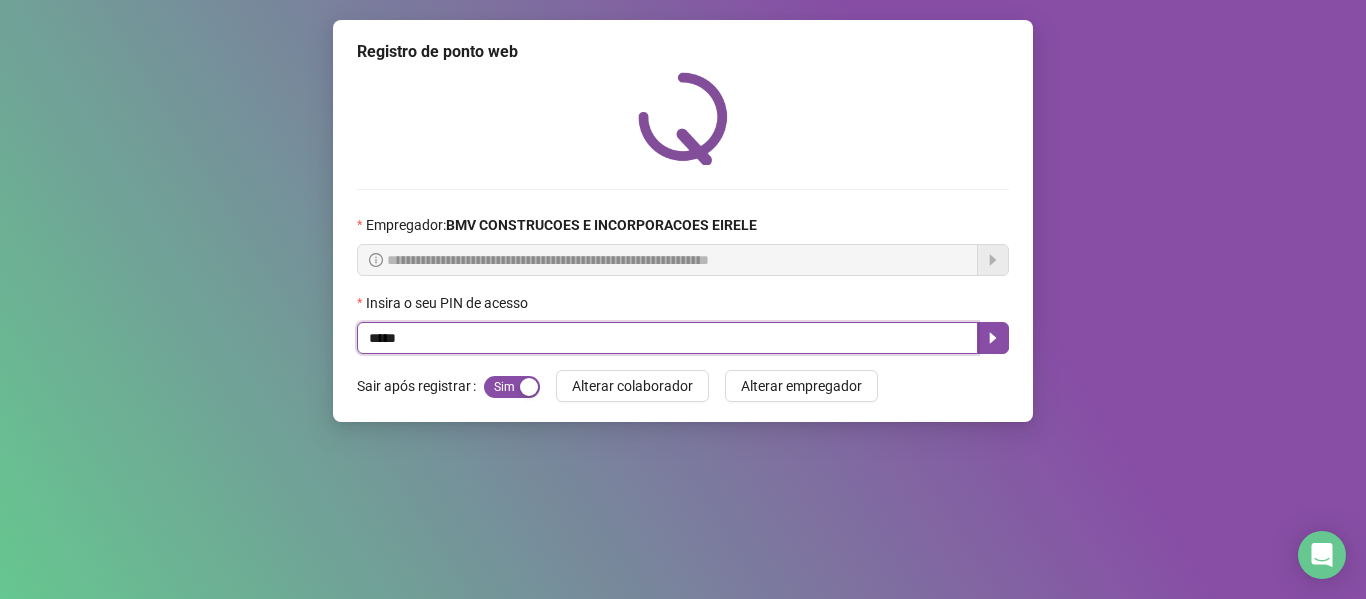 type on "*****" 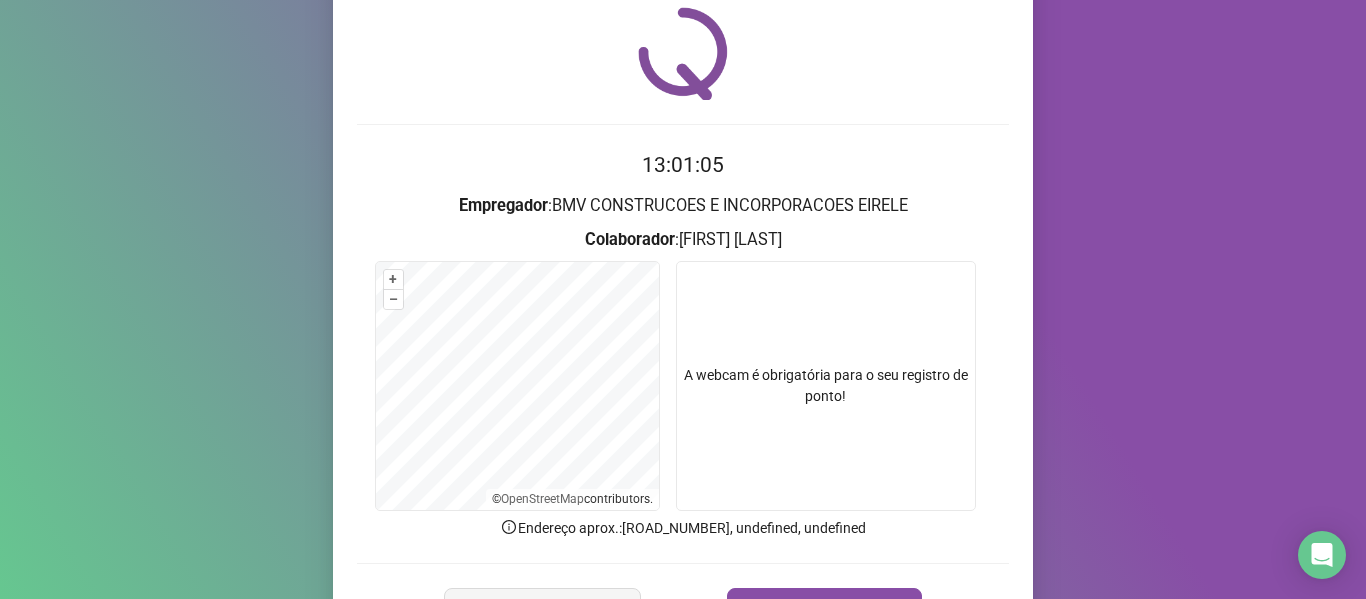 scroll, scrollTop: 100, scrollLeft: 0, axis: vertical 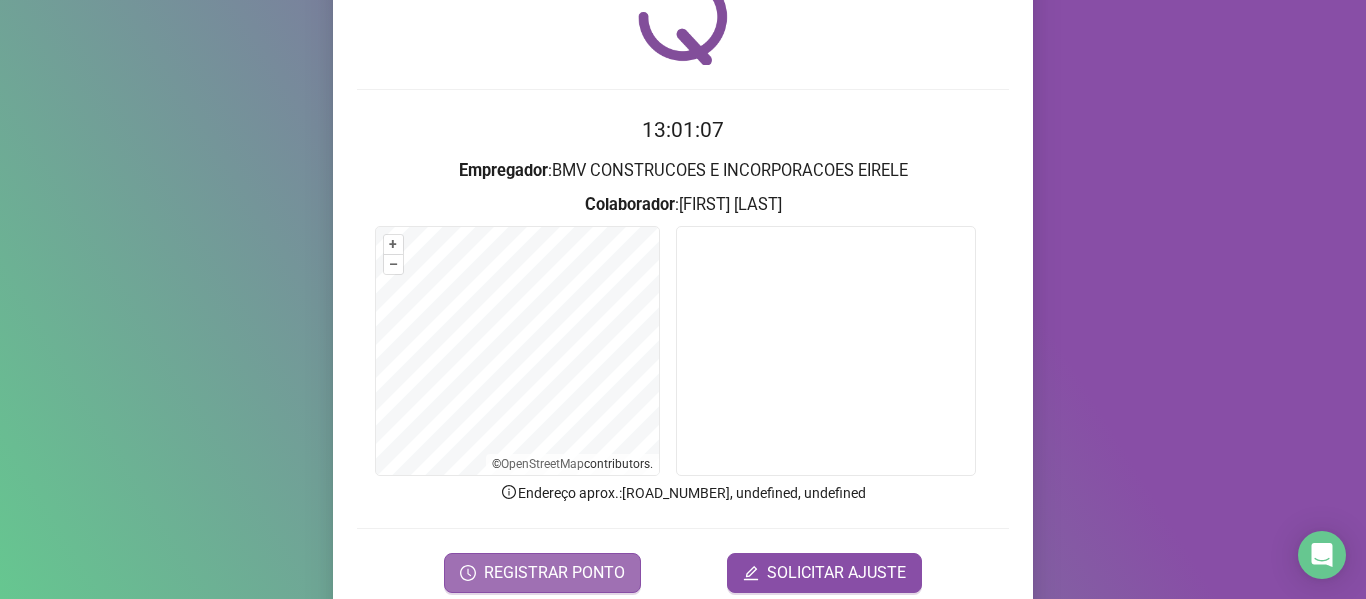 click on "REGISTRAR PONTO" at bounding box center [554, 573] 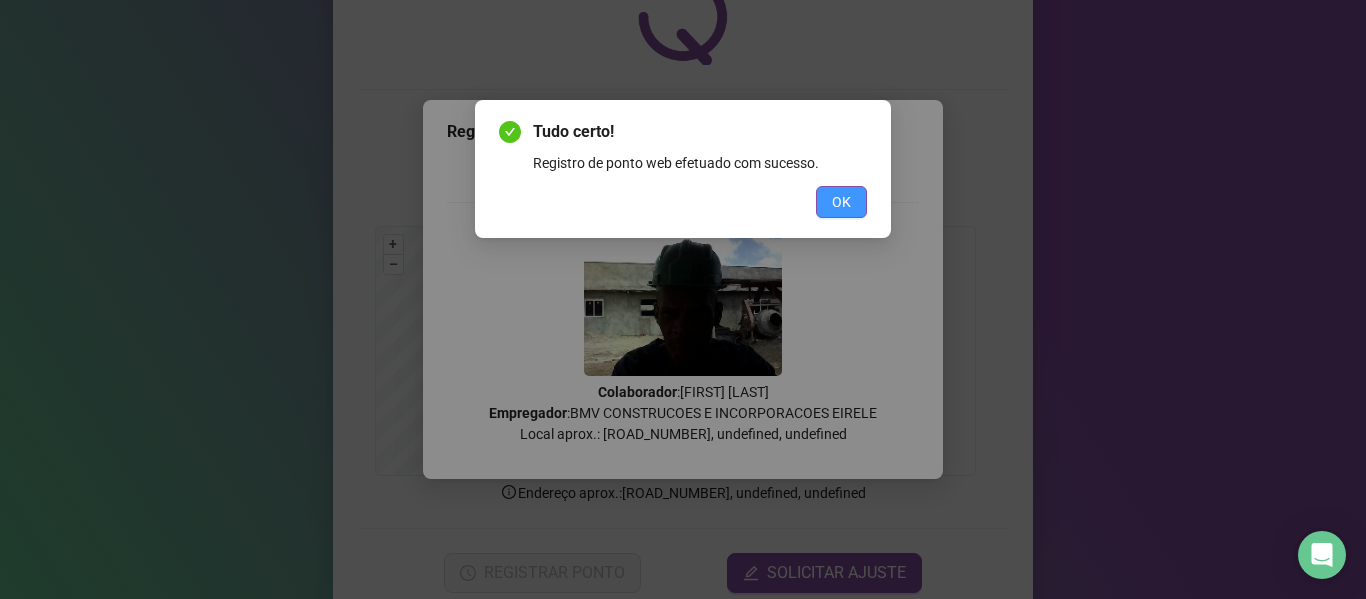 click on "OK" at bounding box center [841, 202] 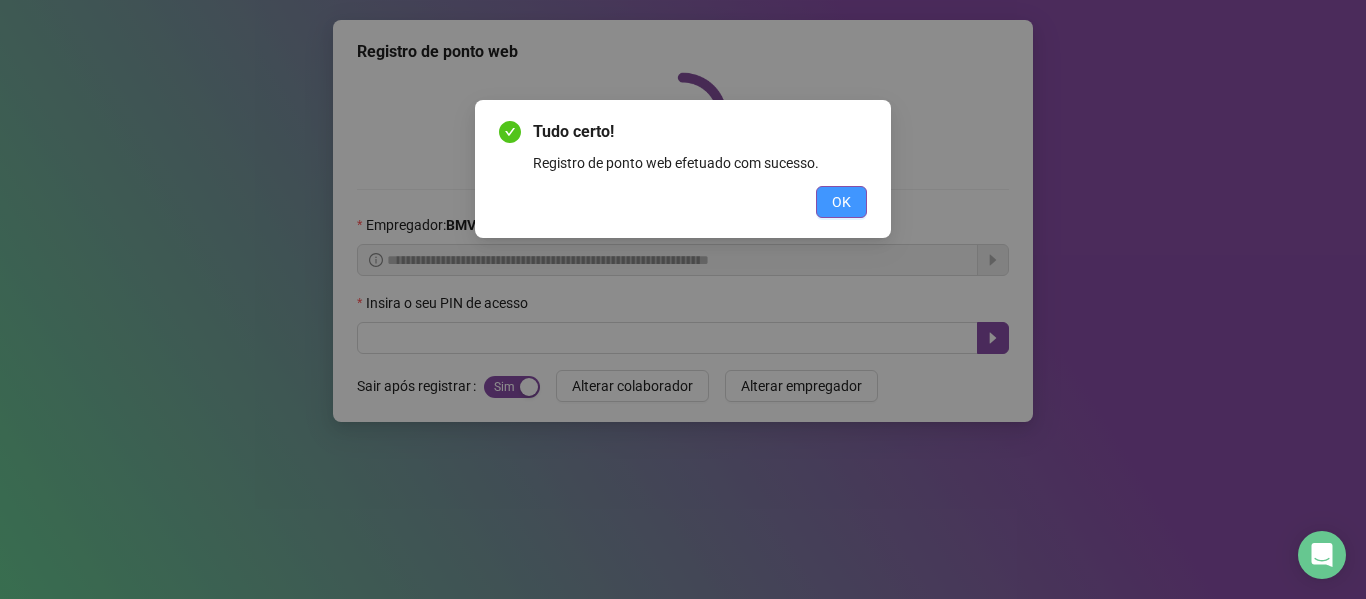 scroll, scrollTop: 0, scrollLeft: 0, axis: both 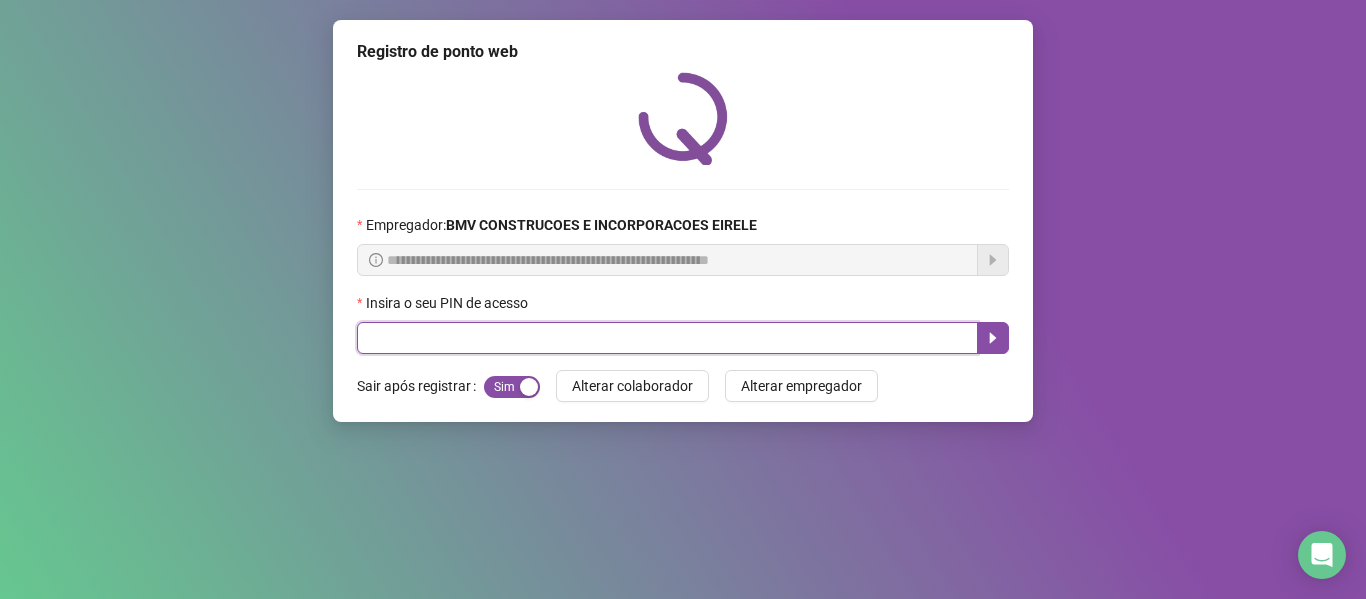 click at bounding box center (667, 338) 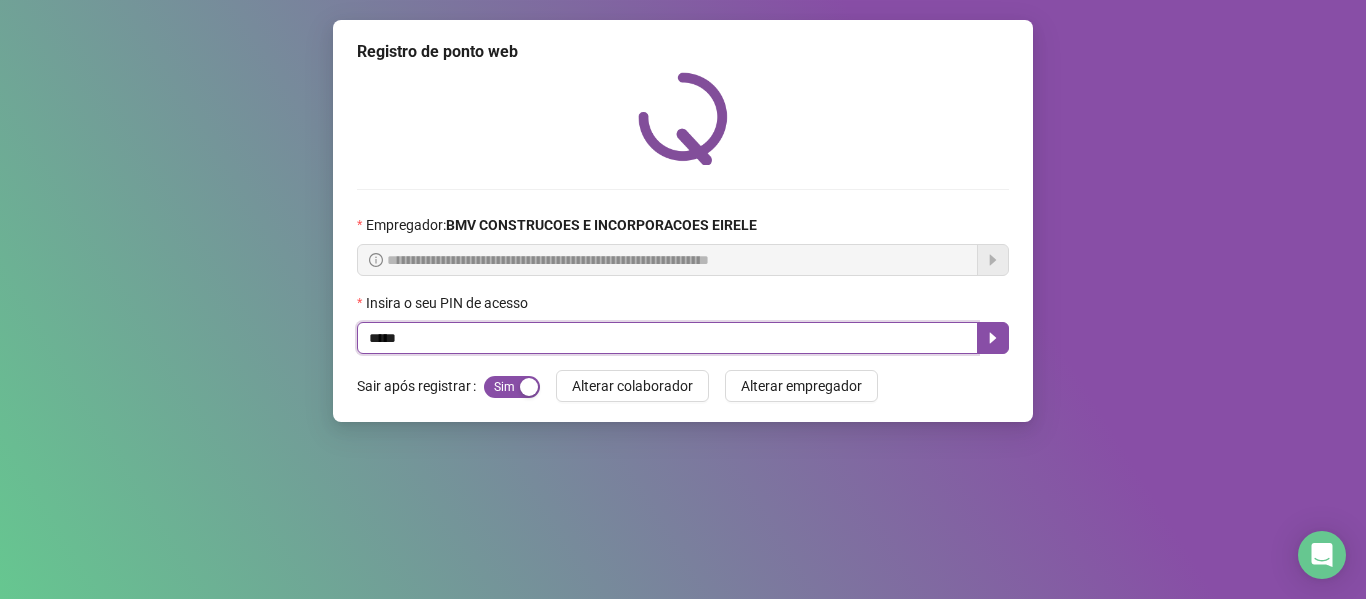 type on "*****" 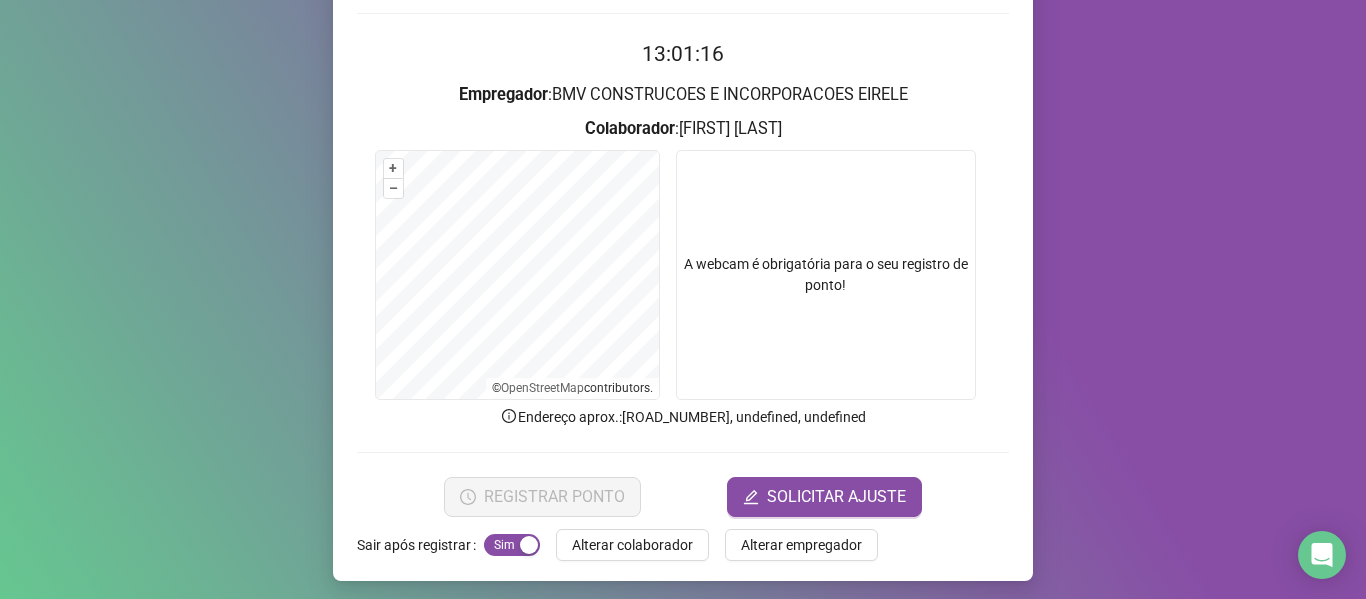 scroll, scrollTop: 182, scrollLeft: 0, axis: vertical 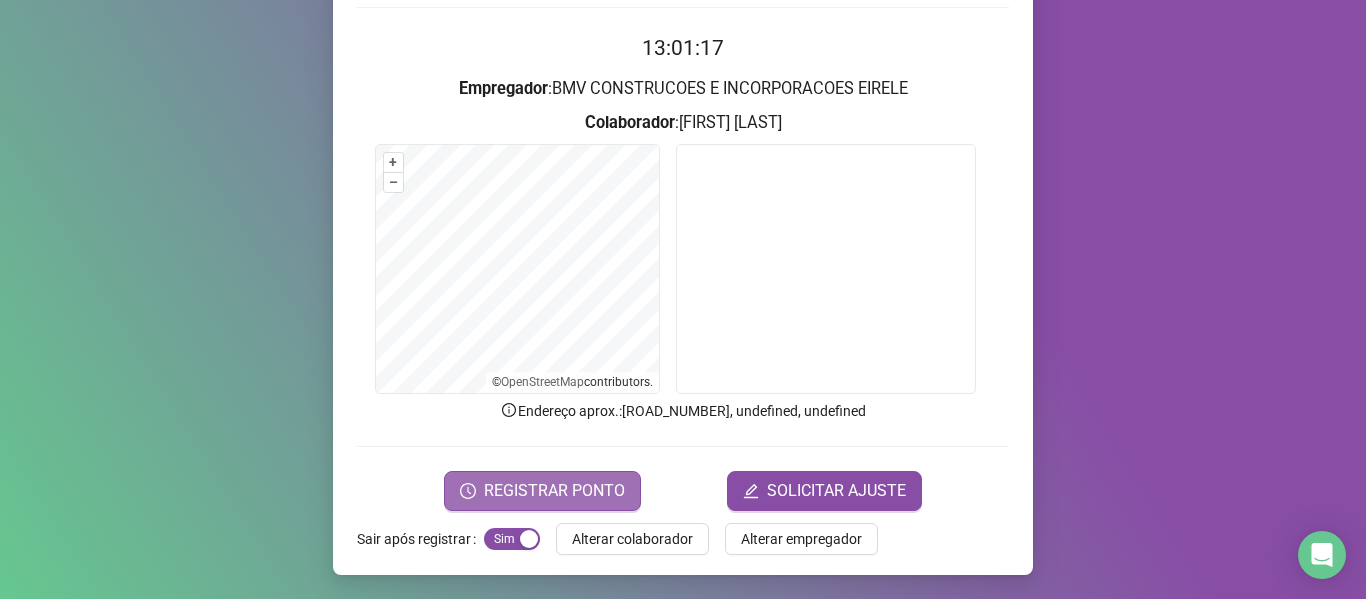 click on "REGISTRAR PONTO" at bounding box center [554, 491] 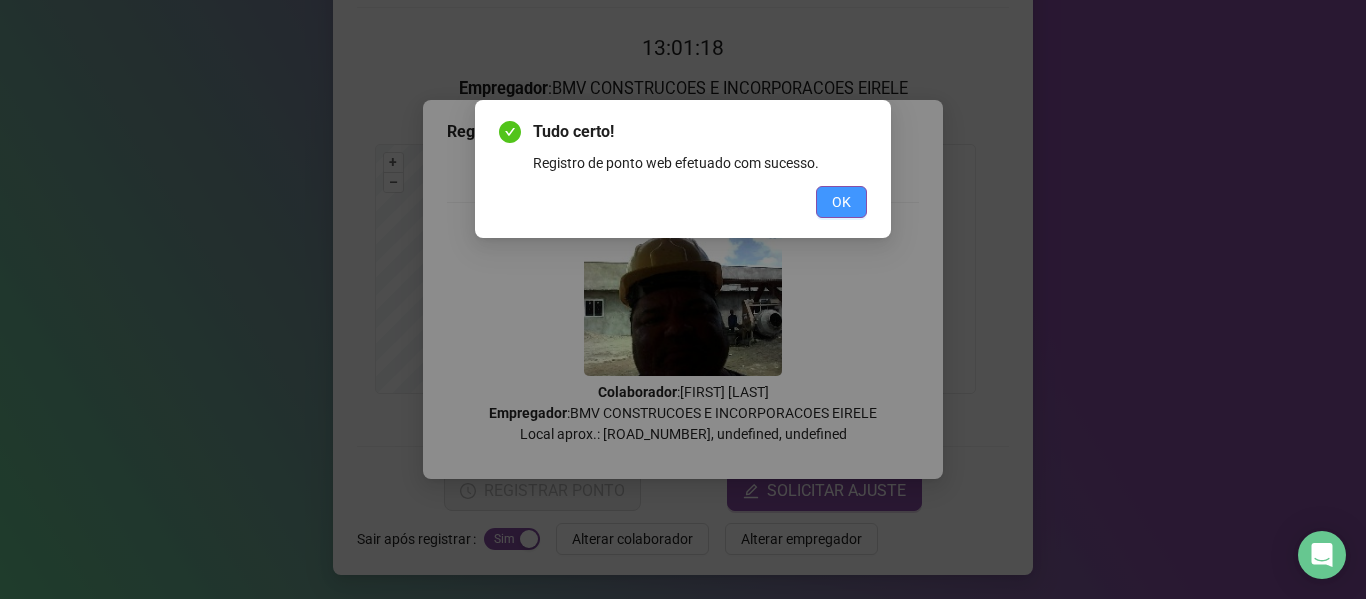 click on "OK" at bounding box center (841, 202) 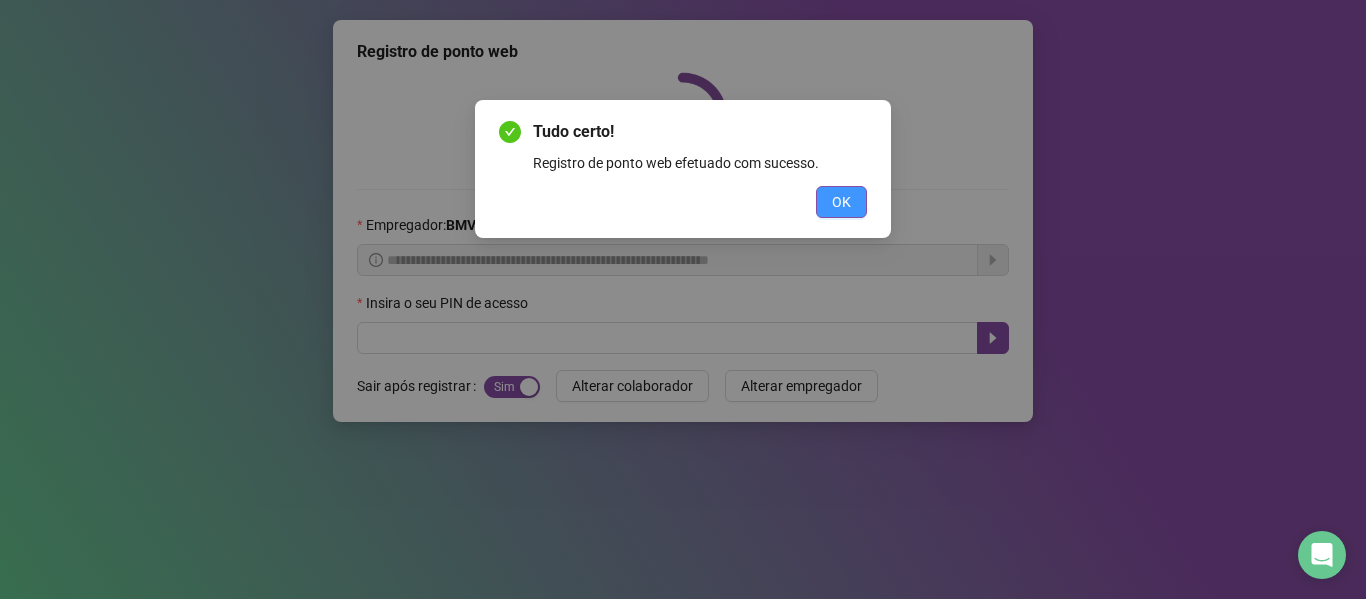 scroll, scrollTop: 0, scrollLeft: 0, axis: both 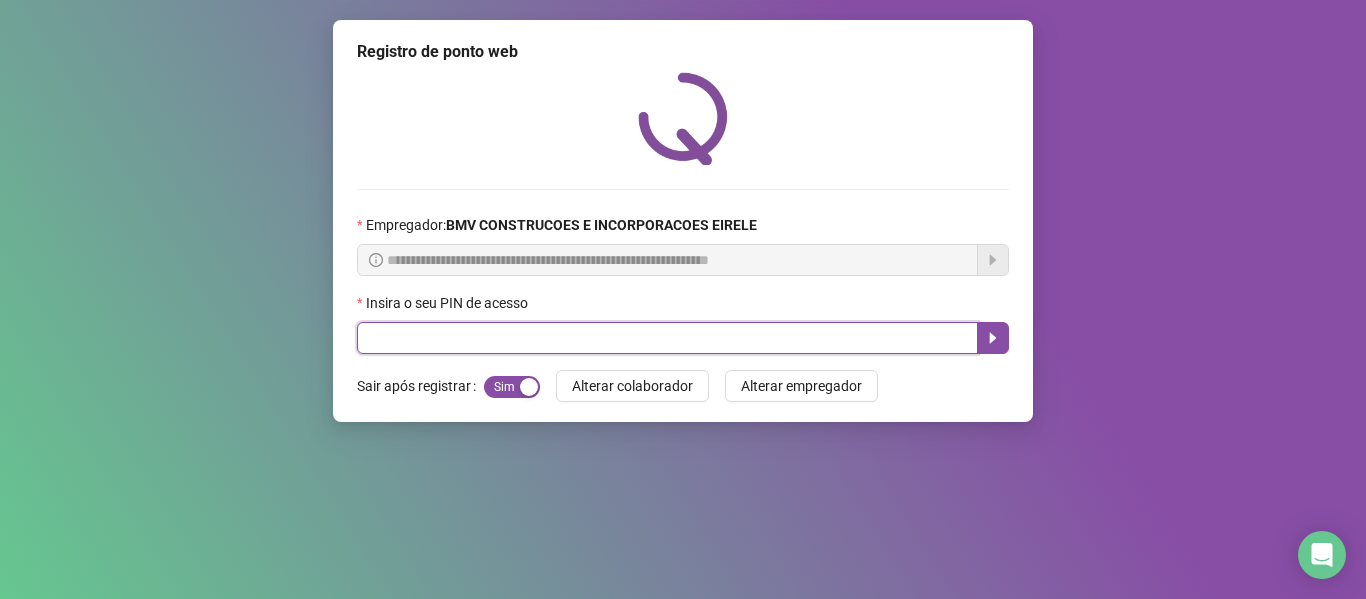 click at bounding box center (667, 338) 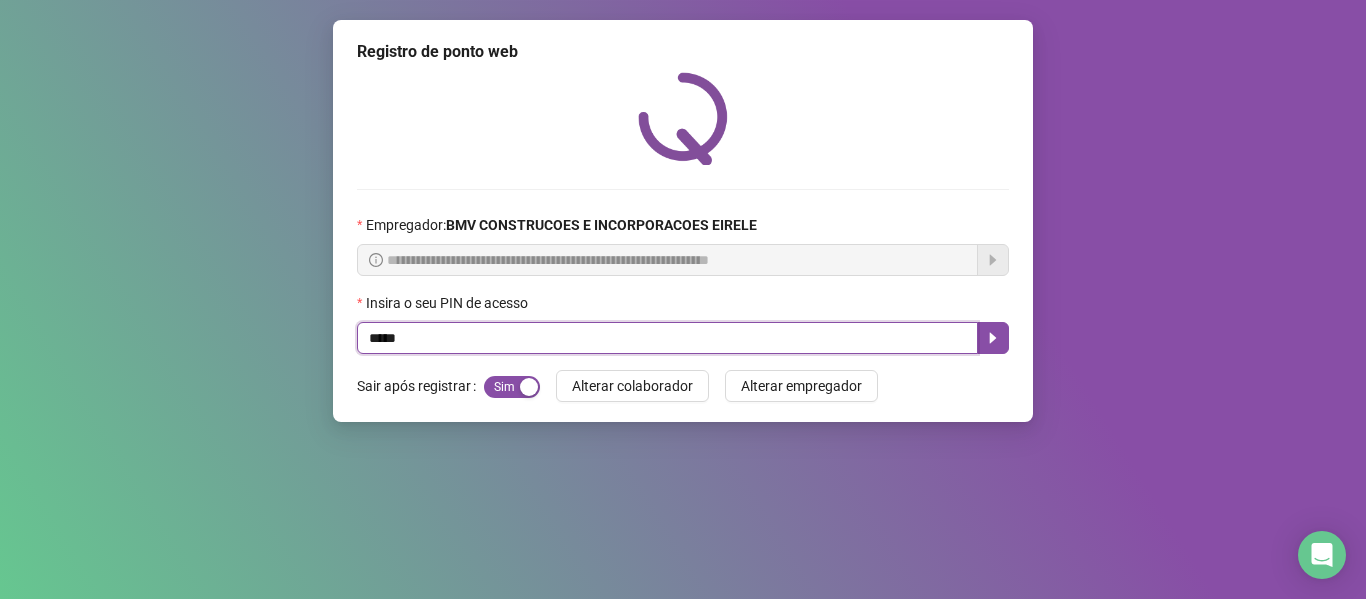 type on "*****" 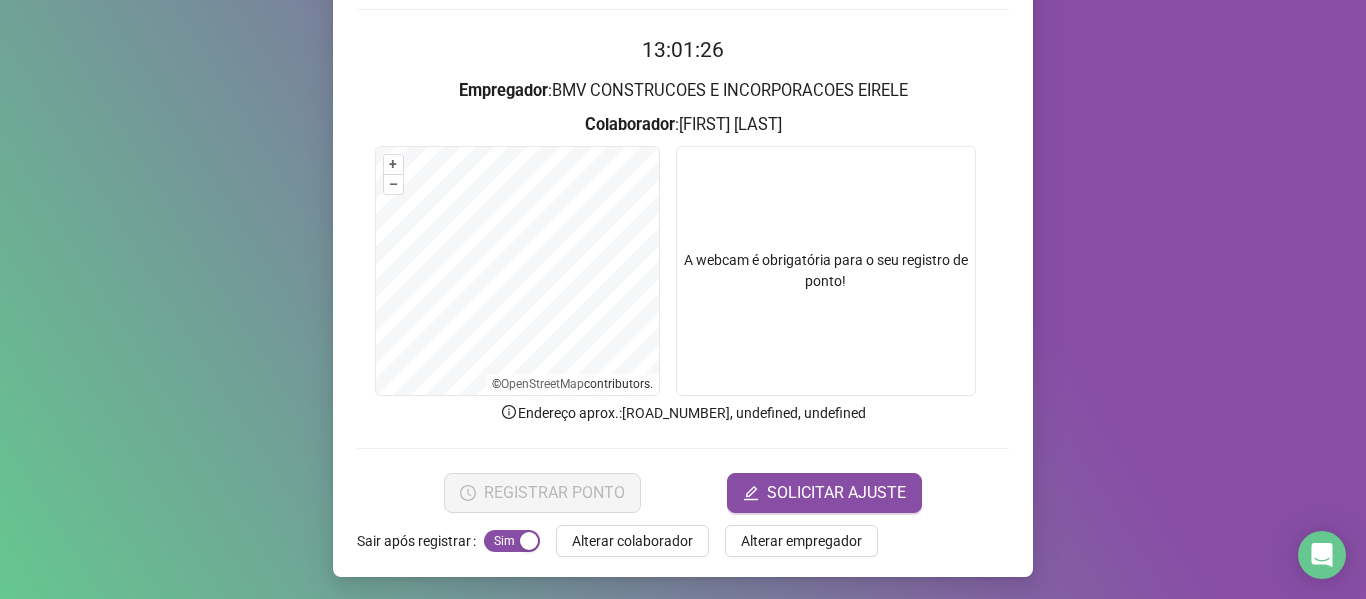 scroll, scrollTop: 182, scrollLeft: 0, axis: vertical 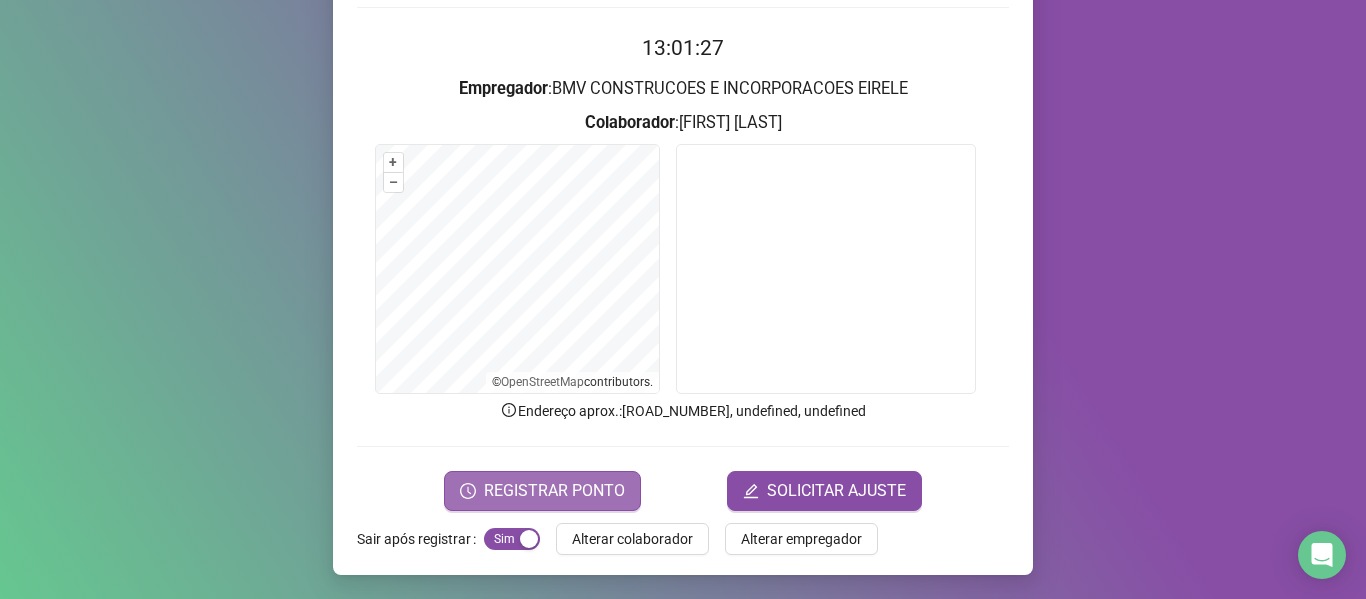 click on "REGISTRAR PONTO" at bounding box center [554, 491] 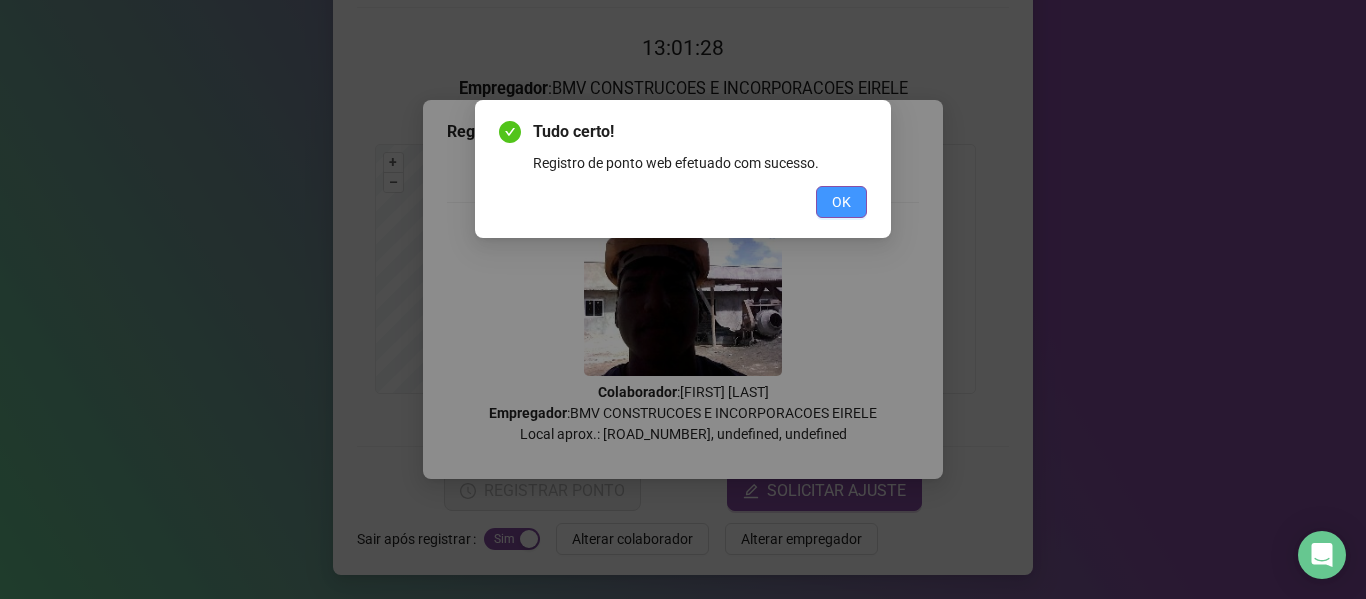 click on "OK" at bounding box center (841, 202) 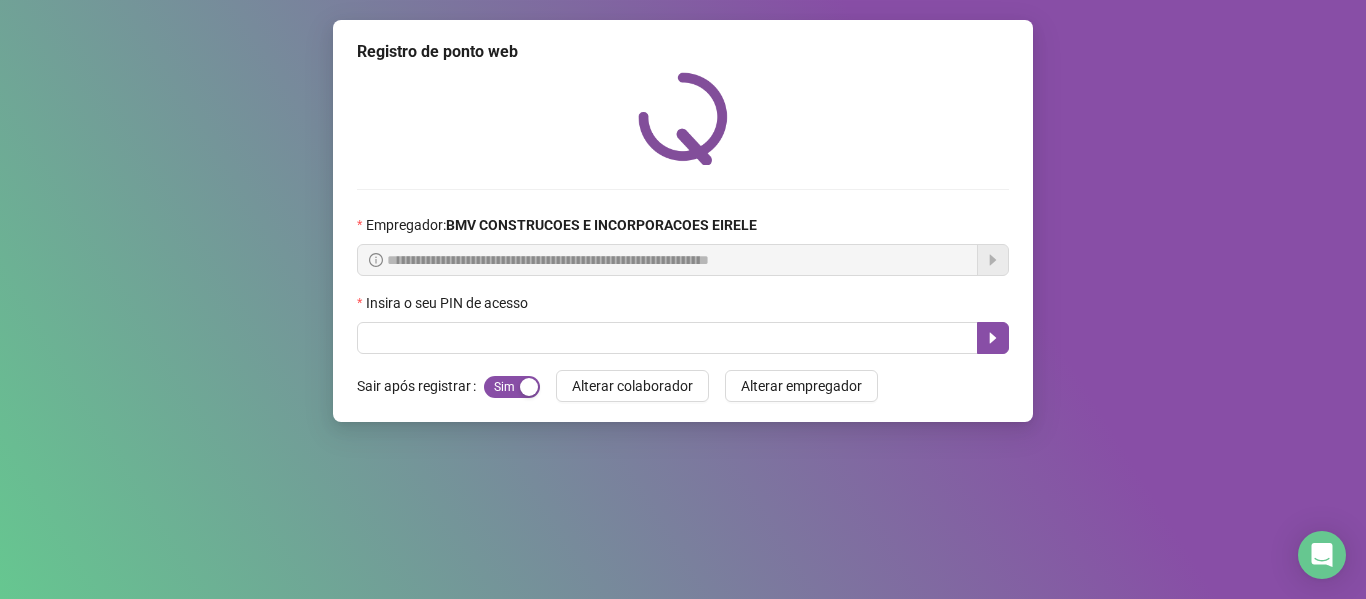 scroll, scrollTop: 0, scrollLeft: 0, axis: both 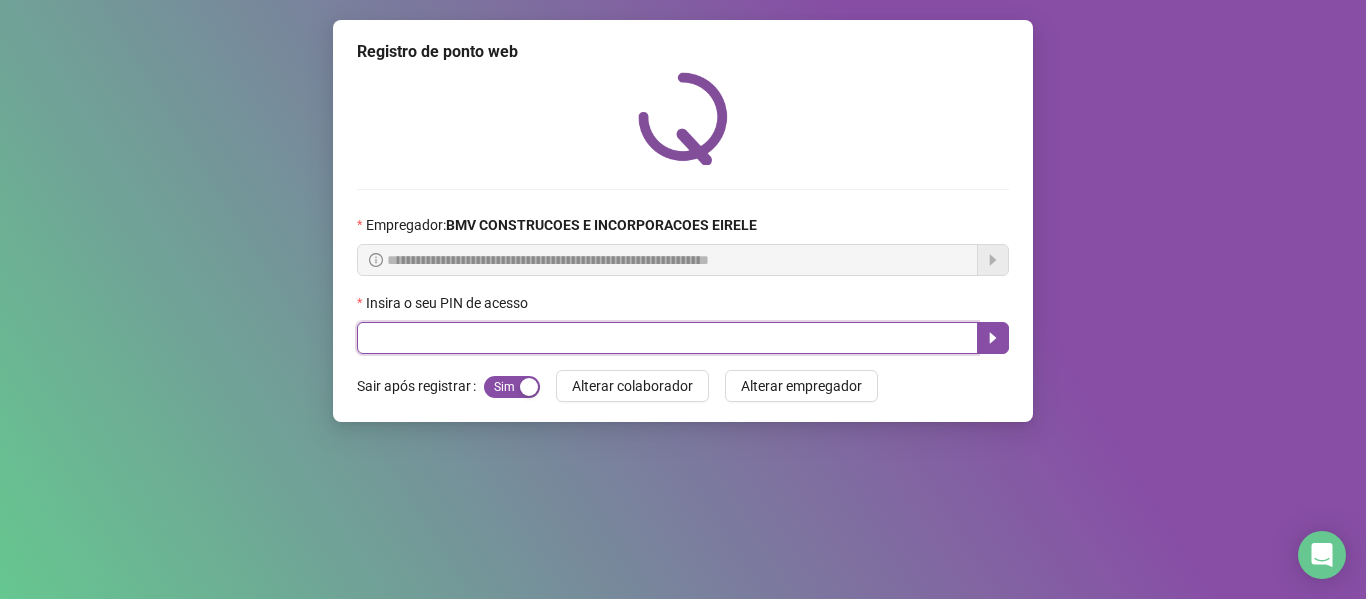 click at bounding box center [667, 338] 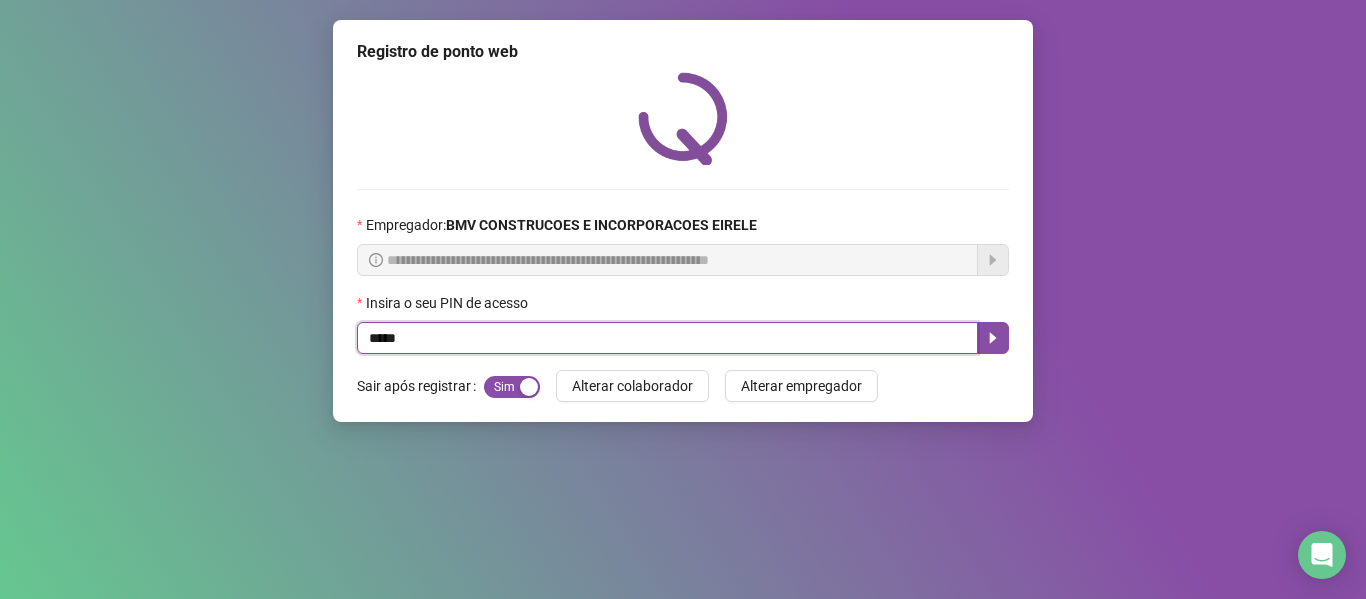 type on "*****" 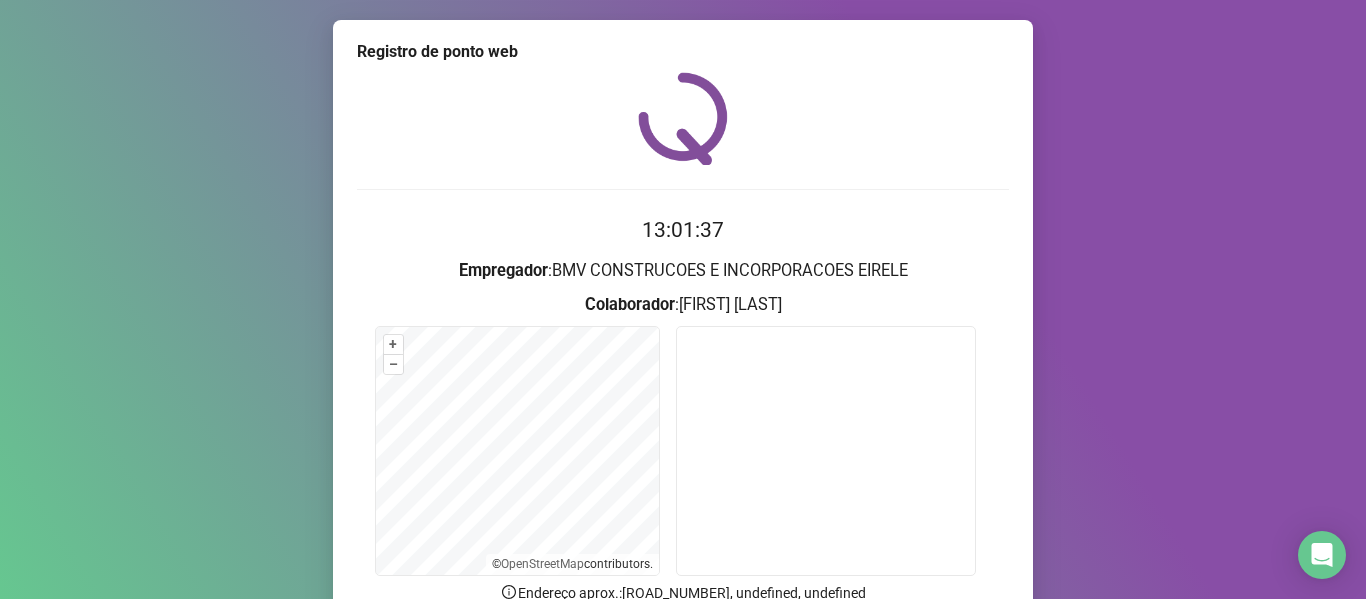 scroll, scrollTop: 182, scrollLeft: 0, axis: vertical 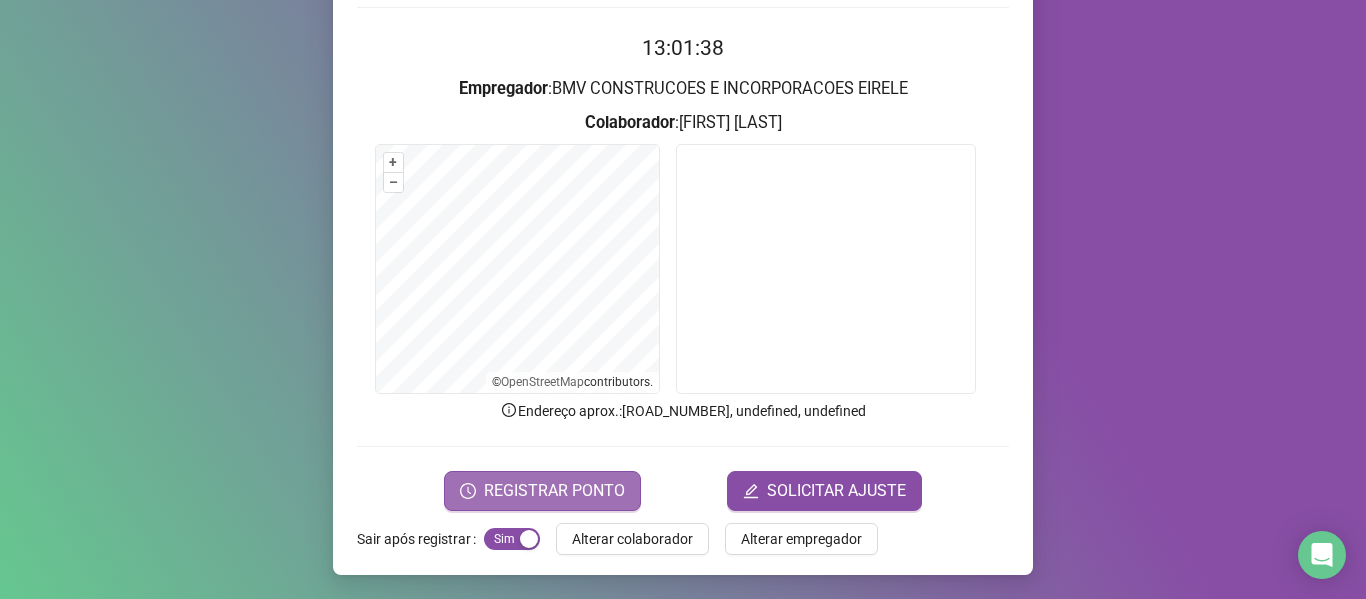 click on "REGISTRAR PONTO" at bounding box center [554, 491] 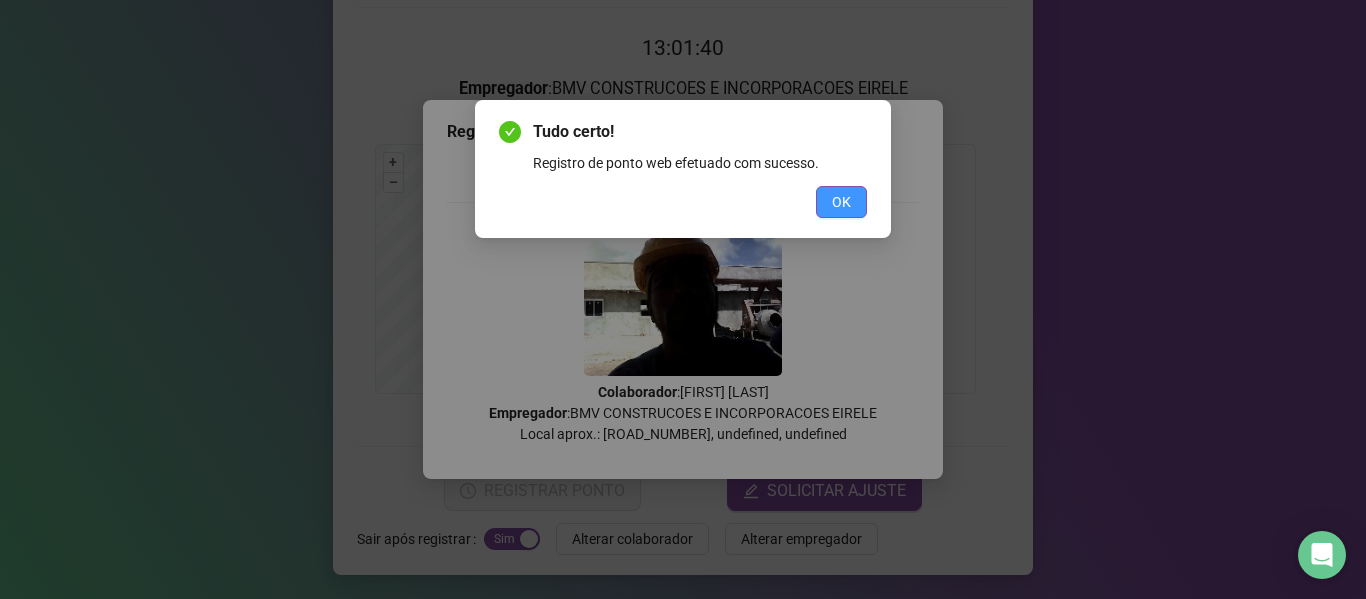 click on "OK" at bounding box center [841, 202] 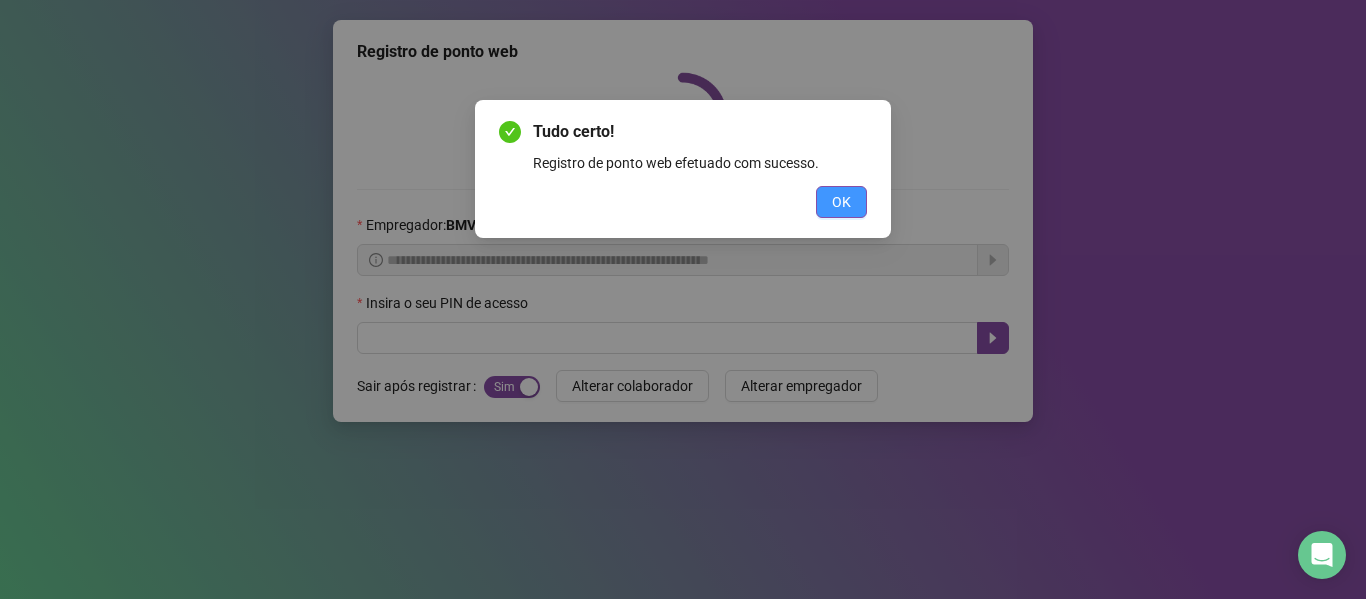 scroll, scrollTop: 0, scrollLeft: 0, axis: both 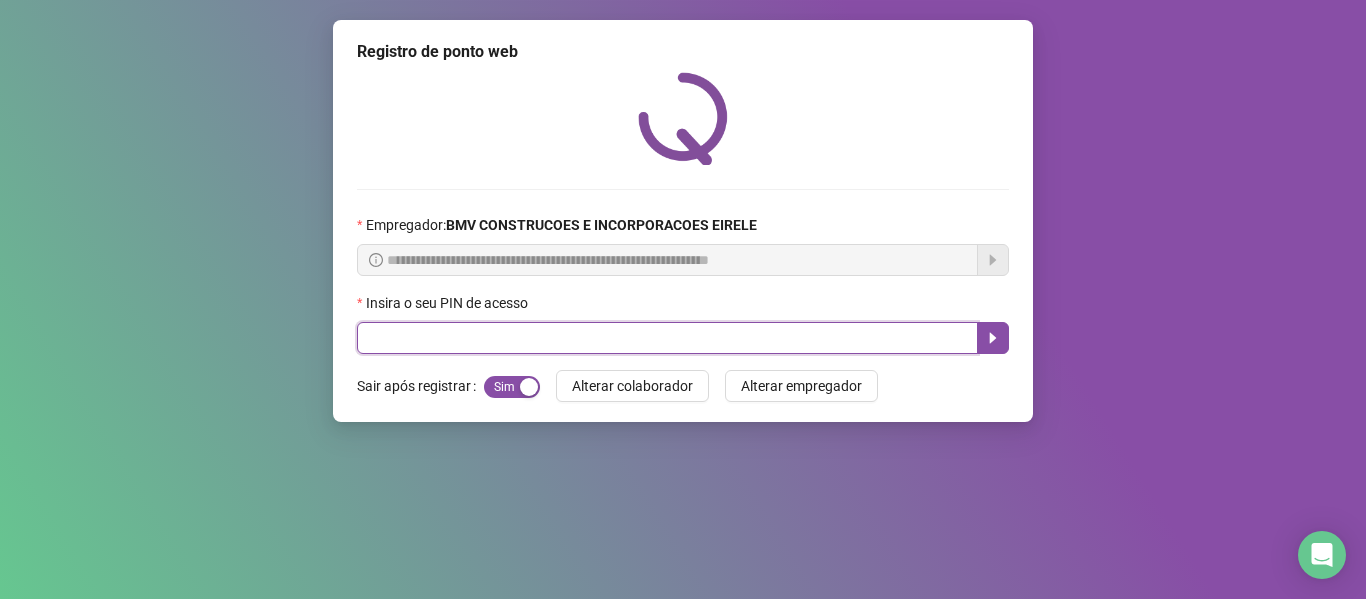 click at bounding box center [667, 338] 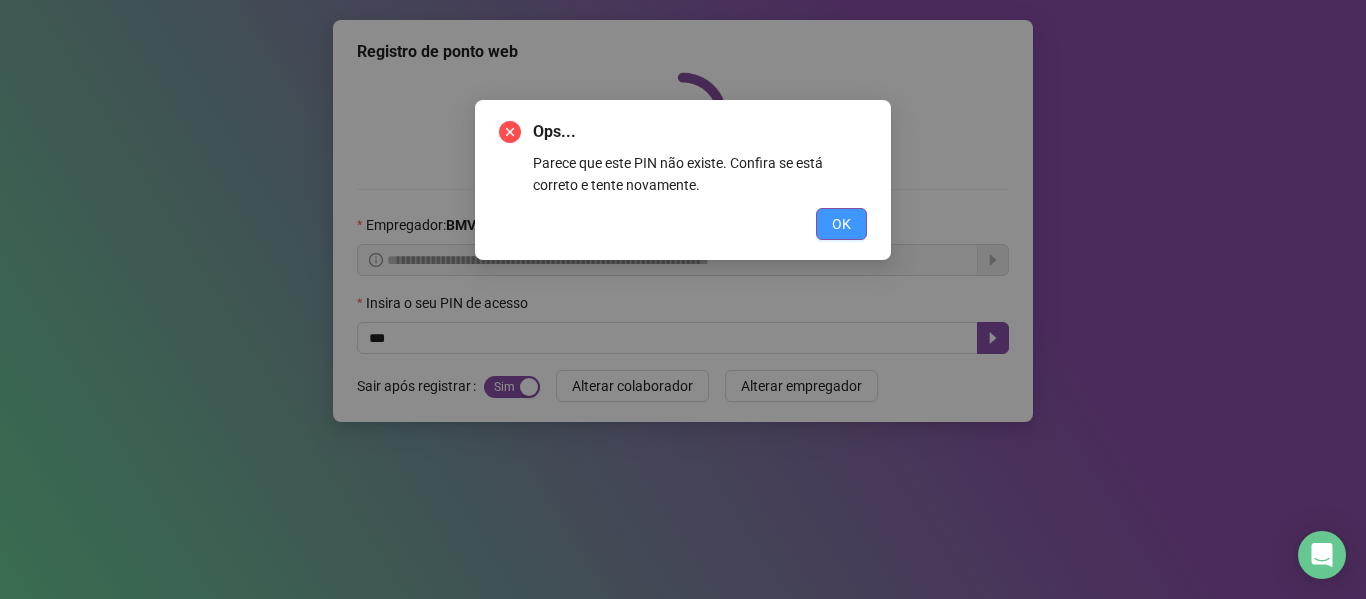click on "OK" at bounding box center [841, 224] 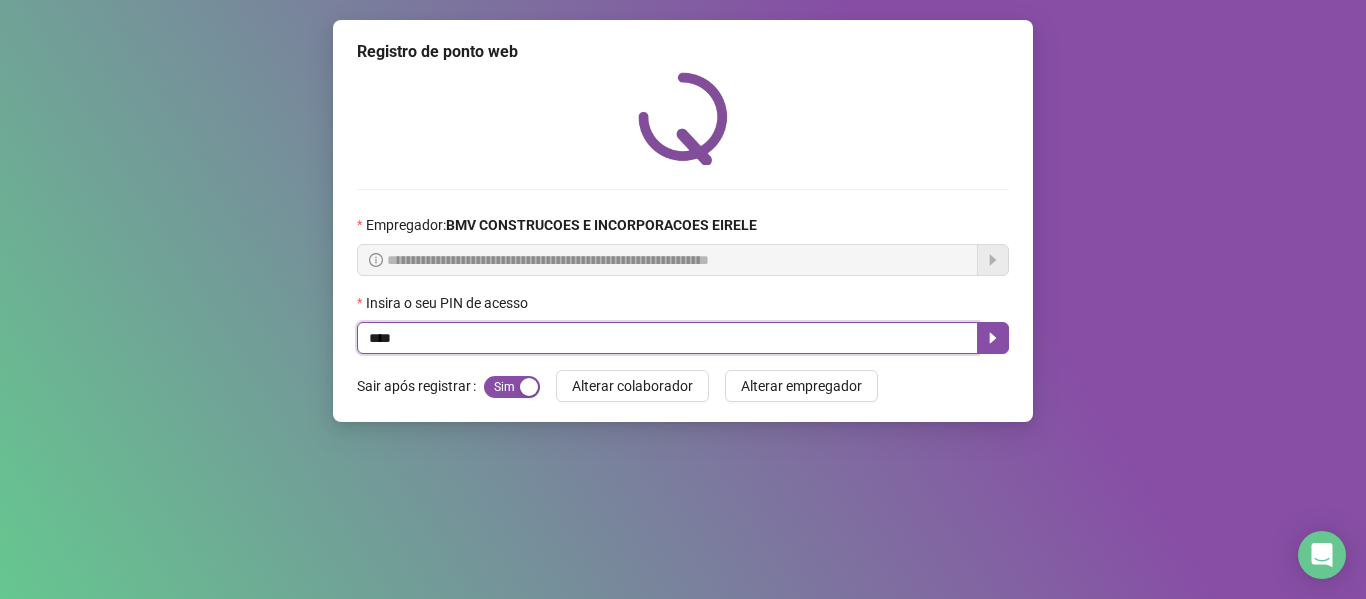 click on "****" at bounding box center (667, 338) 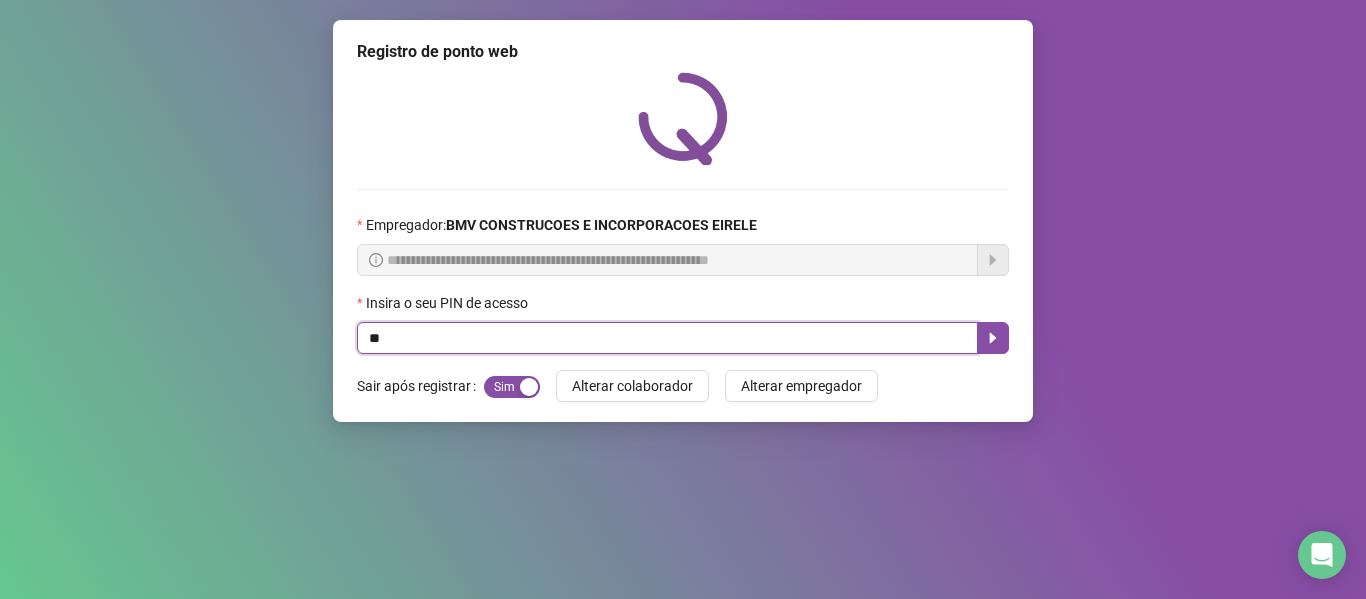 type on "*" 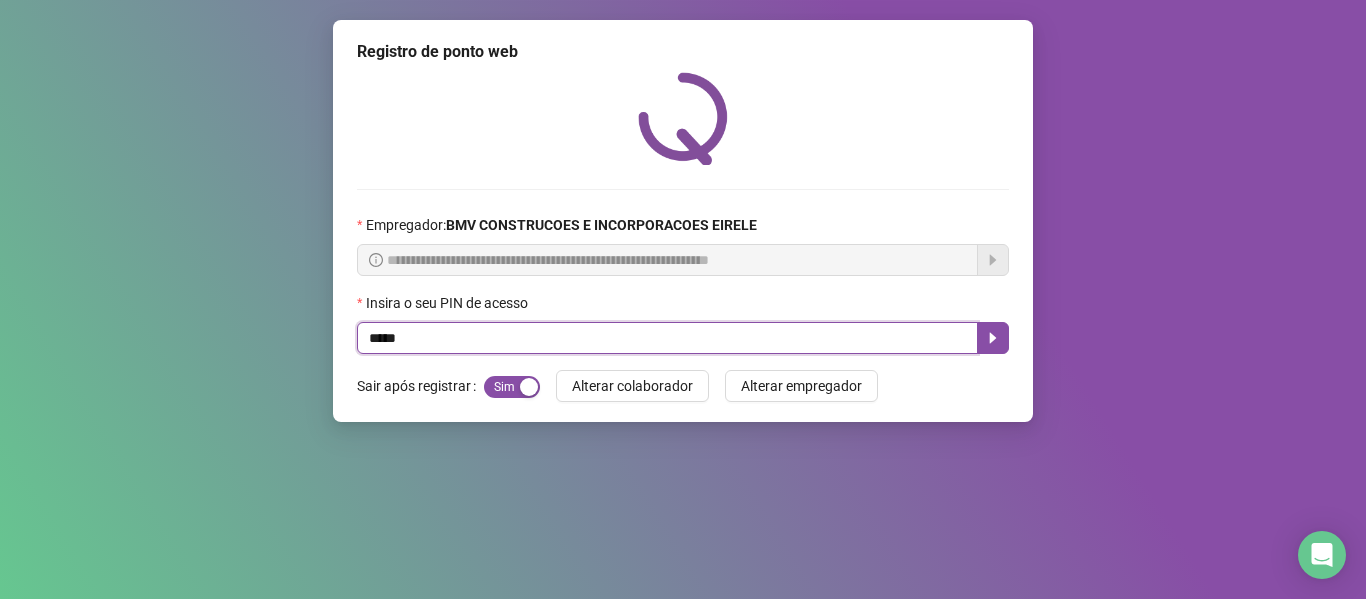 type on "*****" 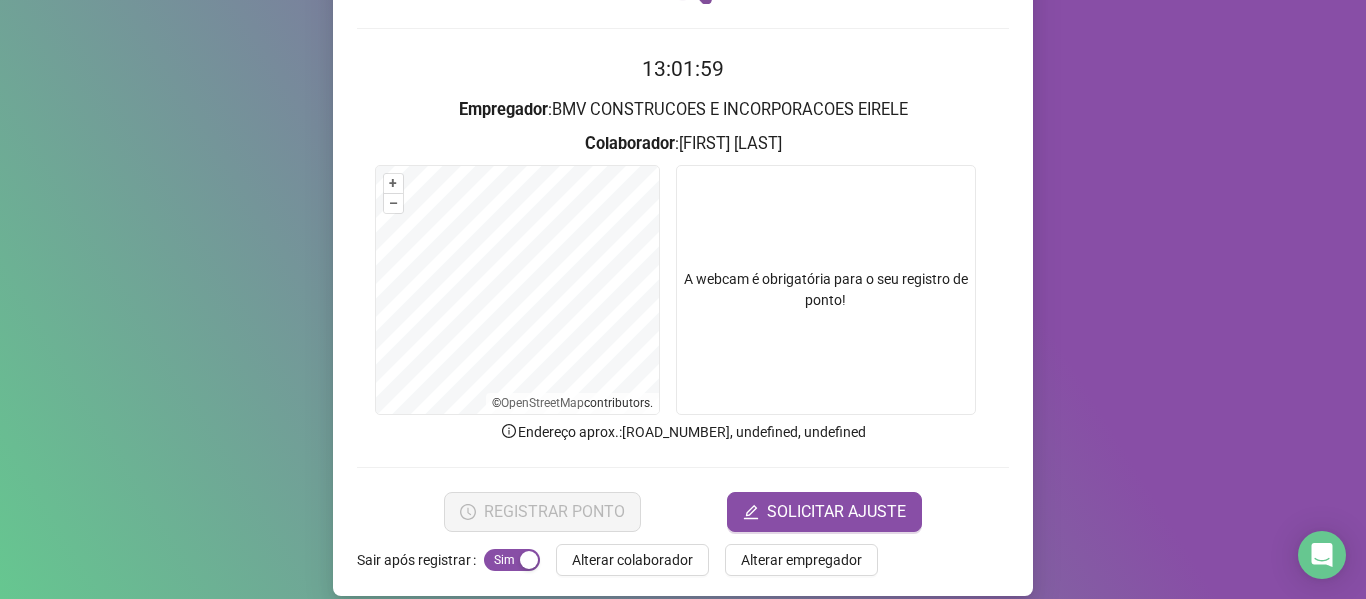 scroll, scrollTop: 182, scrollLeft: 0, axis: vertical 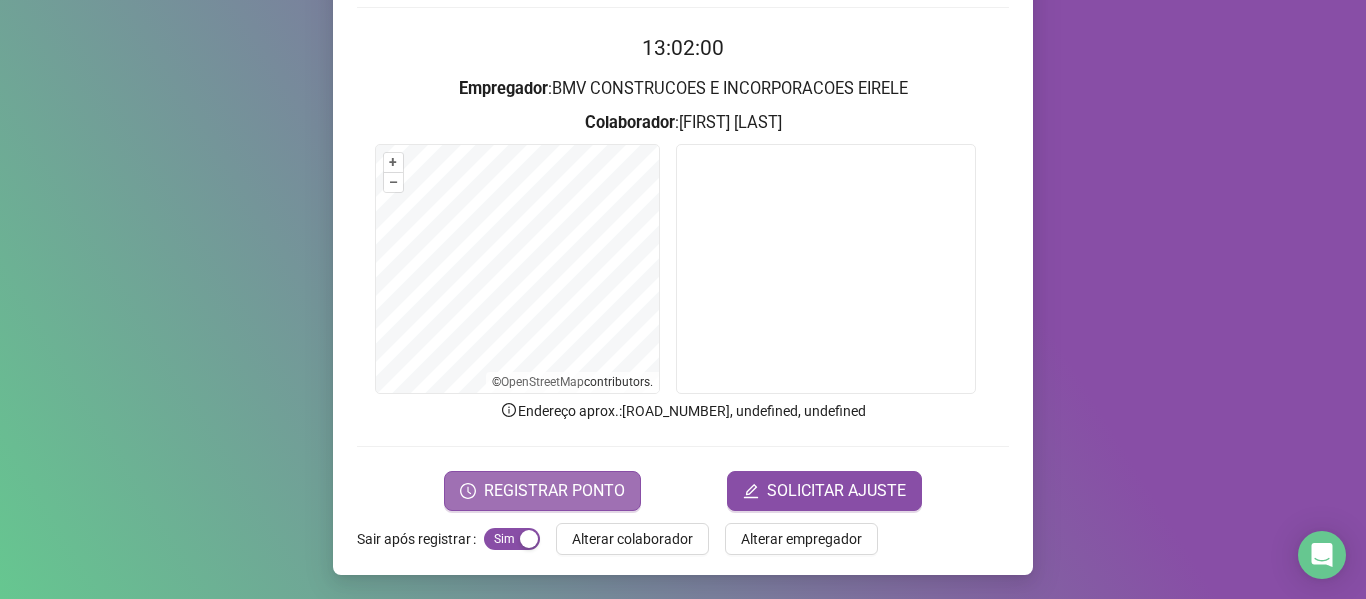 click on "REGISTRAR PONTO" at bounding box center (554, 491) 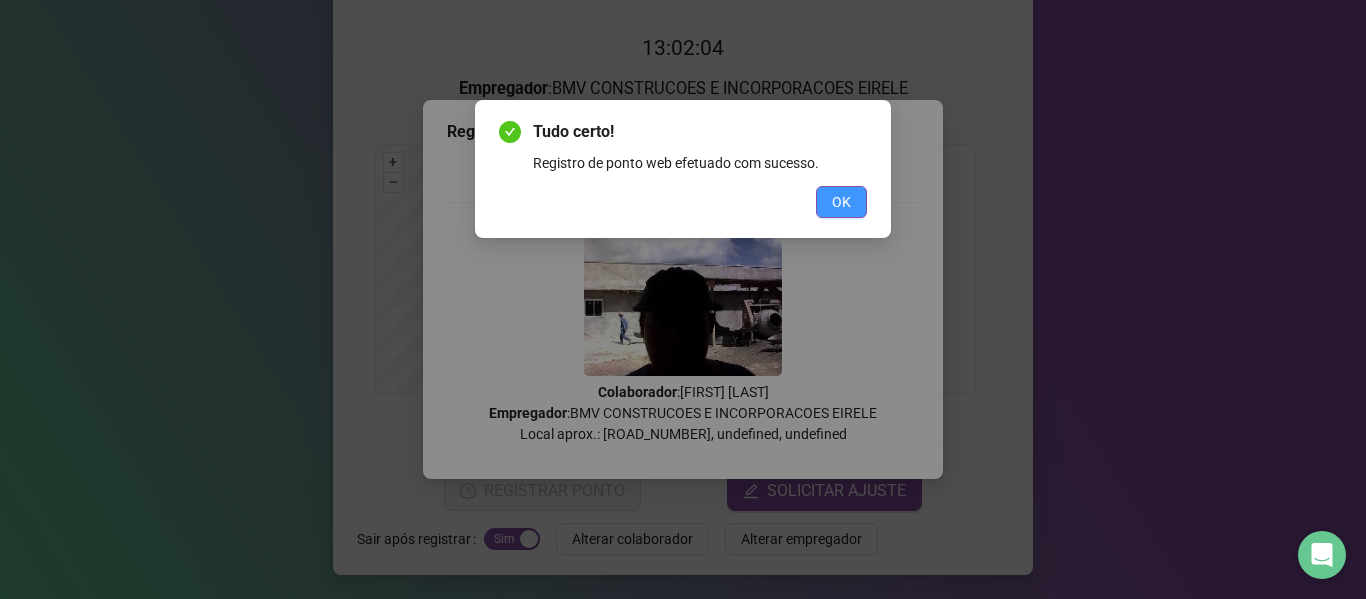 click on "OK" at bounding box center (841, 202) 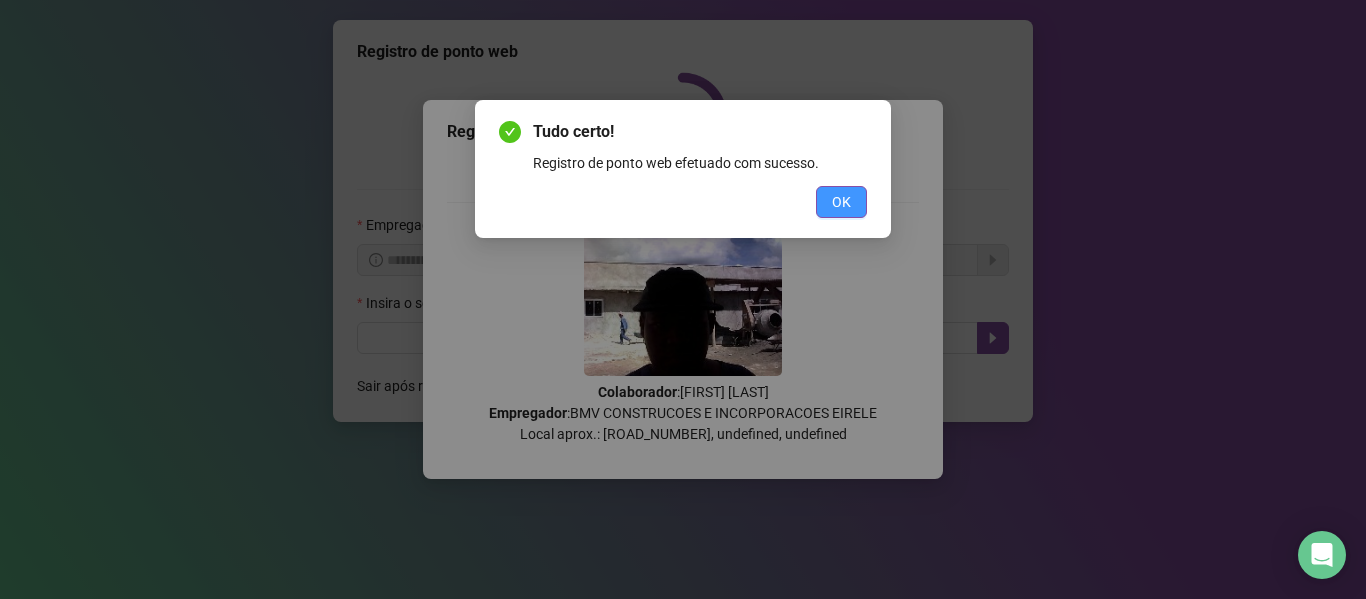 scroll, scrollTop: 0, scrollLeft: 0, axis: both 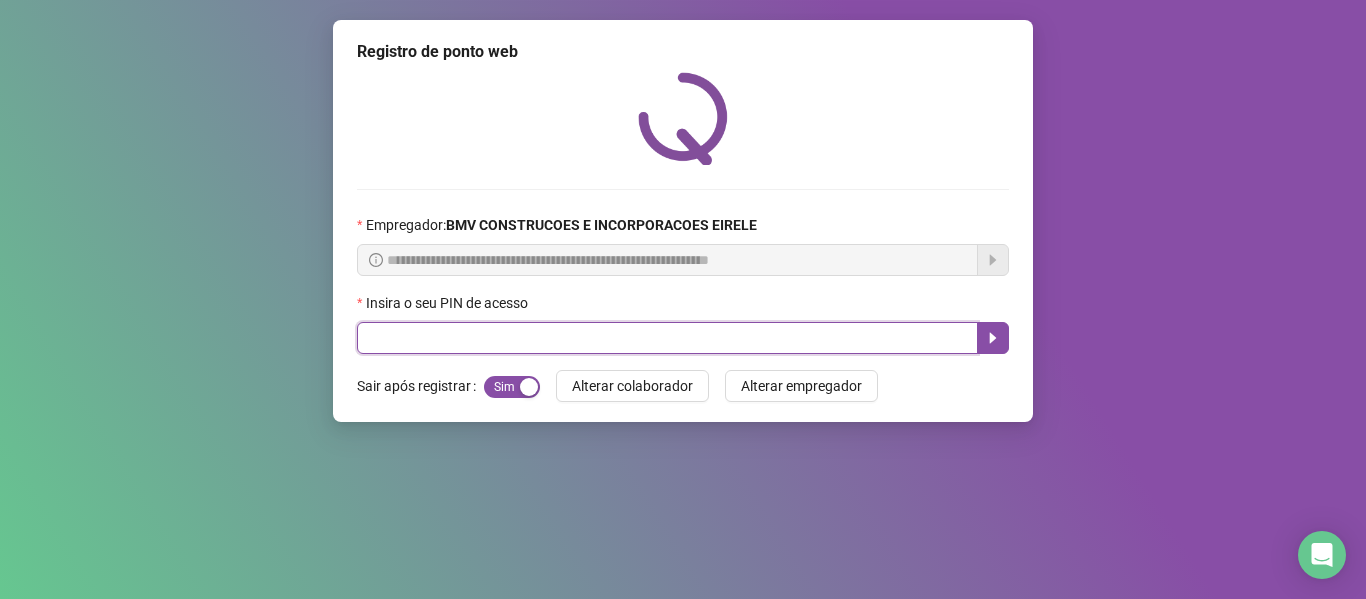 click at bounding box center (667, 338) 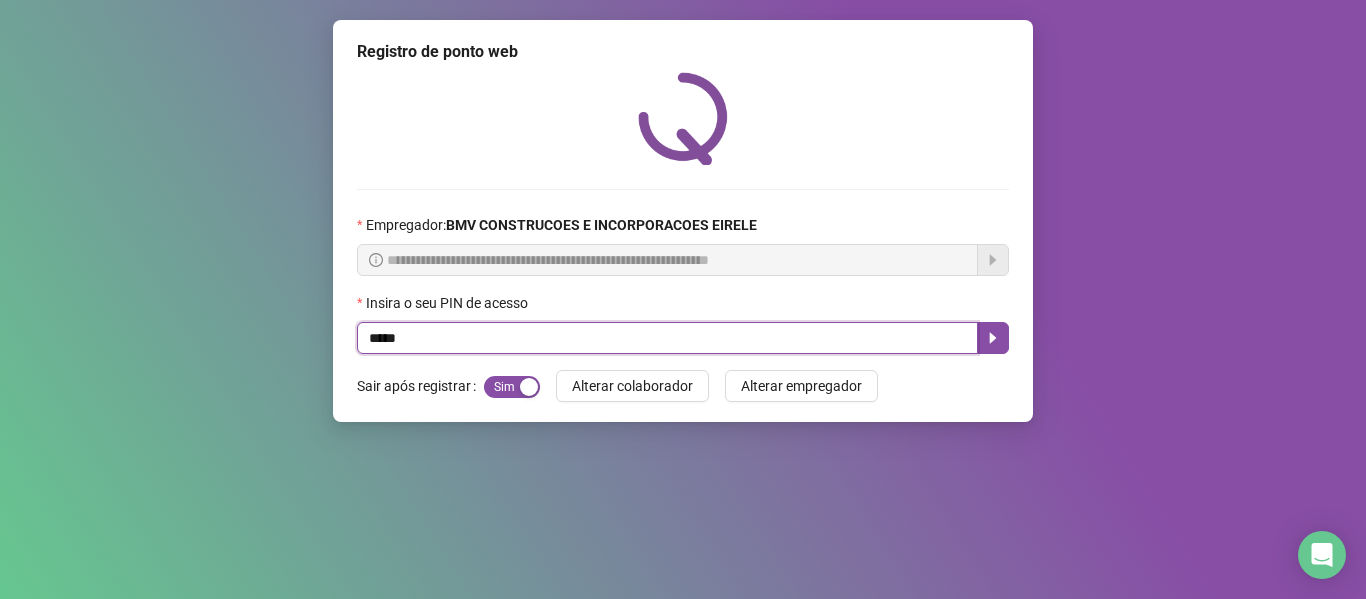 type on "*****" 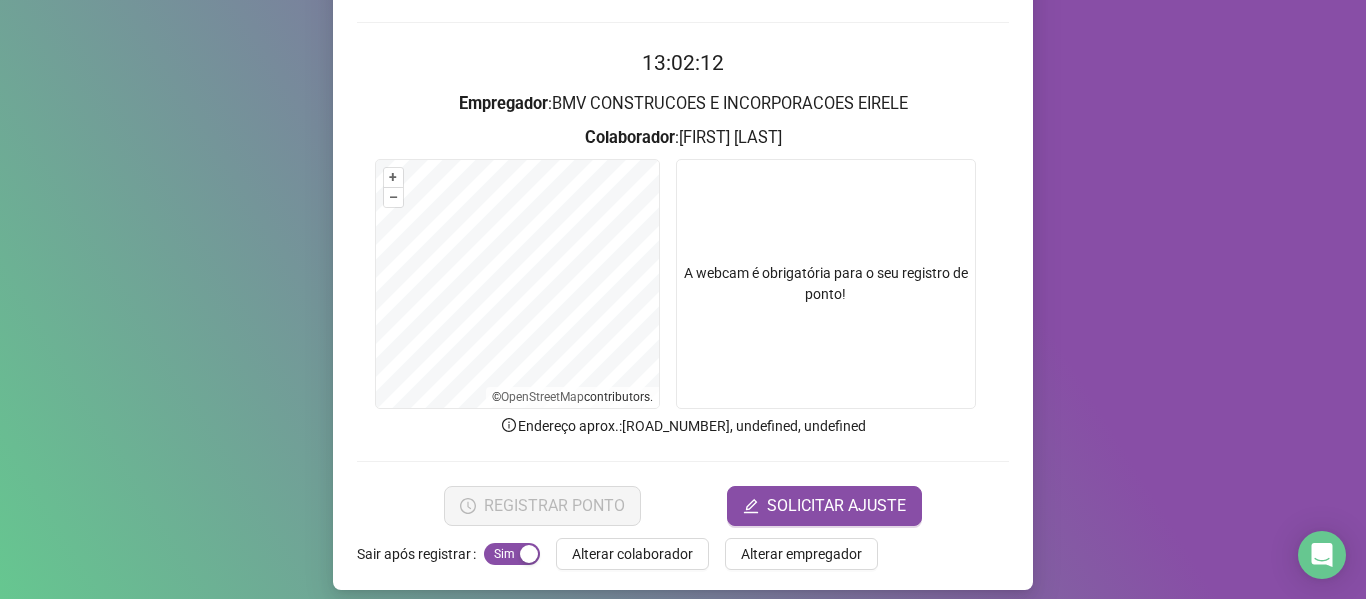 scroll, scrollTop: 182, scrollLeft: 0, axis: vertical 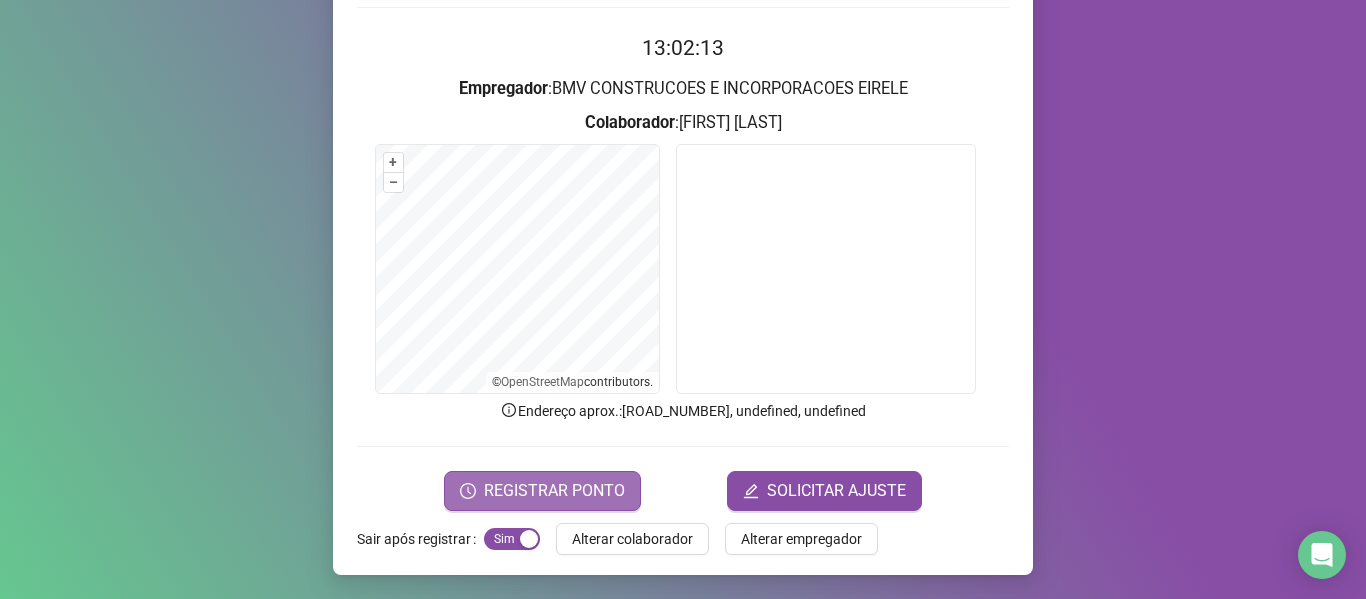 click on "REGISTRAR PONTO" at bounding box center [554, 491] 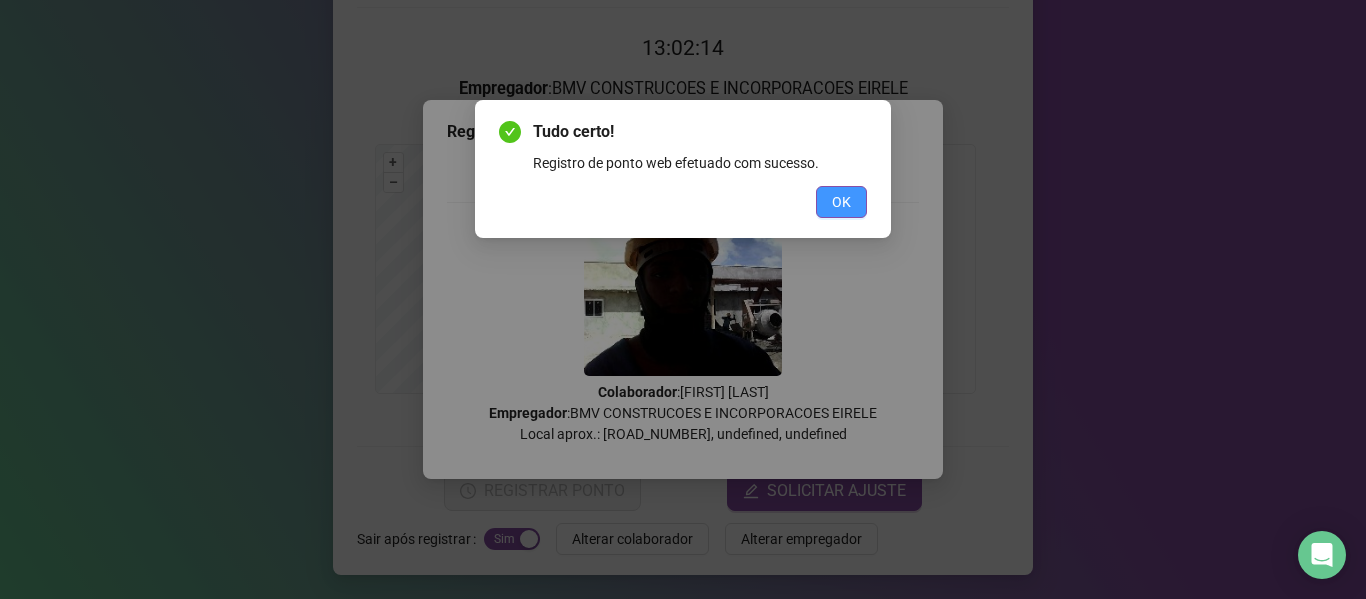 click on "OK" at bounding box center (841, 202) 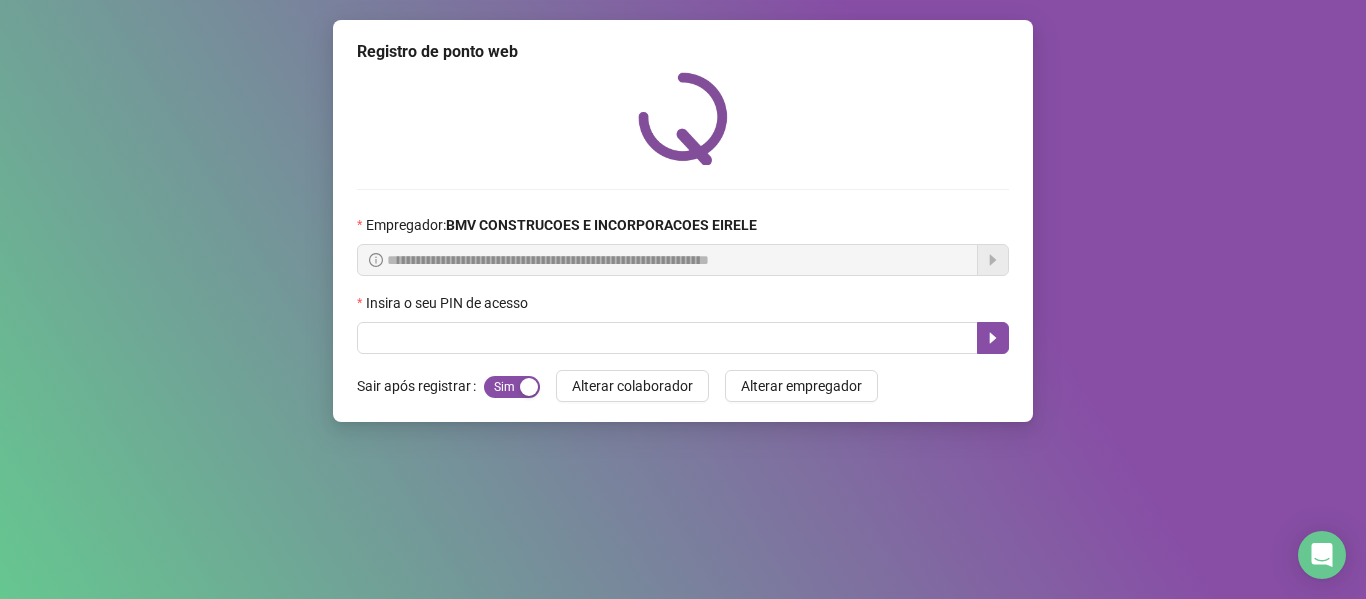 scroll, scrollTop: 0, scrollLeft: 0, axis: both 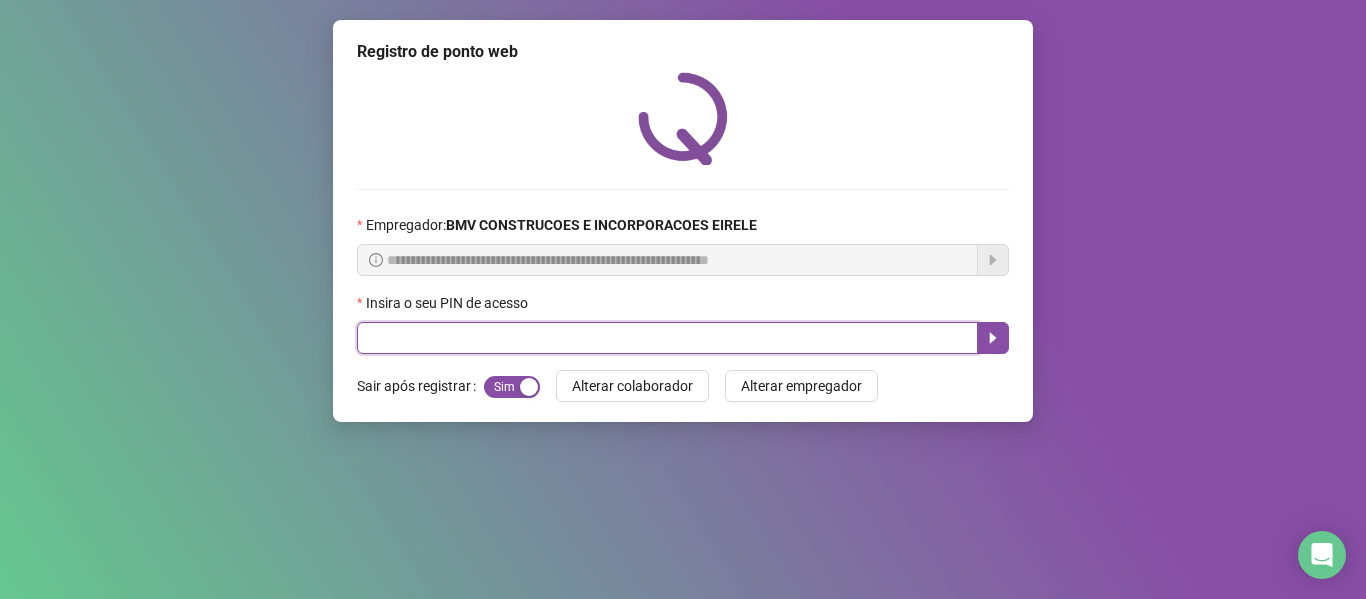 click at bounding box center (667, 338) 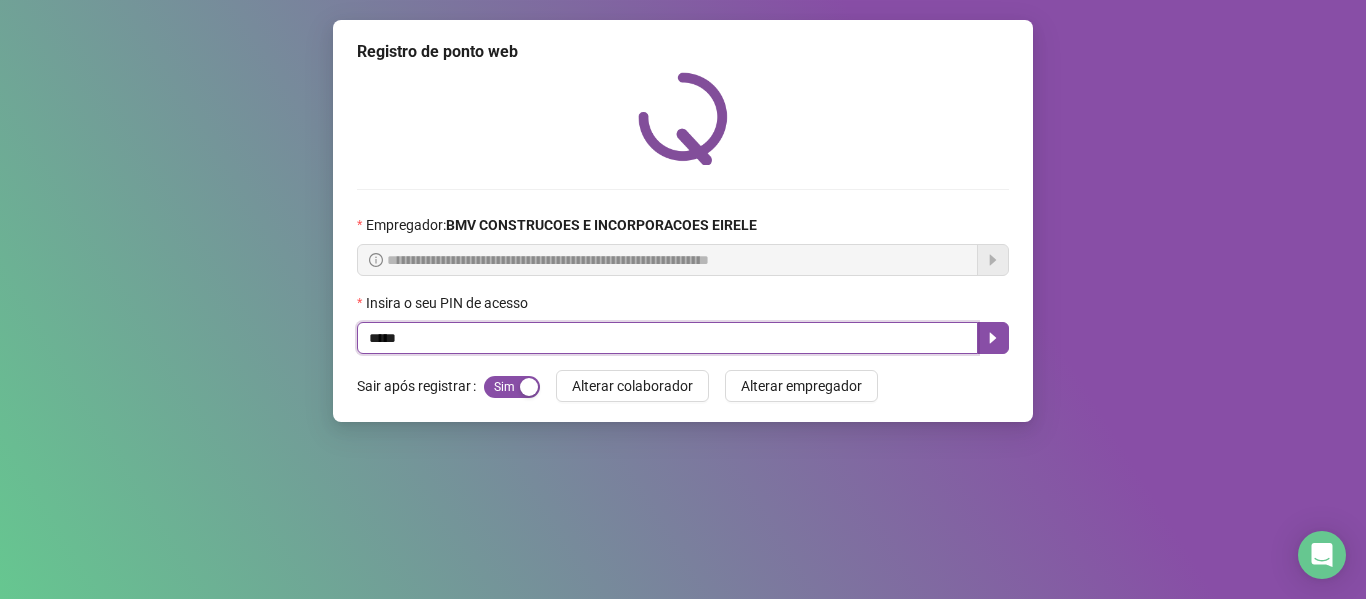 type on "*****" 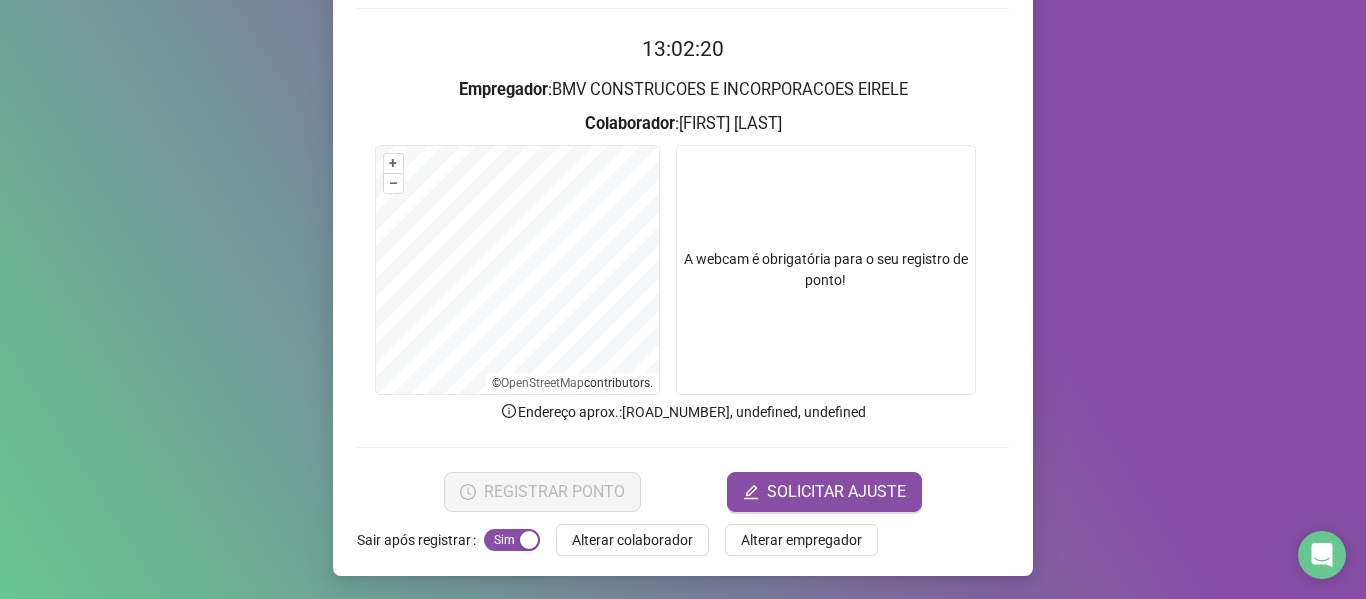 scroll, scrollTop: 182, scrollLeft: 0, axis: vertical 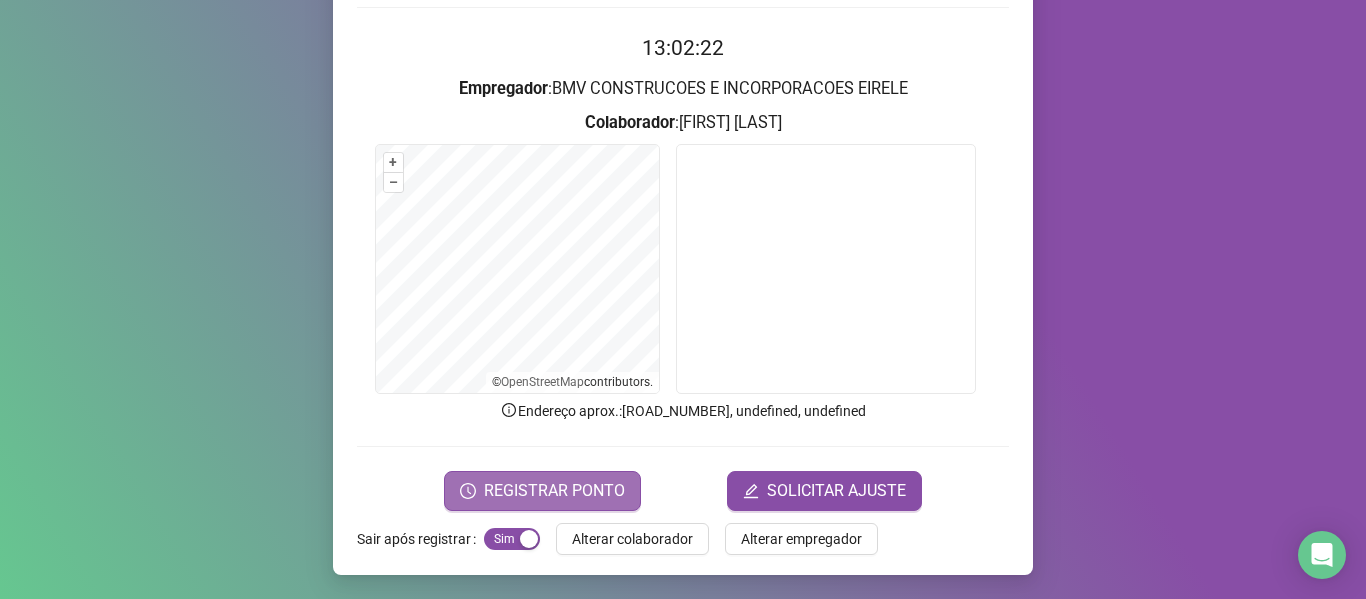 click on "REGISTRAR PONTO" at bounding box center [554, 491] 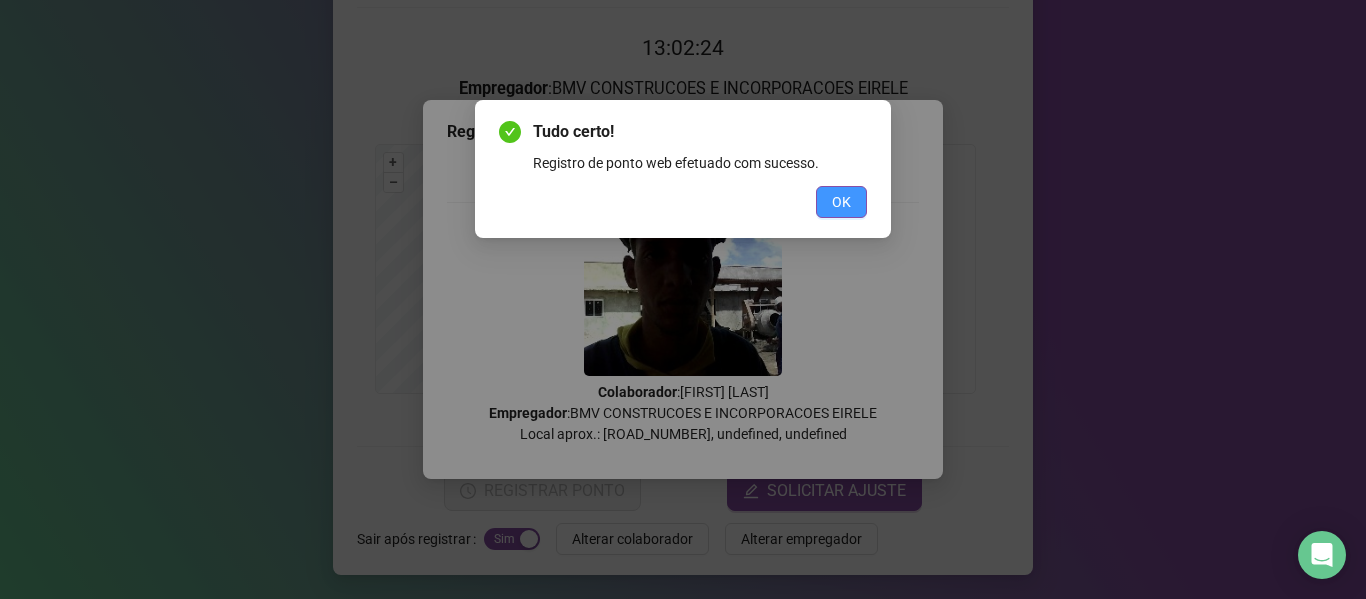 click on "OK" at bounding box center (841, 202) 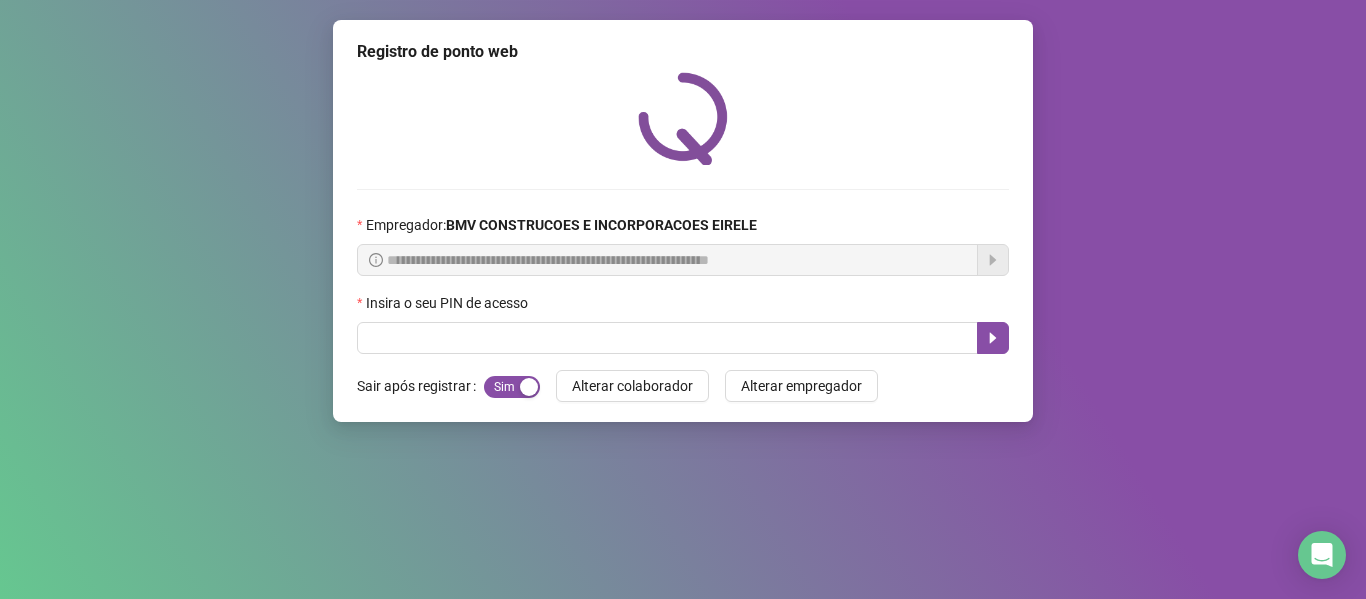 scroll, scrollTop: 0, scrollLeft: 0, axis: both 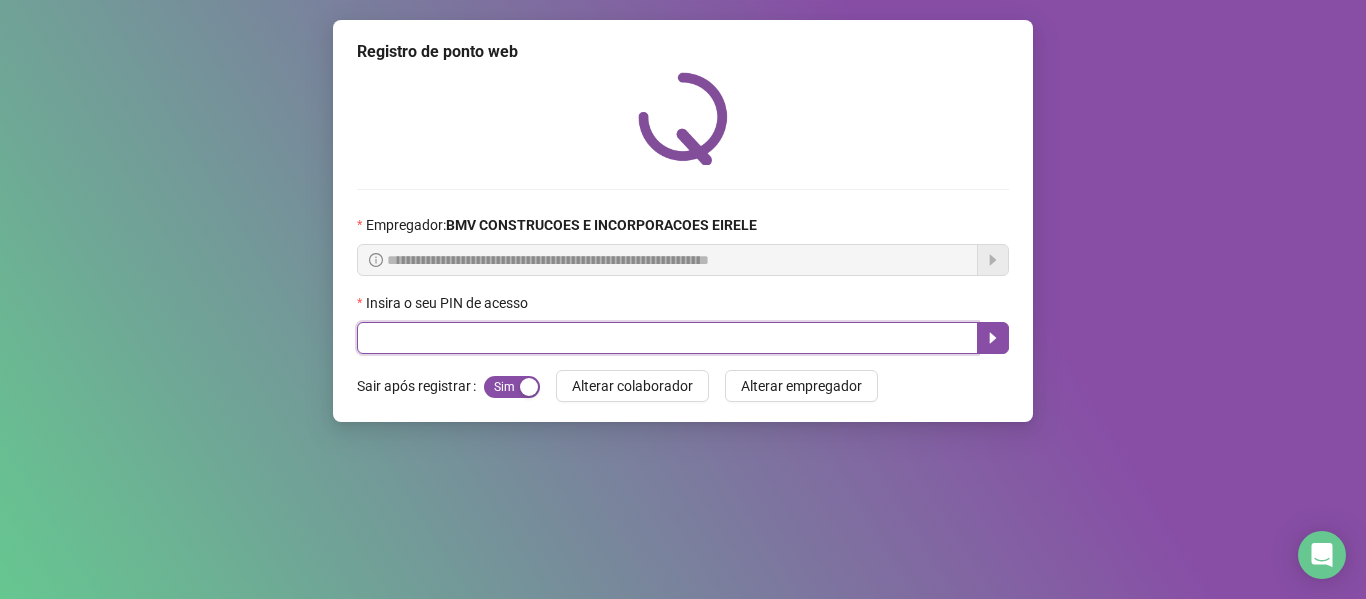 click at bounding box center (667, 338) 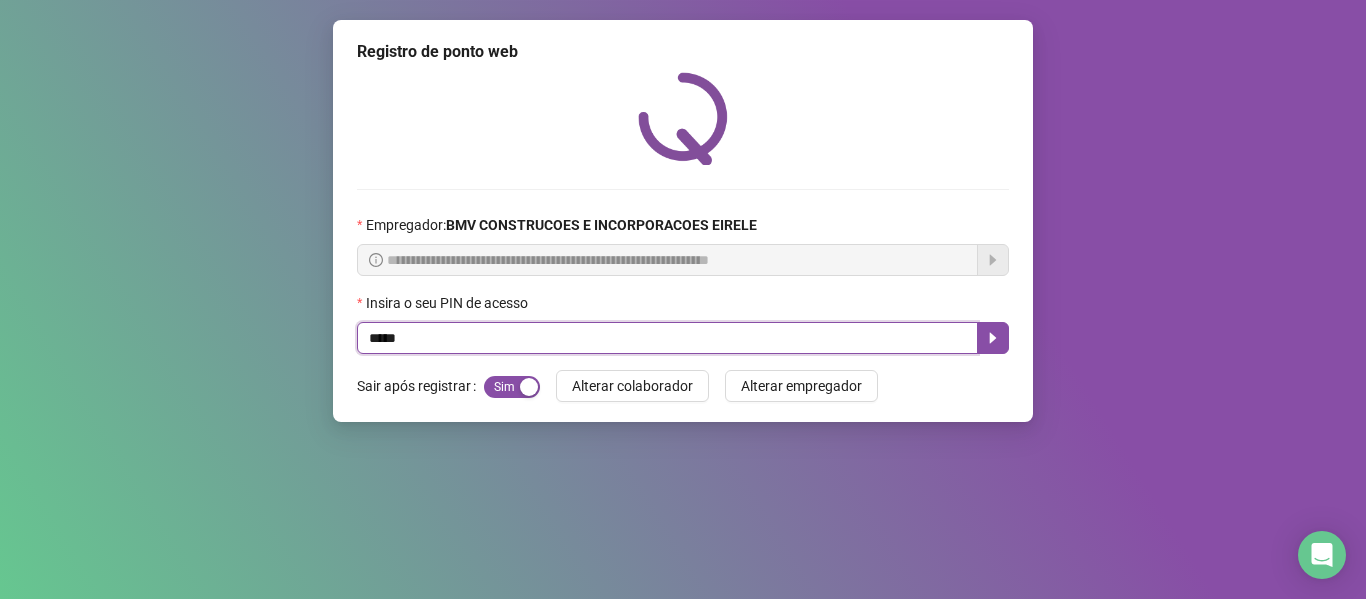 type on "*****" 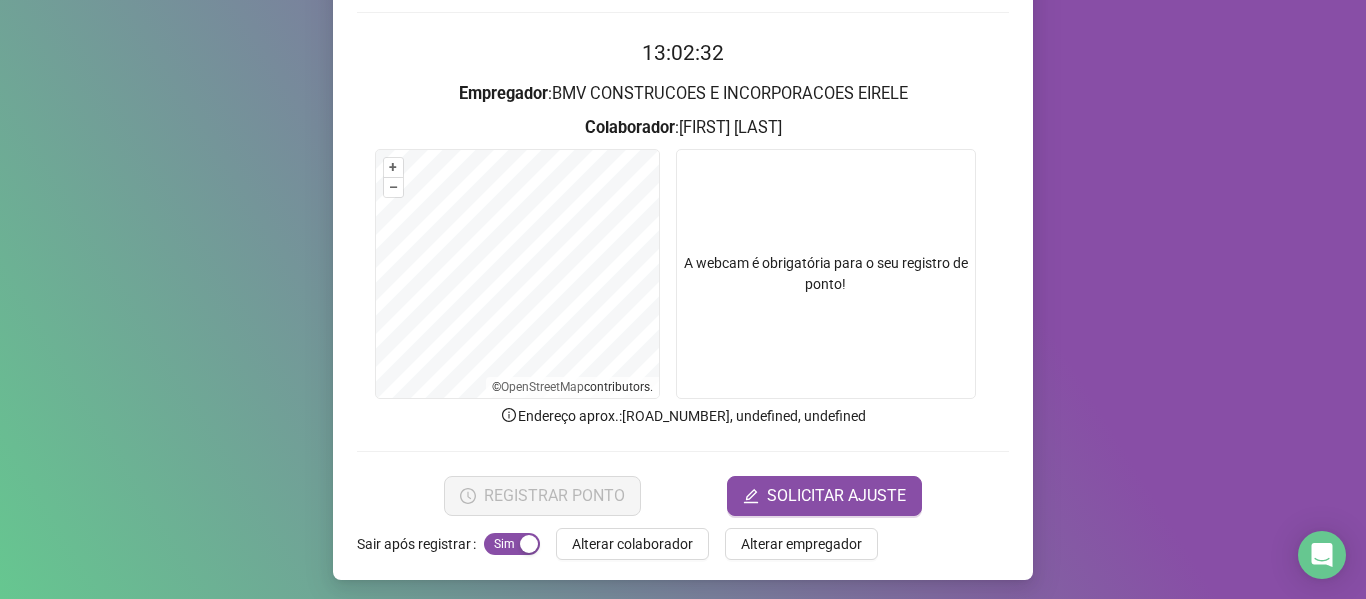 scroll, scrollTop: 182, scrollLeft: 0, axis: vertical 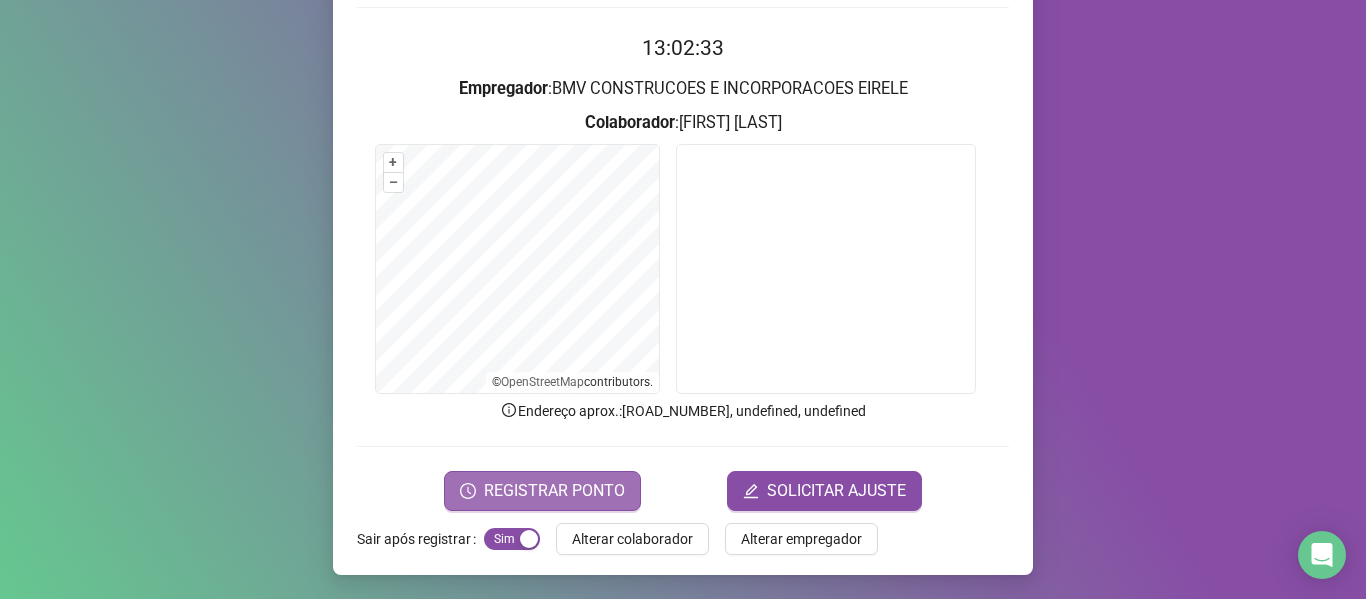 click on "REGISTRAR PONTO" at bounding box center [554, 491] 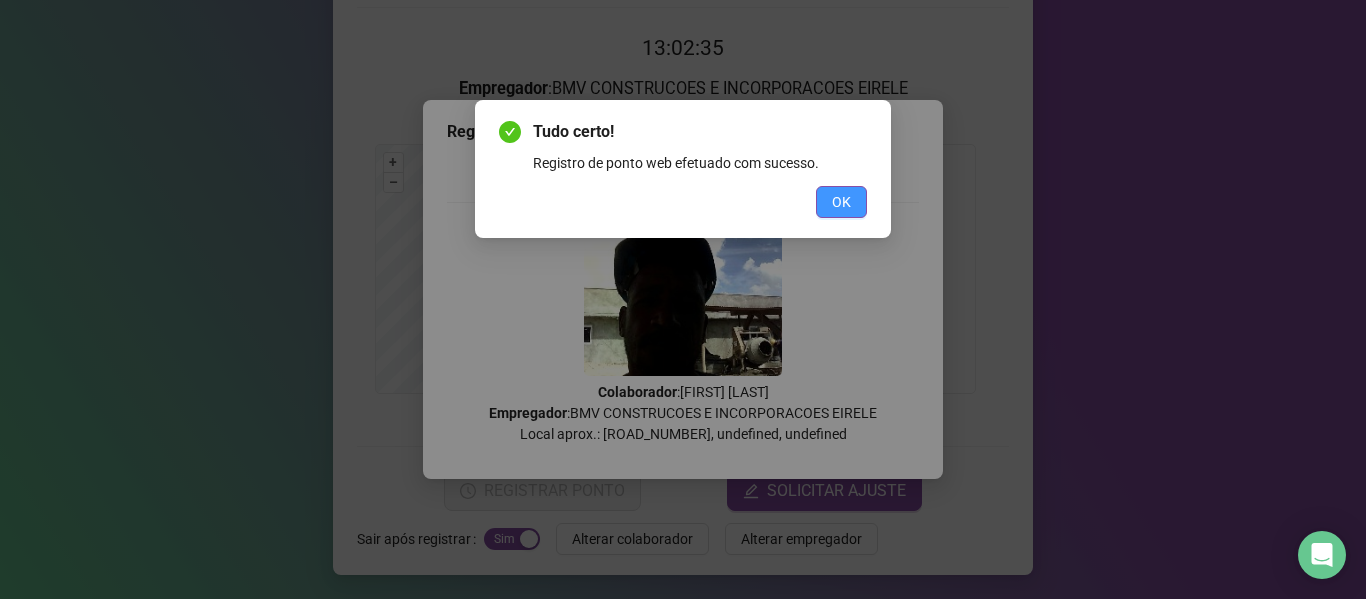 click on "OK" at bounding box center (841, 202) 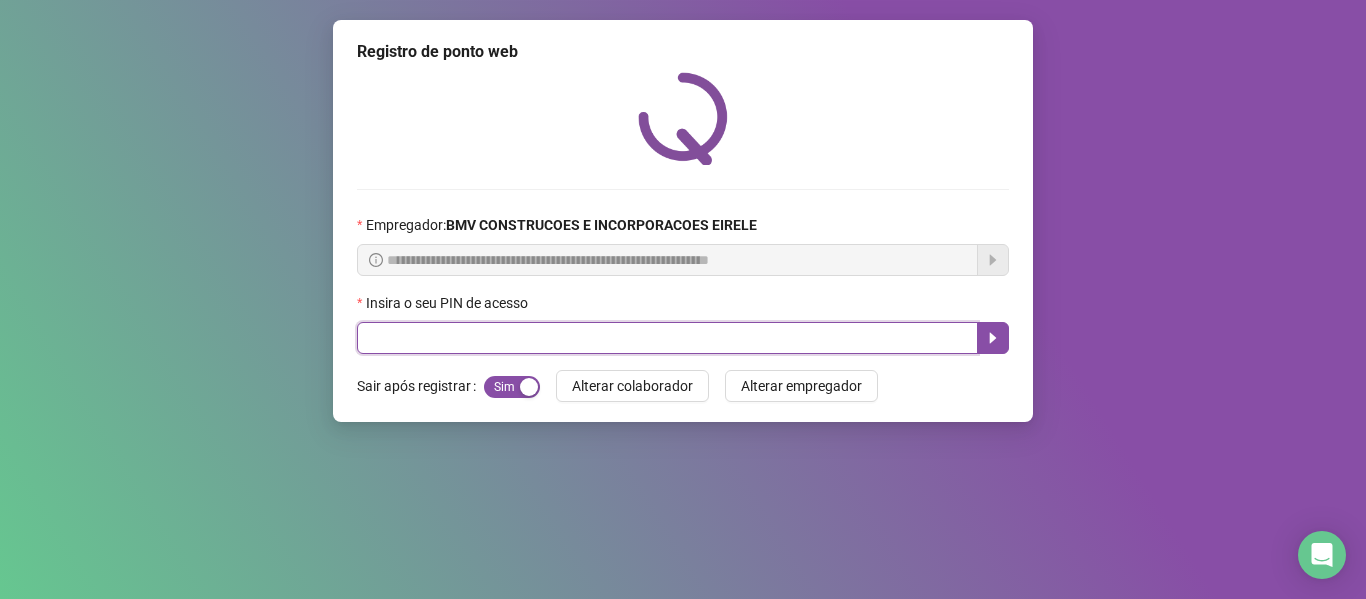 click at bounding box center [667, 338] 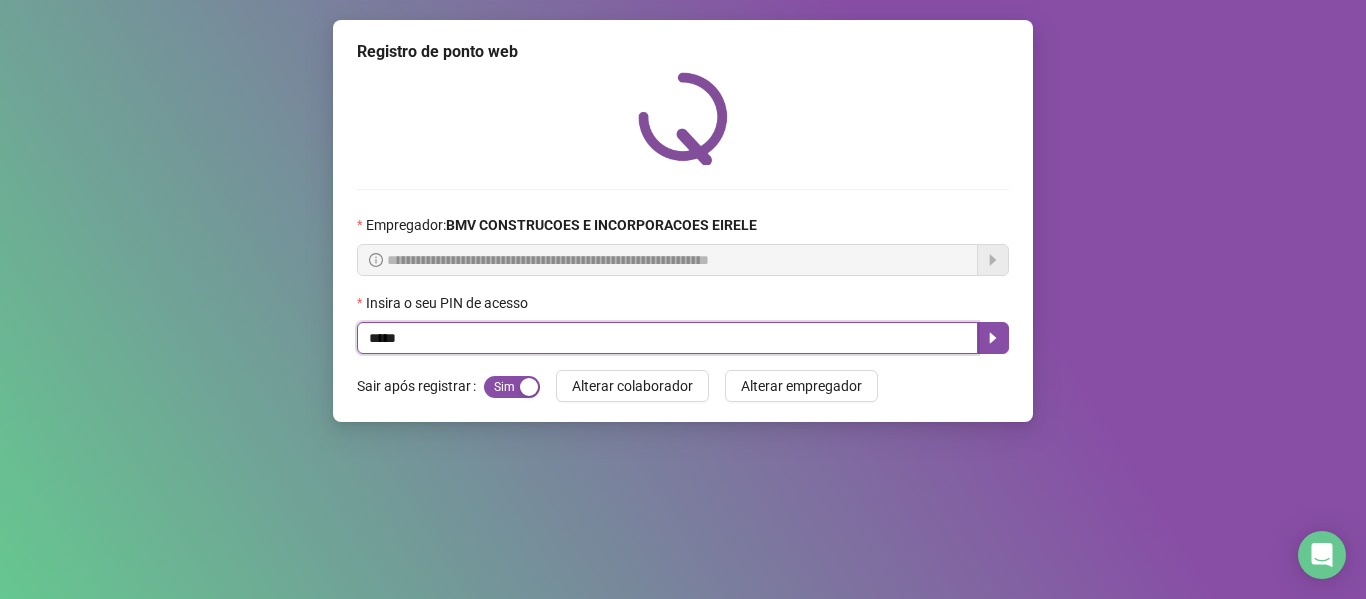 type on "*****" 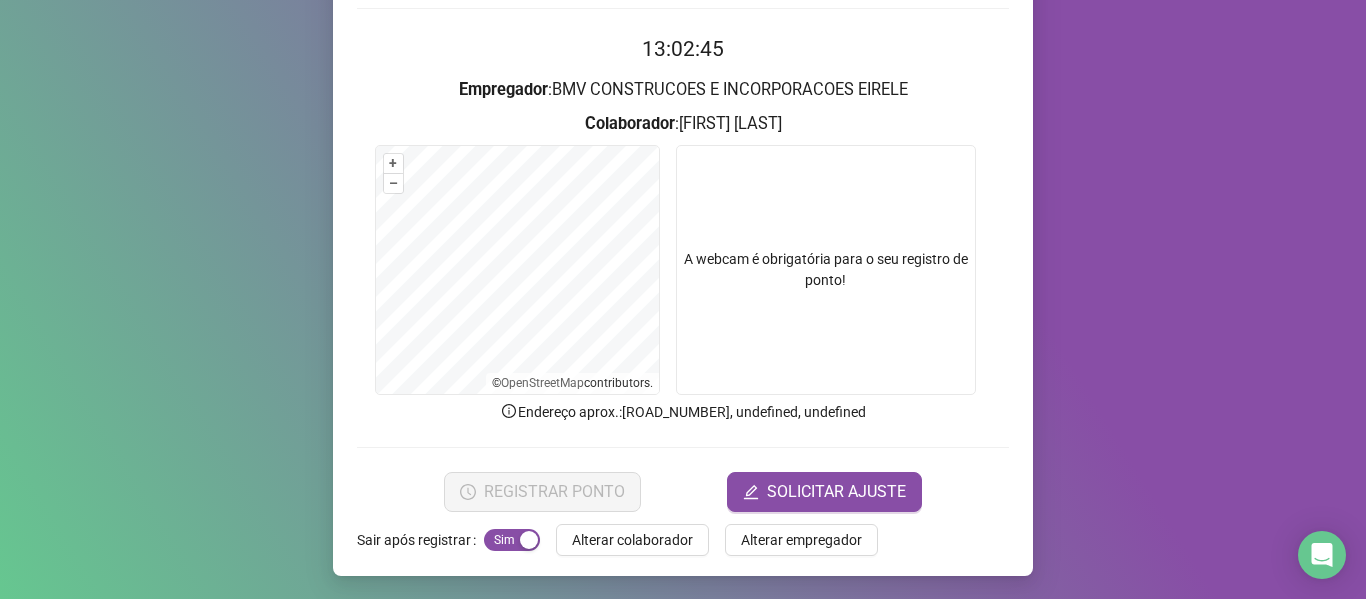 scroll, scrollTop: 182, scrollLeft: 0, axis: vertical 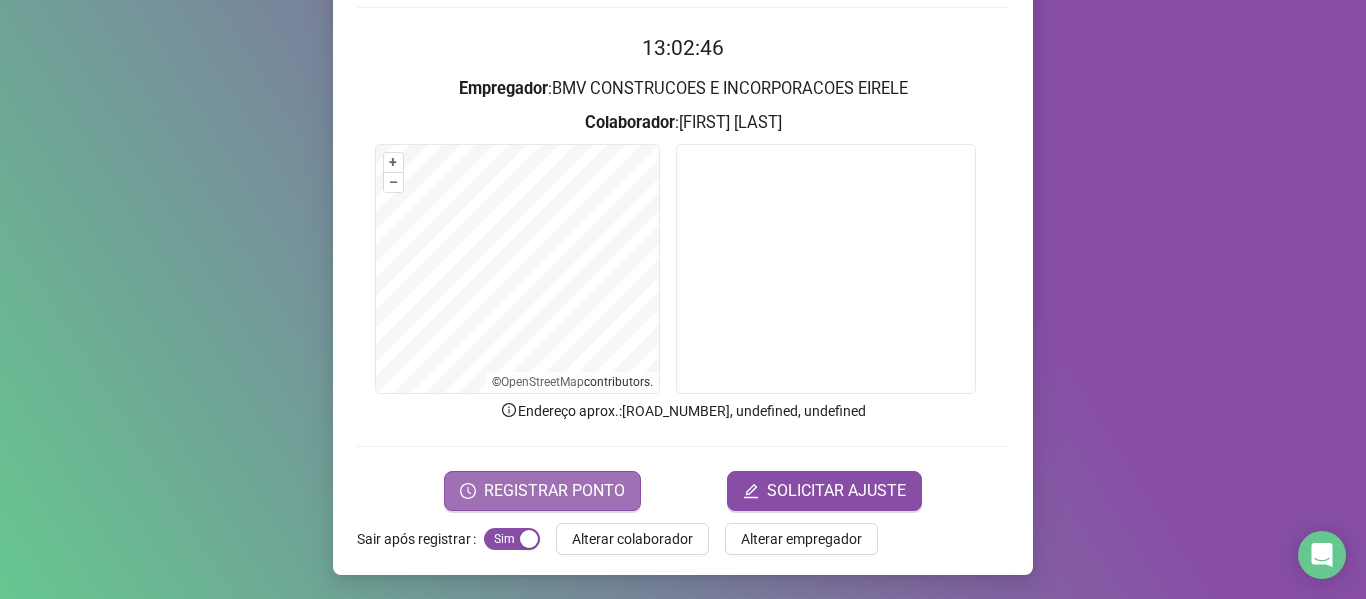 click on "REGISTRAR PONTO" at bounding box center [554, 491] 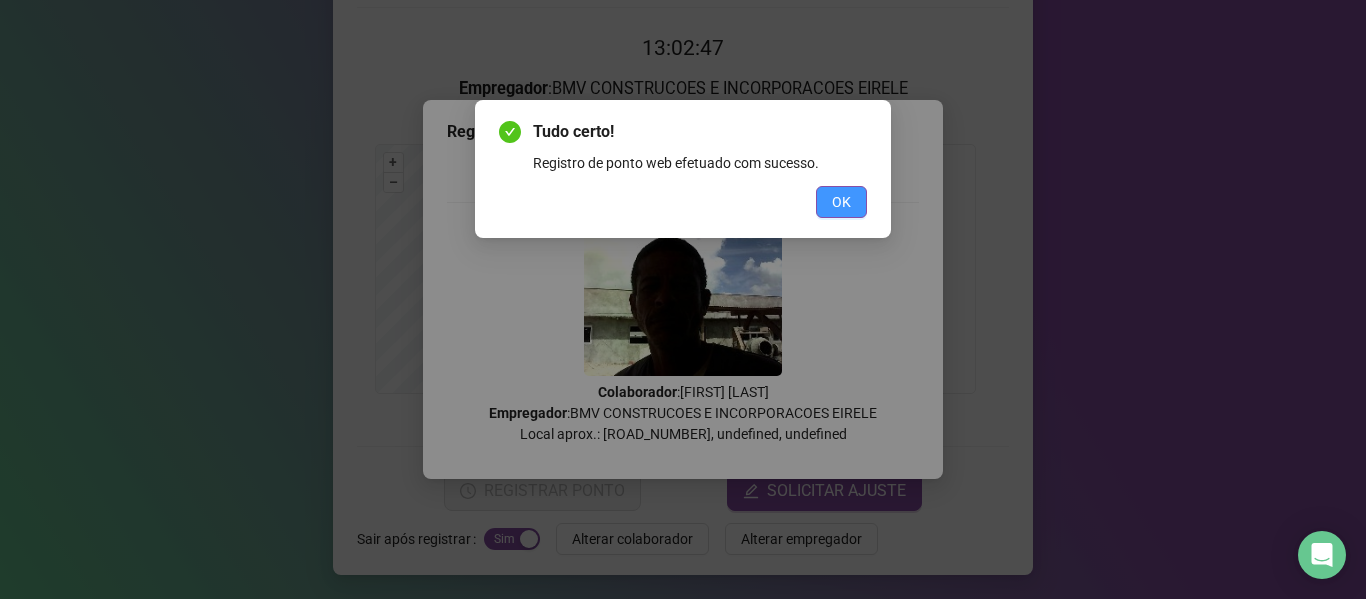 click on "OK" at bounding box center [841, 202] 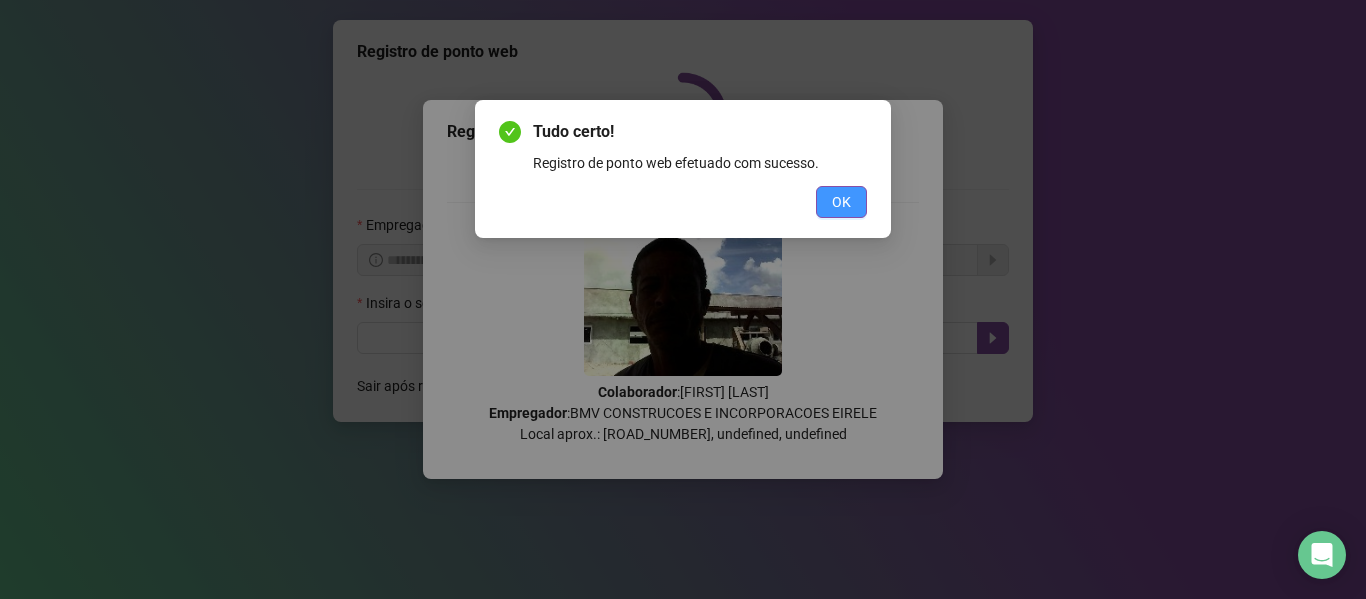 scroll, scrollTop: 0, scrollLeft: 0, axis: both 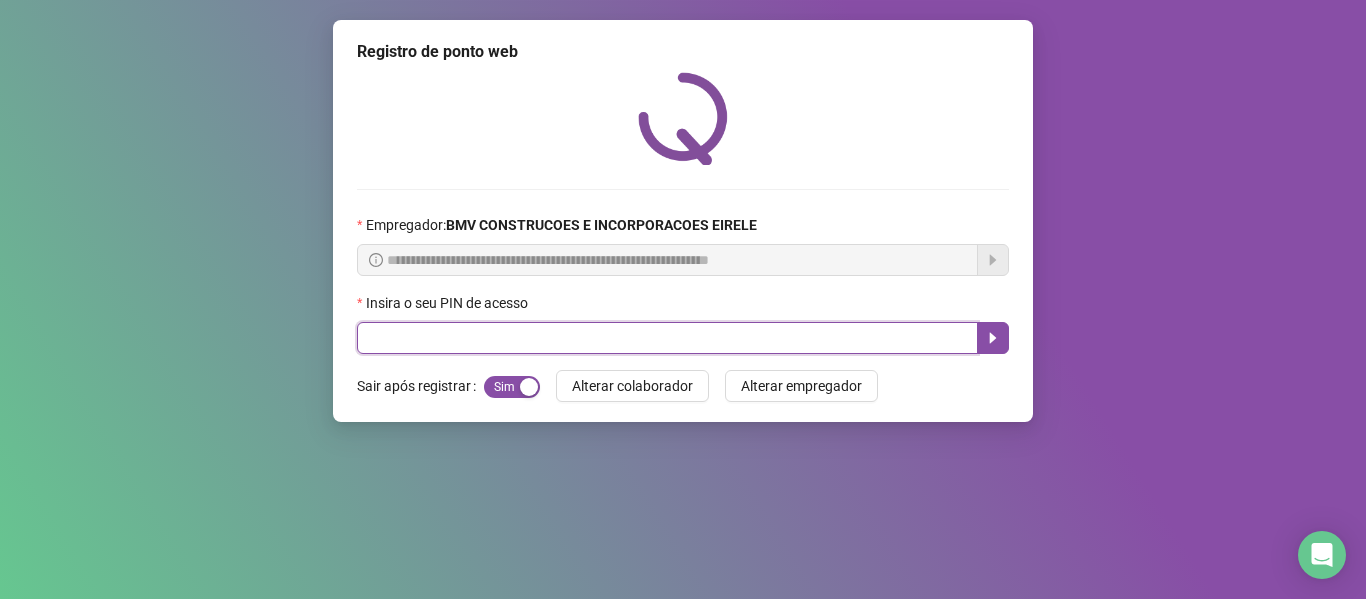 click at bounding box center [667, 338] 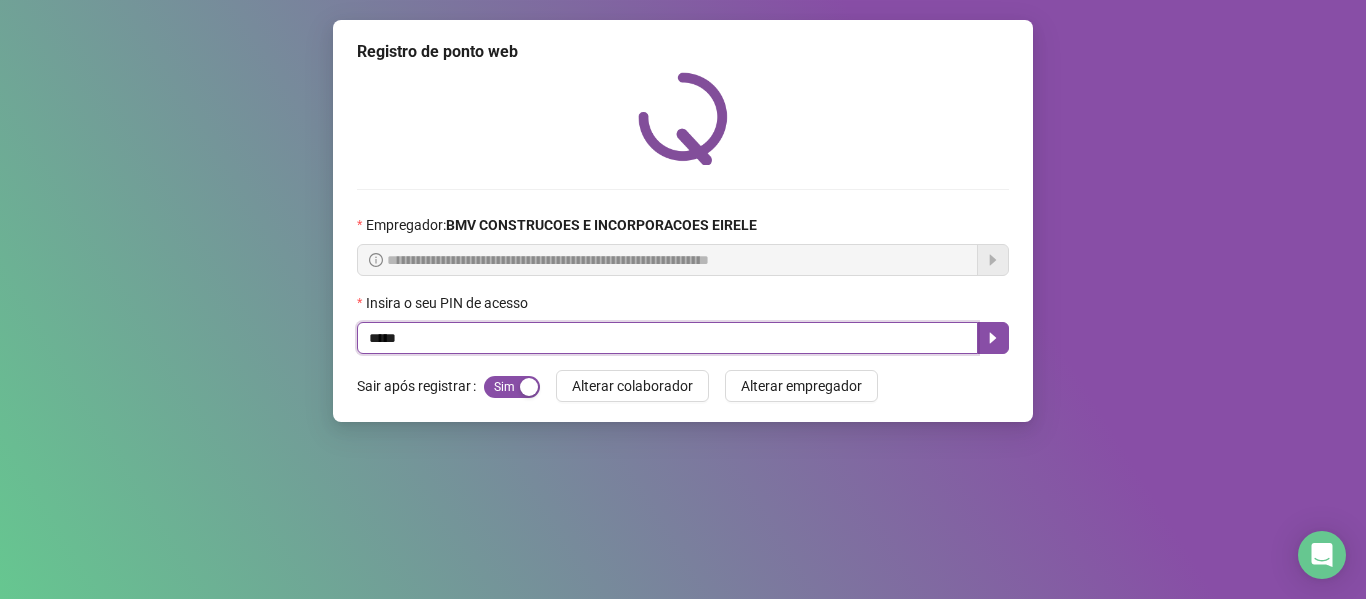 type on "*****" 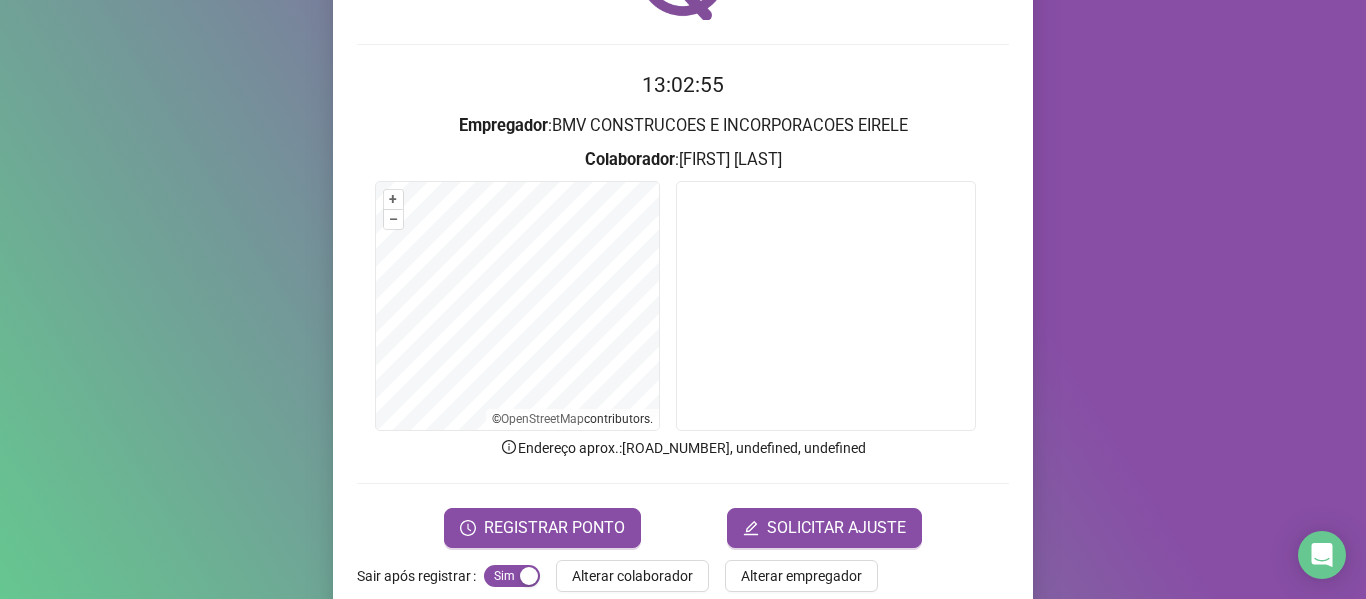 scroll, scrollTop: 182, scrollLeft: 0, axis: vertical 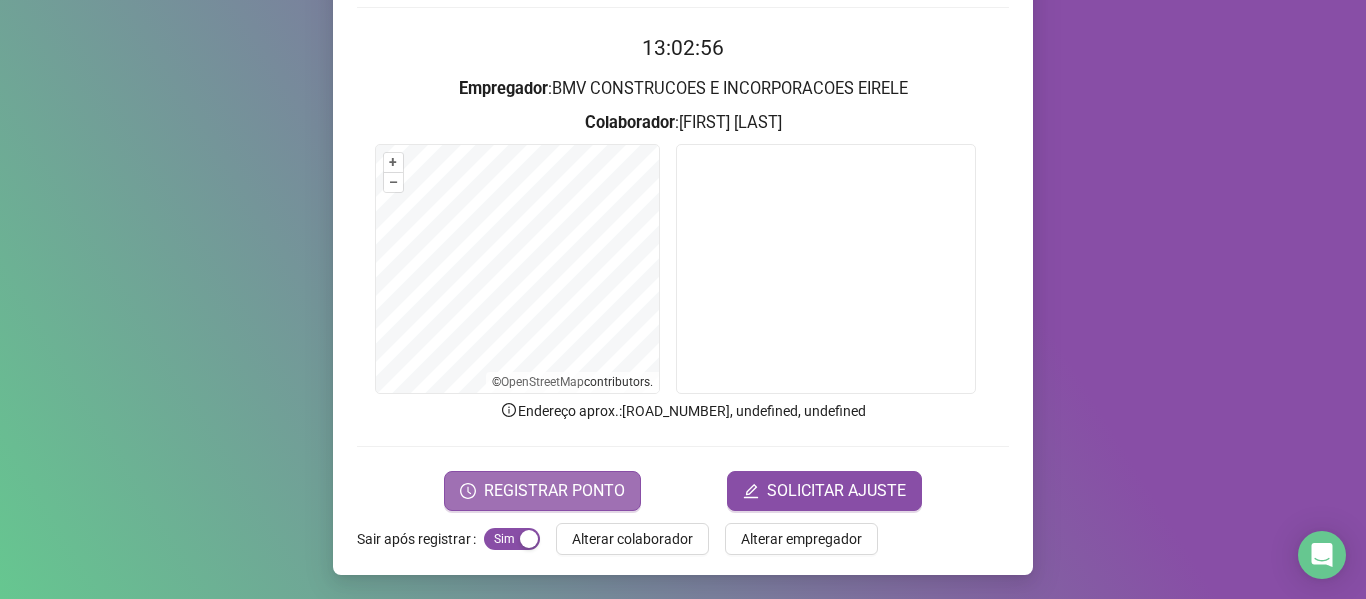 click on "REGISTRAR PONTO" at bounding box center [554, 491] 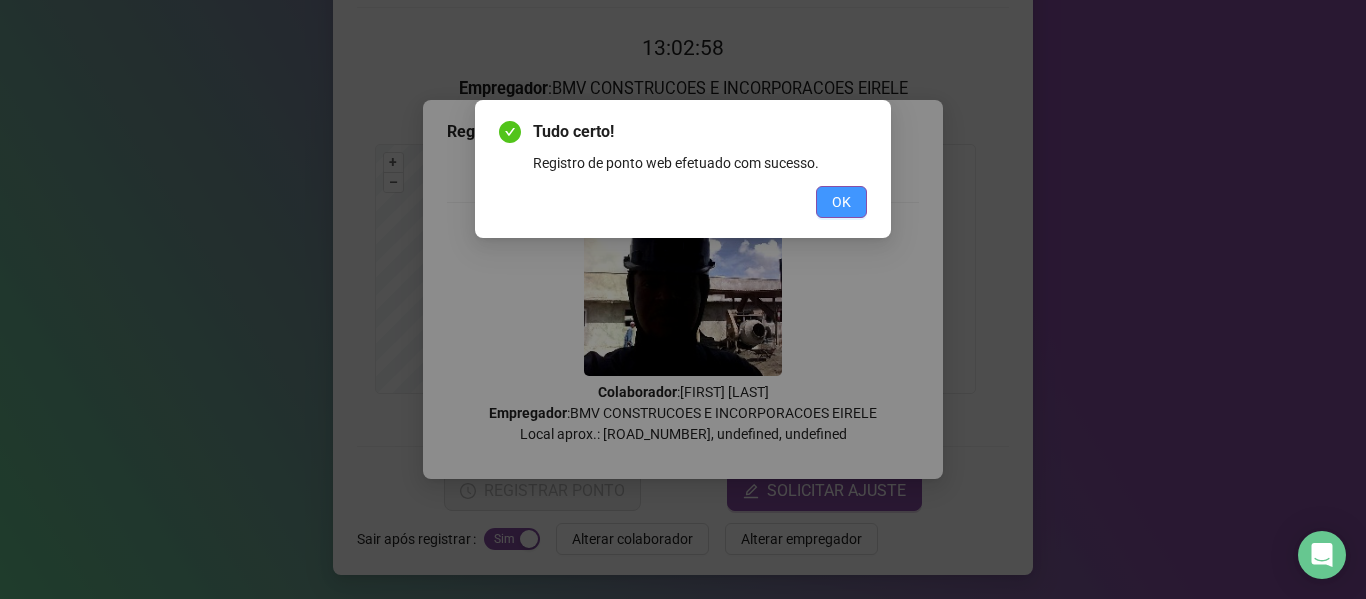 click on "OK" at bounding box center (841, 202) 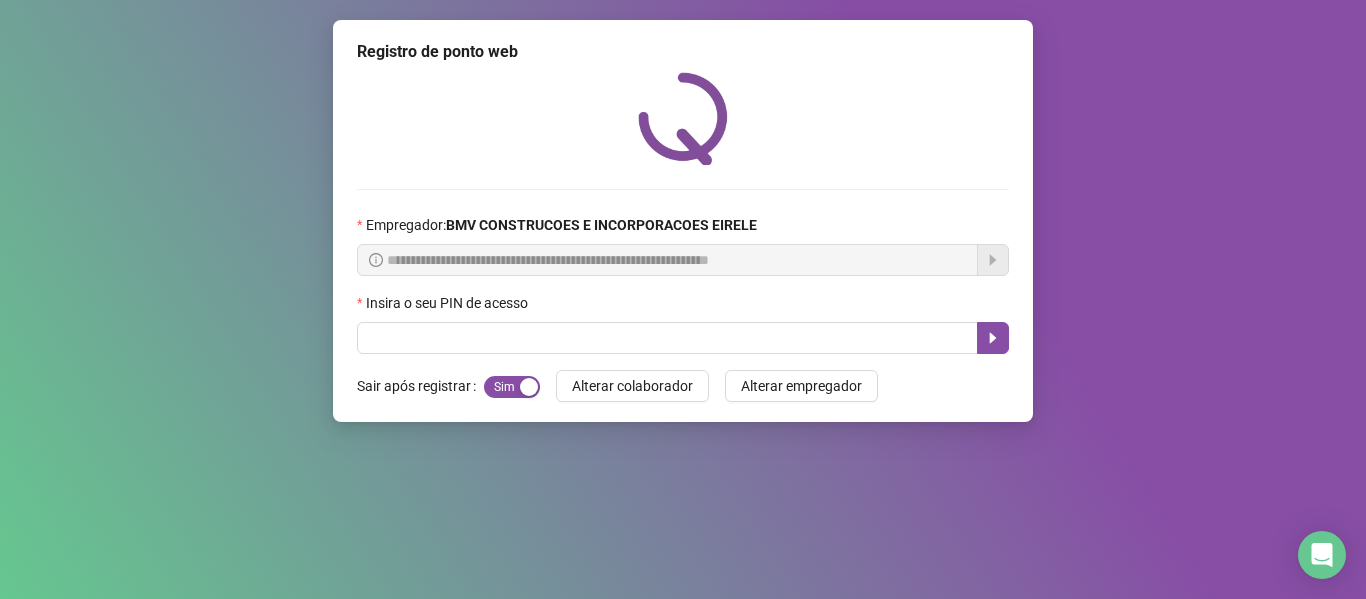 scroll, scrollTop: 0, scrollLeft: 0, axis: both 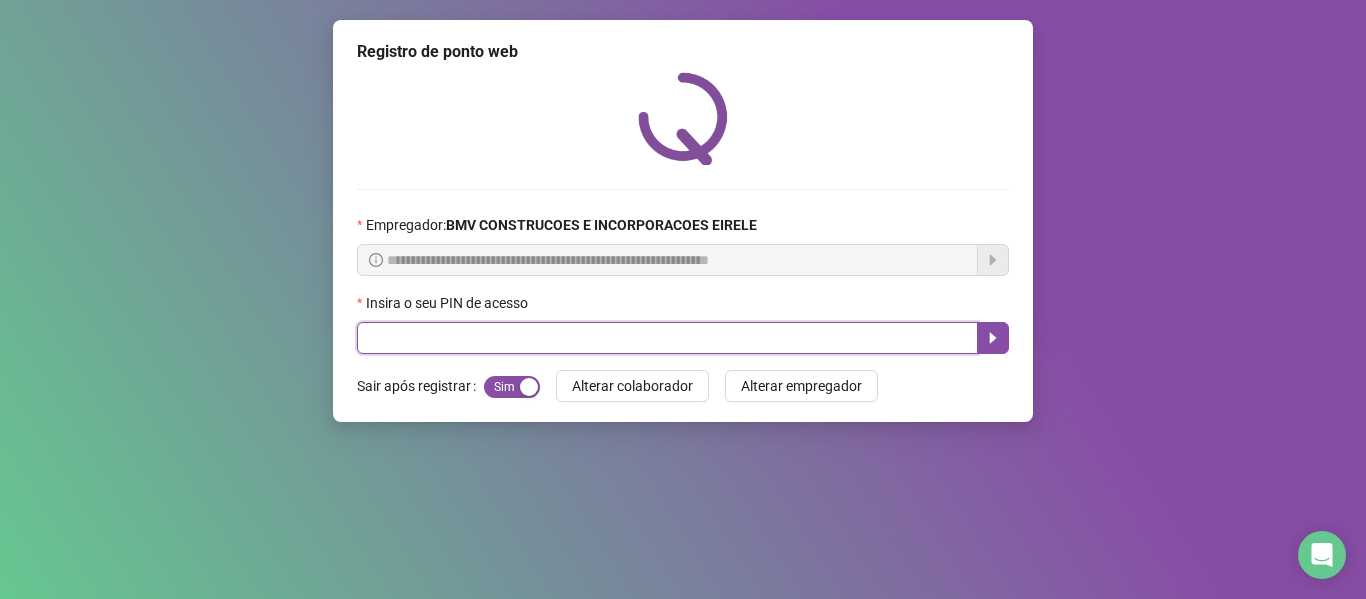 click at bounding box center [667, 338] 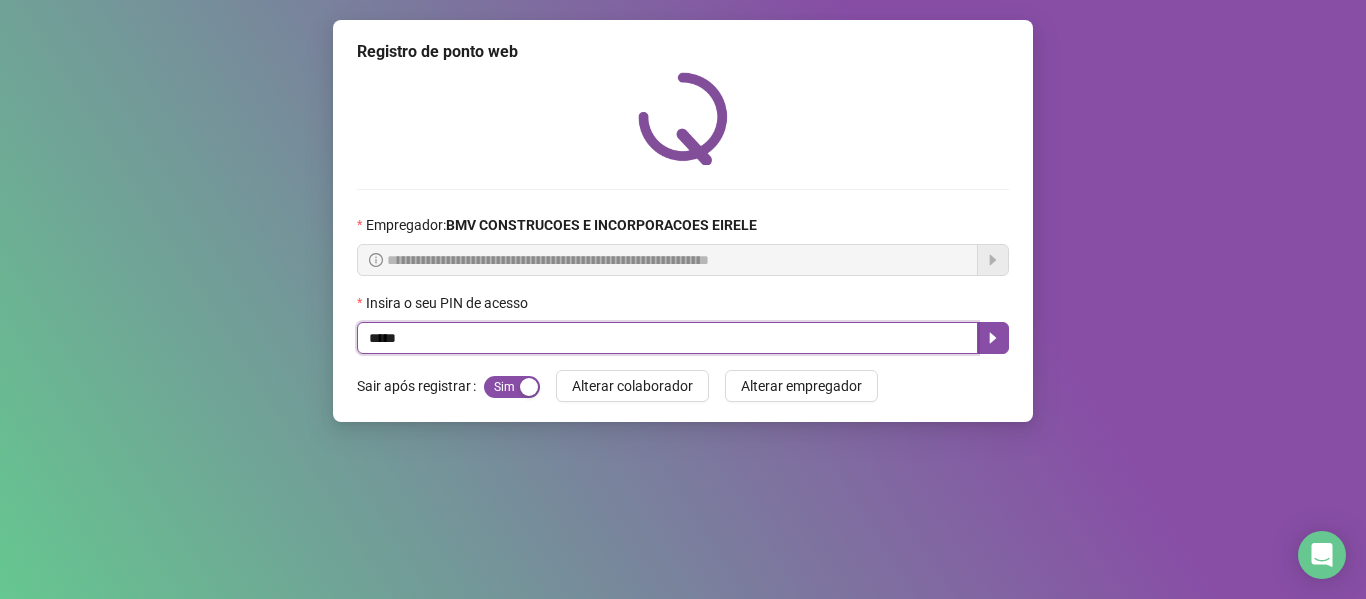 type on "*****" 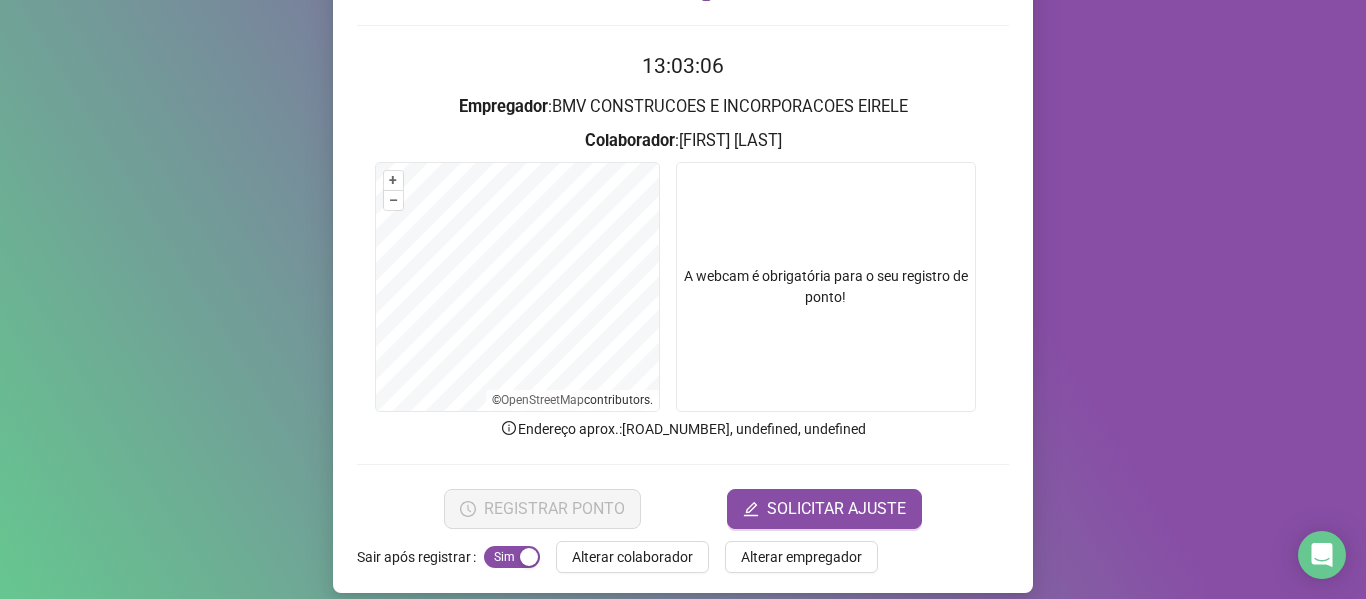 scroll, scrollTop: 182, scrollLeft: 0, axis: vertical 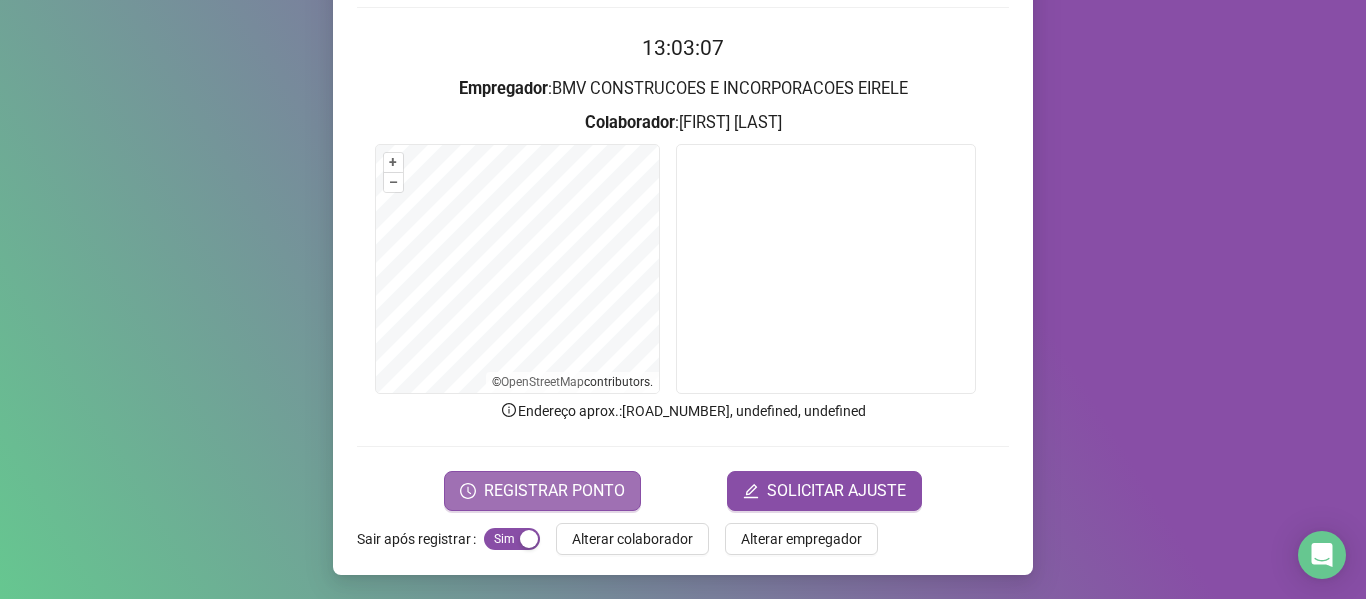 click on "REGISTRAR PONTO" at bounding box center [554, 491] 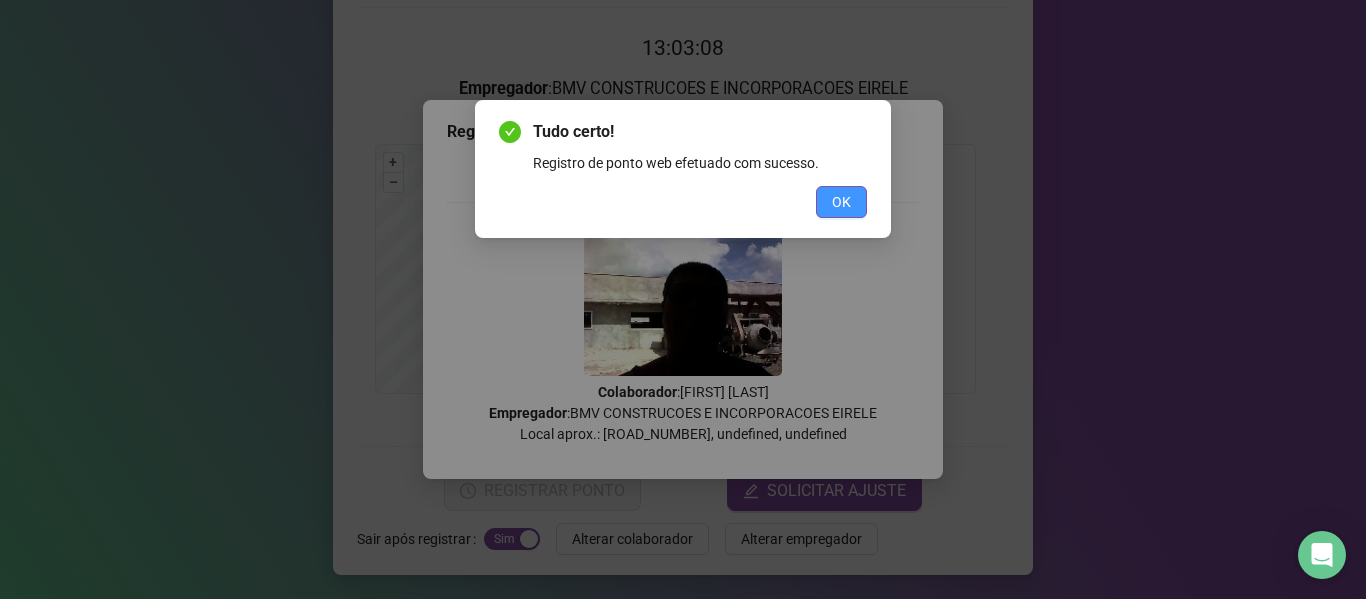 click on "OK" at bounding box center [841, 202] 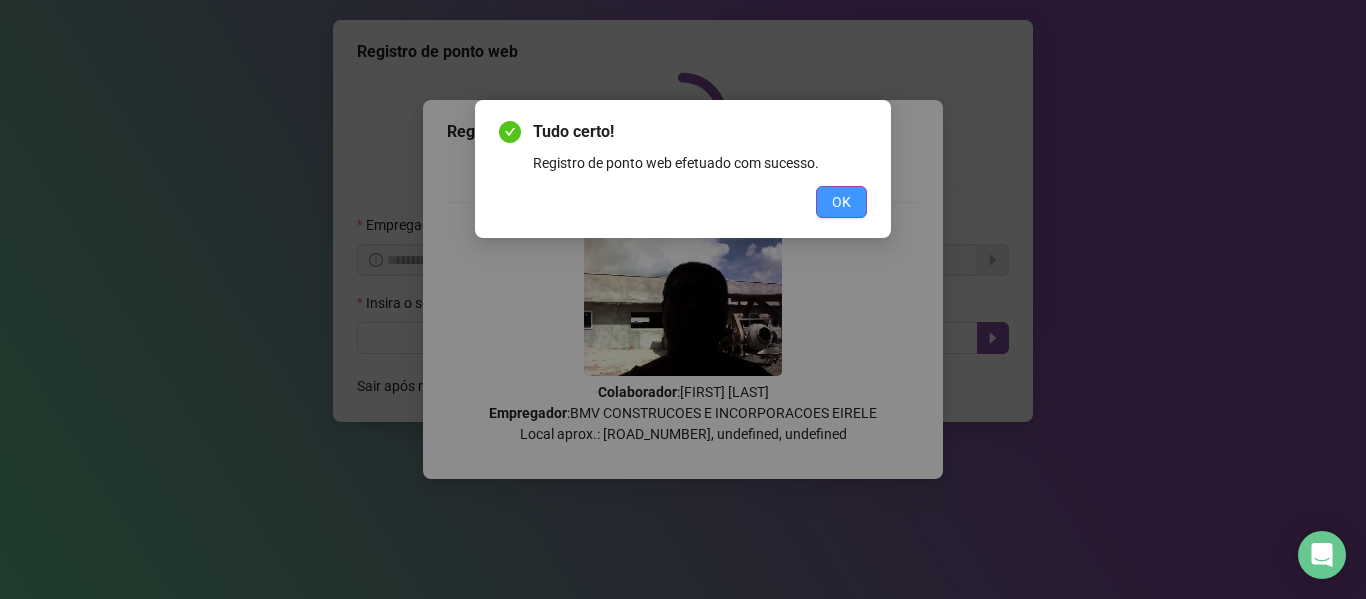 scroll, scrollTop: 0, scrollLeft: 0, axis: both 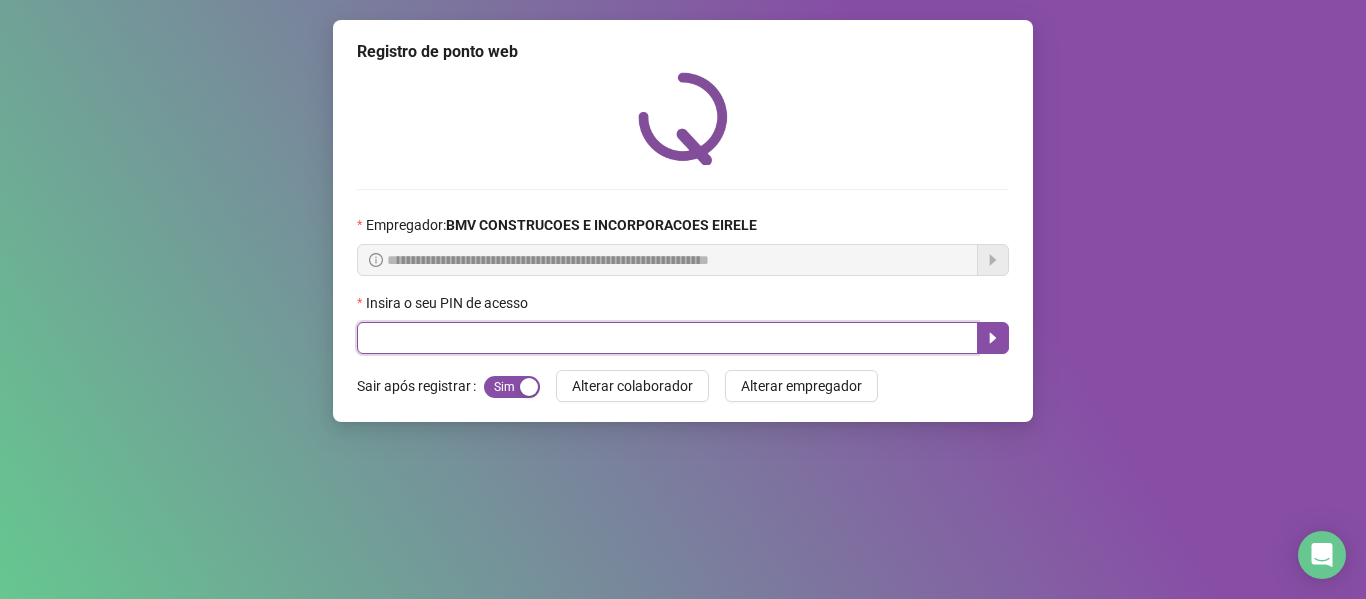 click at bounding box center [667, 338] 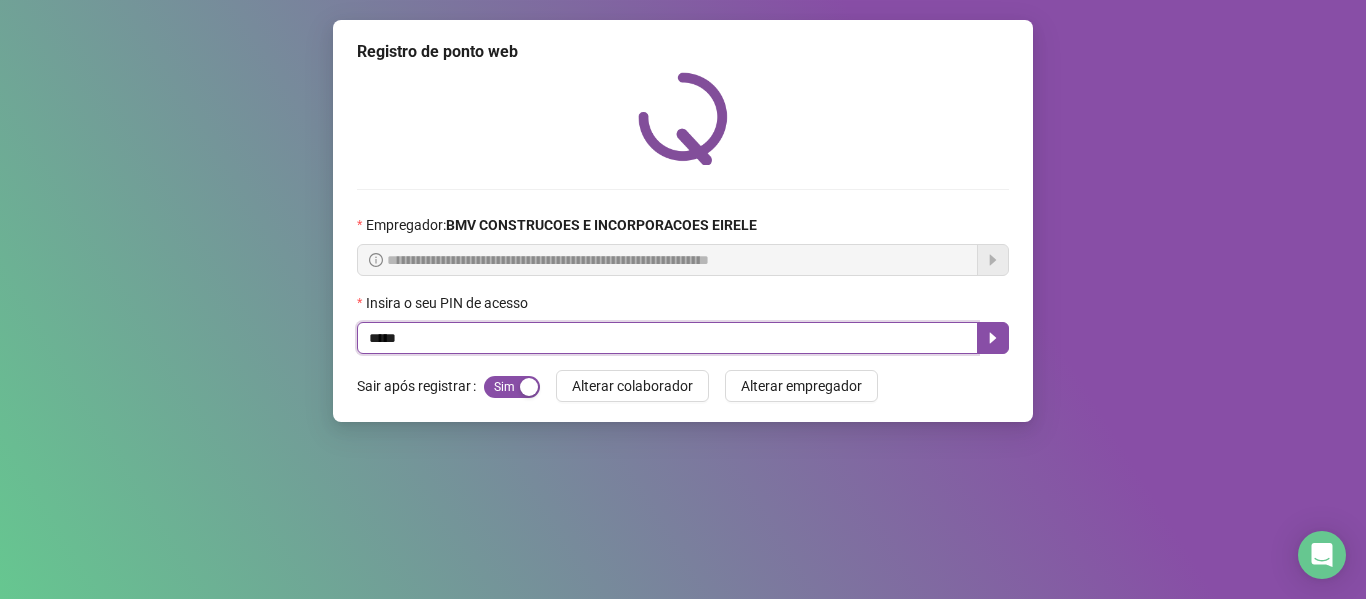 type on "*****" 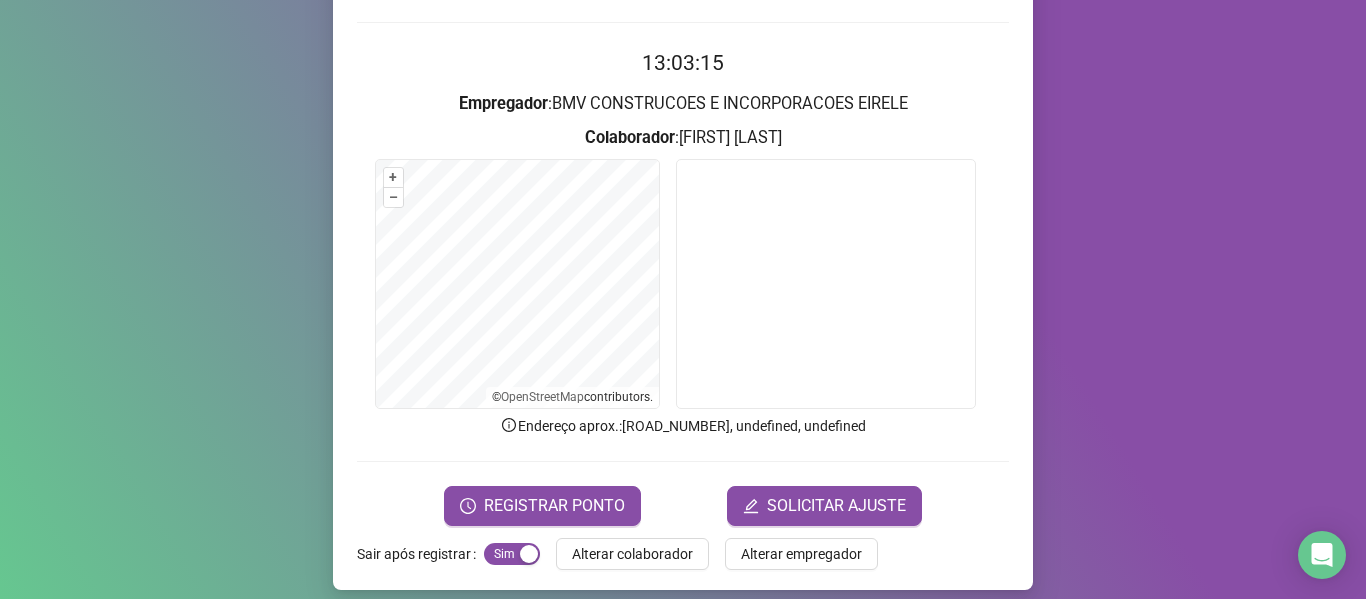 scroll, scrollTop: 182, scrollLeft: 0, axis: vertical 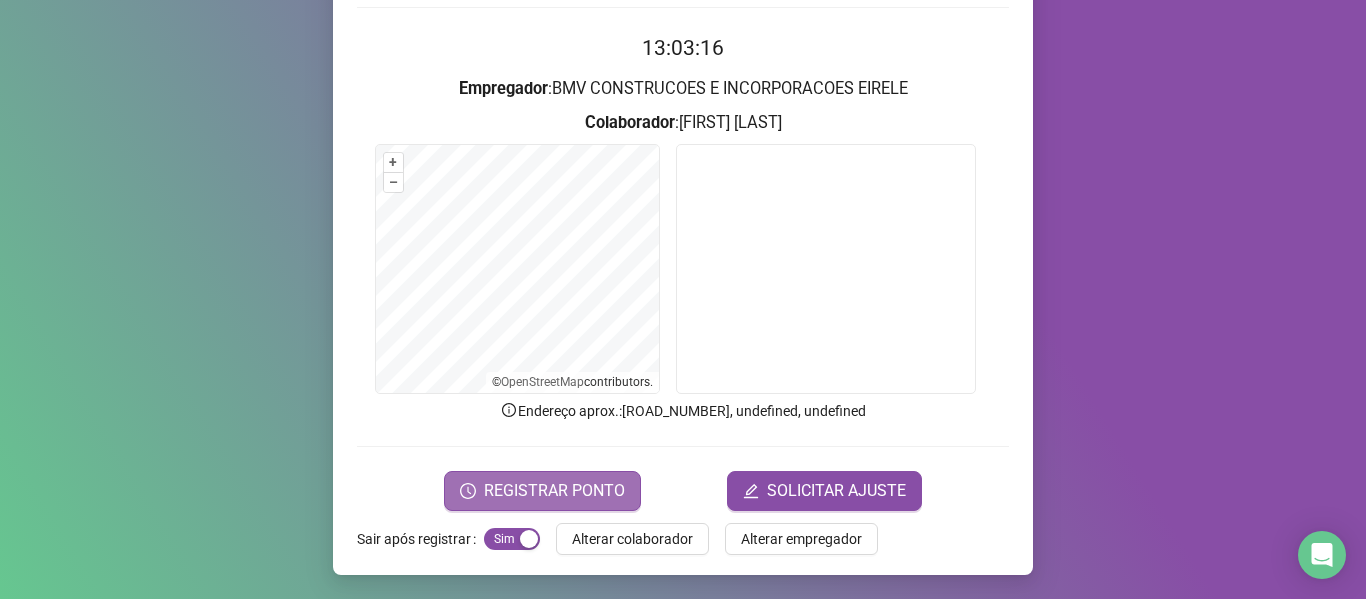 click on "REGISTRAR PONTO" at bounding box center [554, 491] 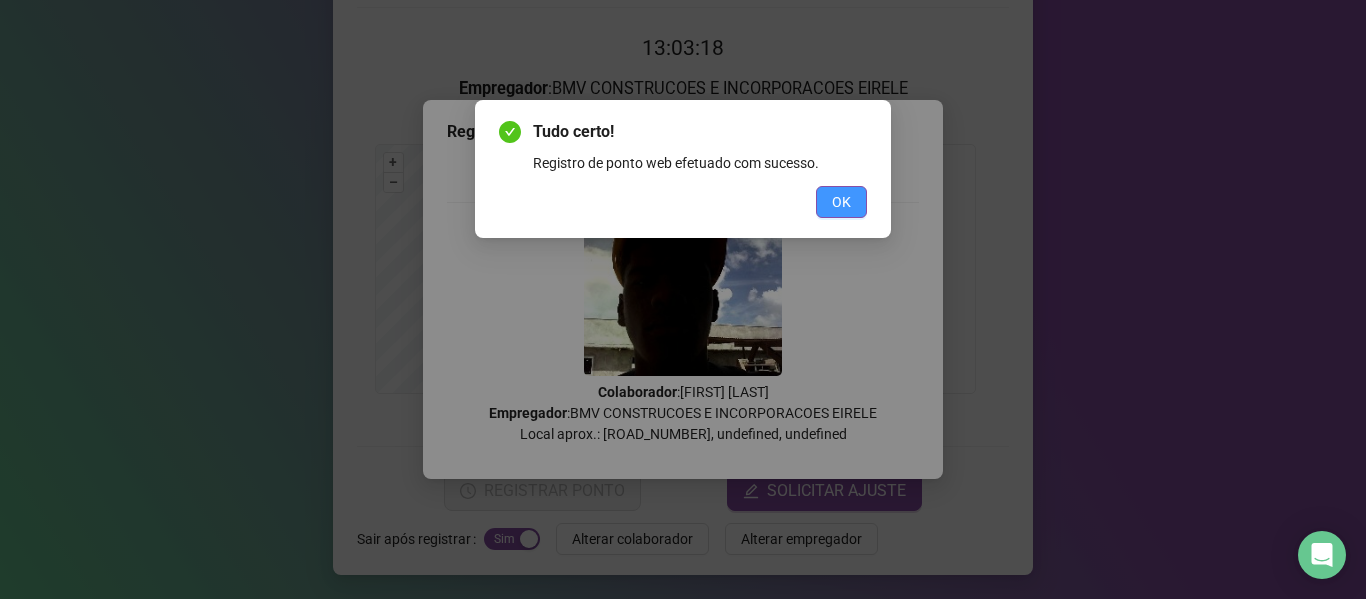 click on "OK" at bounding box center [841, 202] 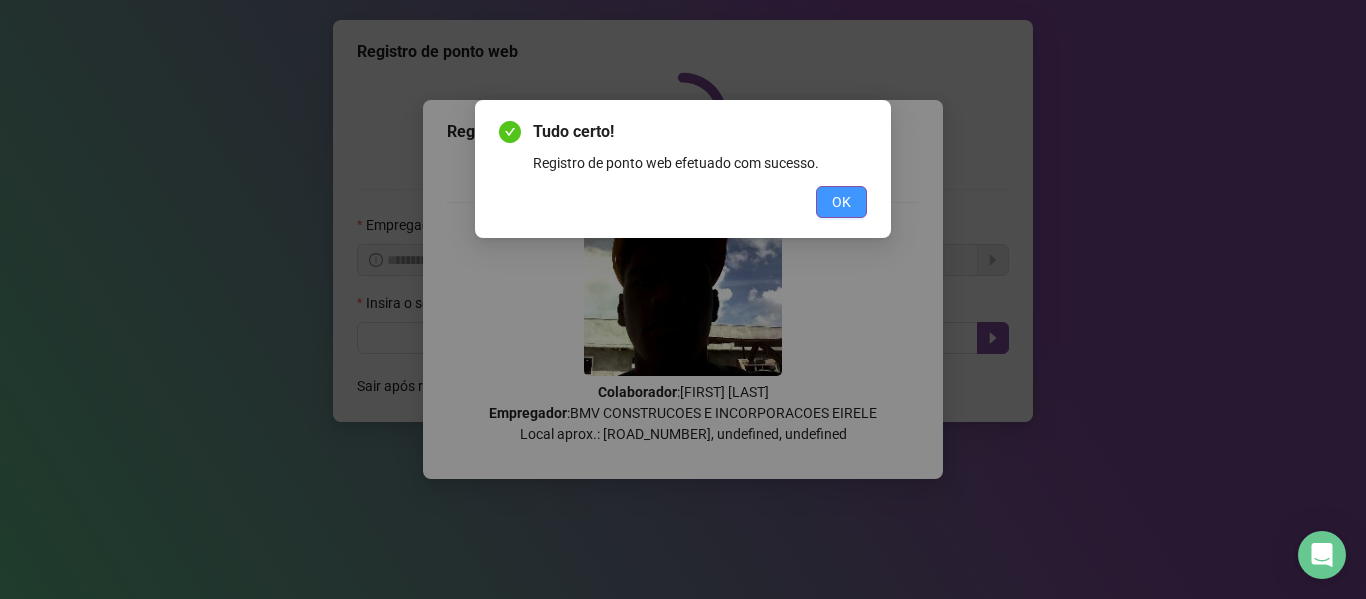 scroll, scrollTop: 0, scrollLeft: 0, axis: both 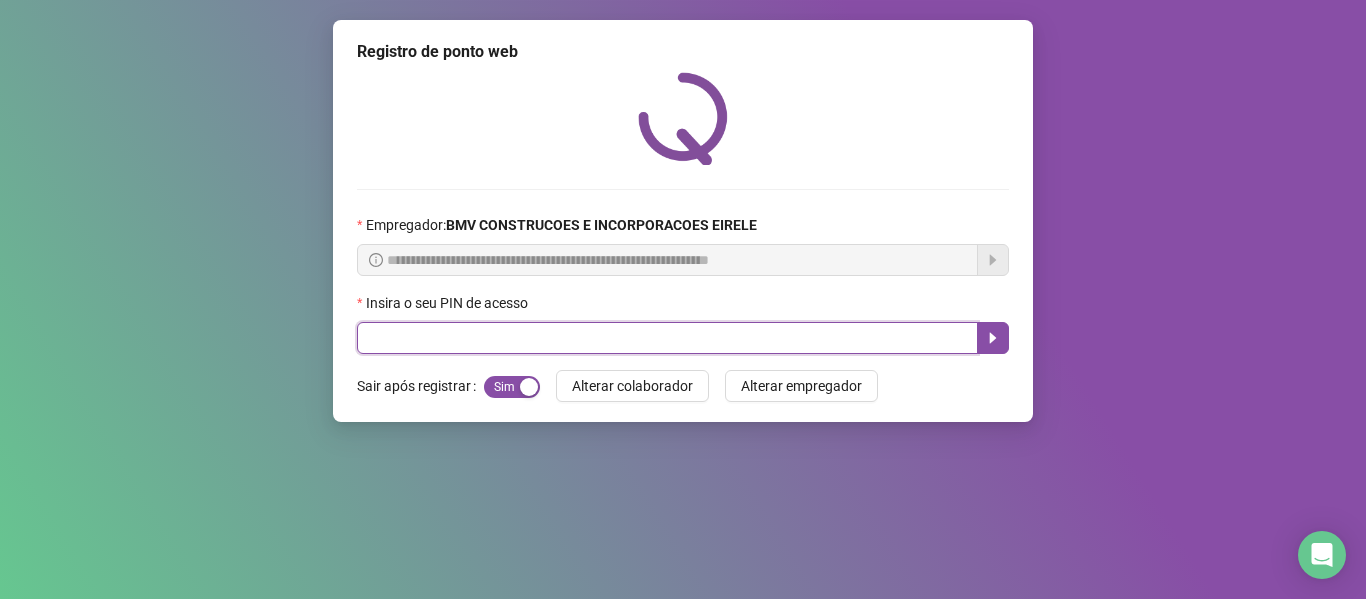 click at bounding box center (667, 338) 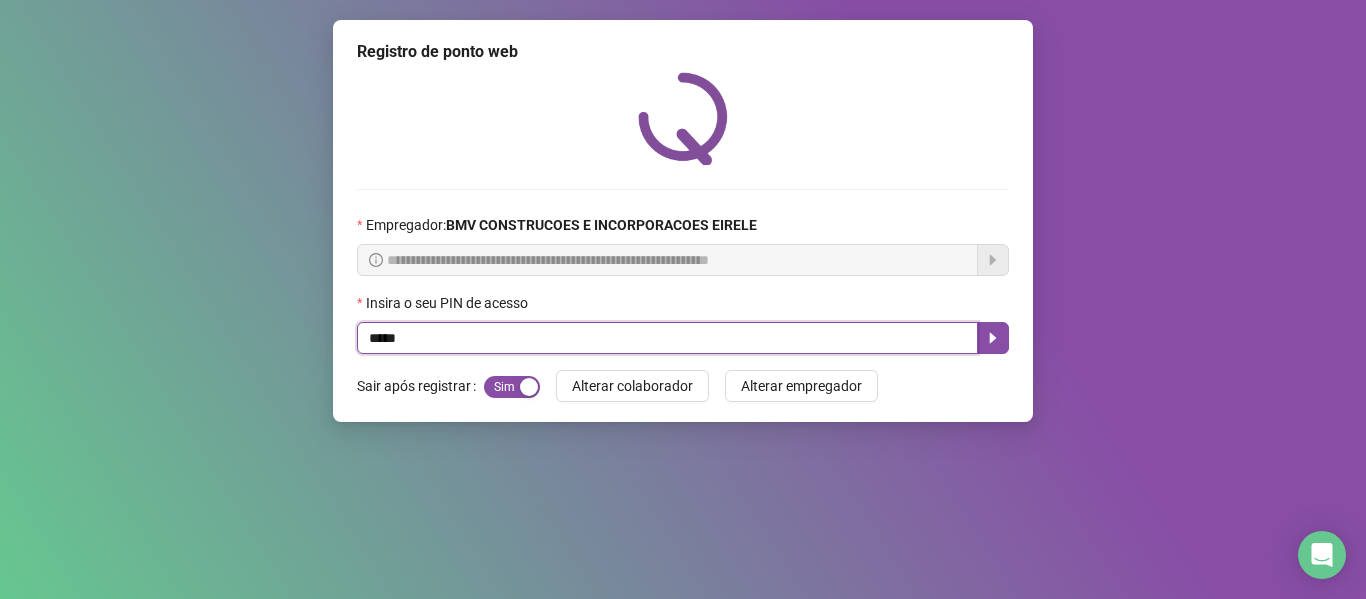 type on "*****" 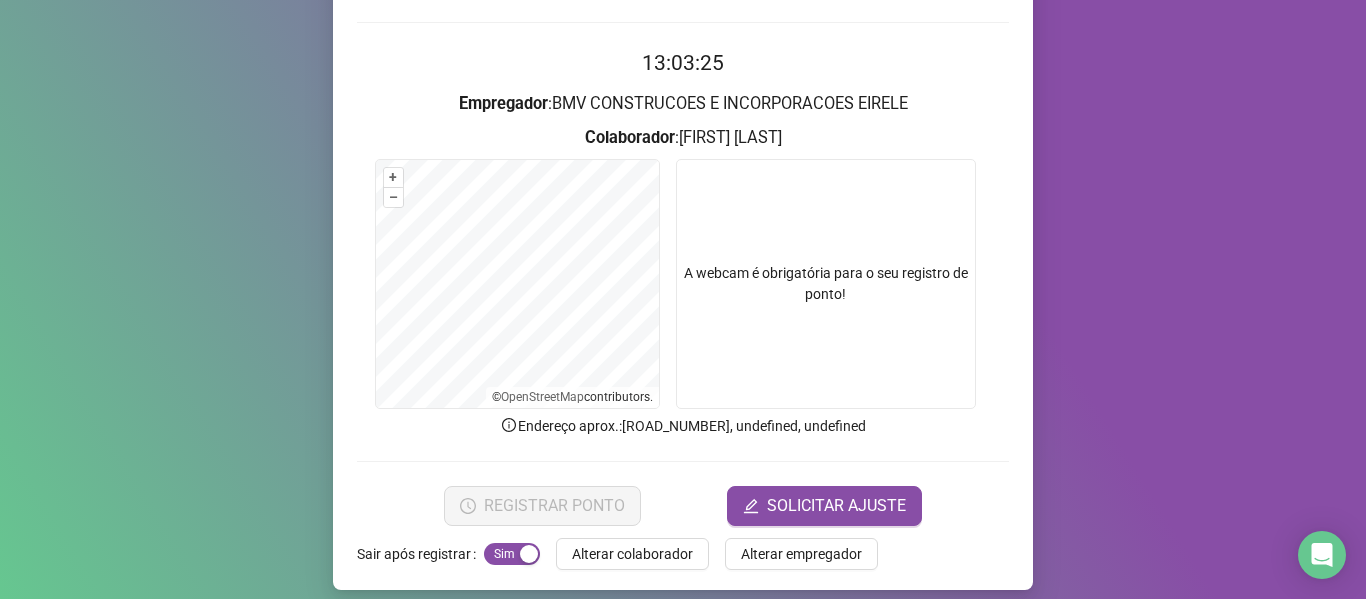 scroll, scrollTop: 182, scrollLeft: 0, axis: vertical 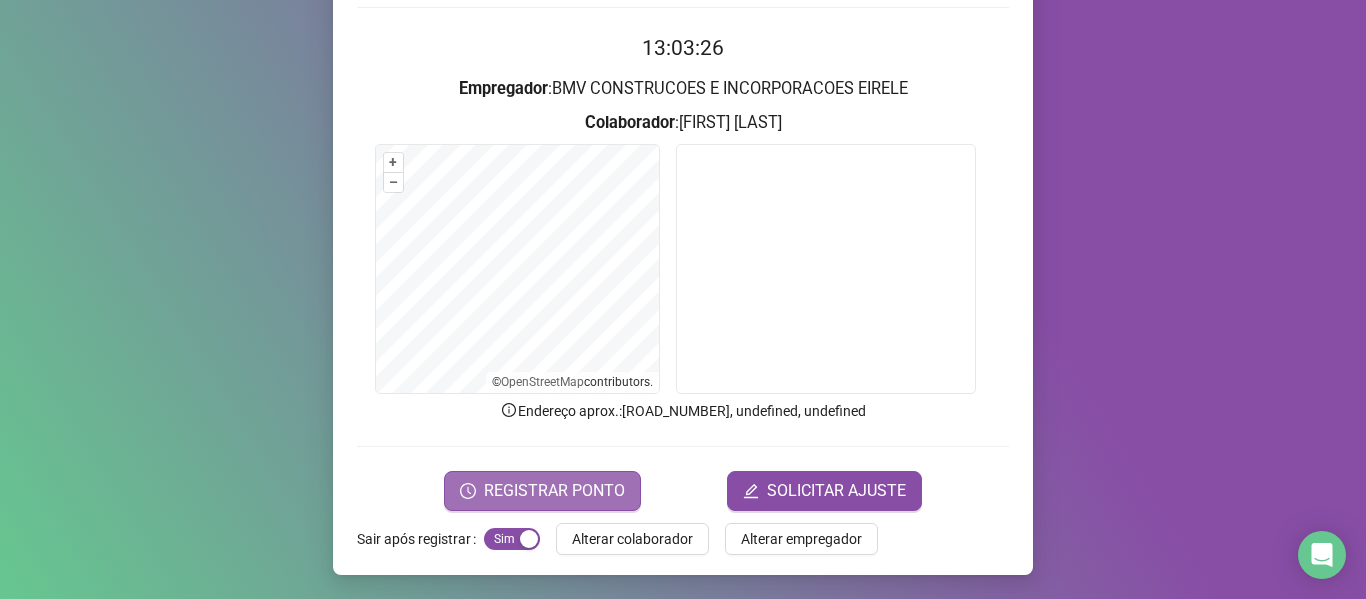 click on "REGISTRAR PONTO" at bounding box center (554, 491) 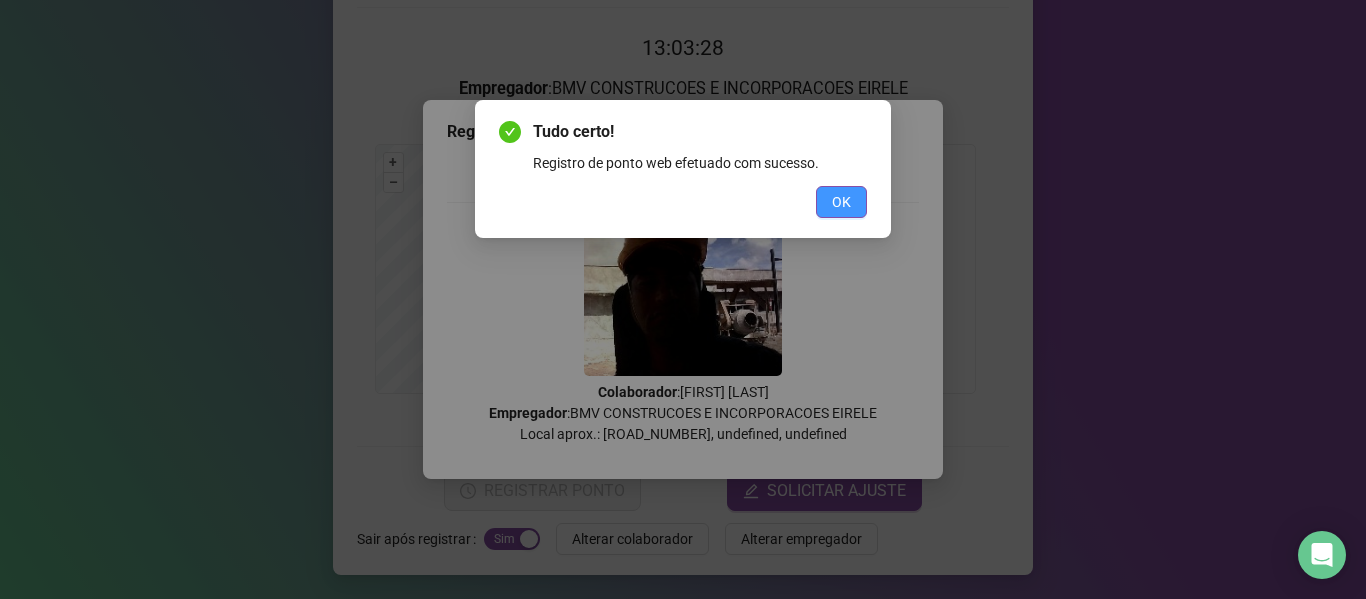 click on "OK" at bounding box center (841, 202) 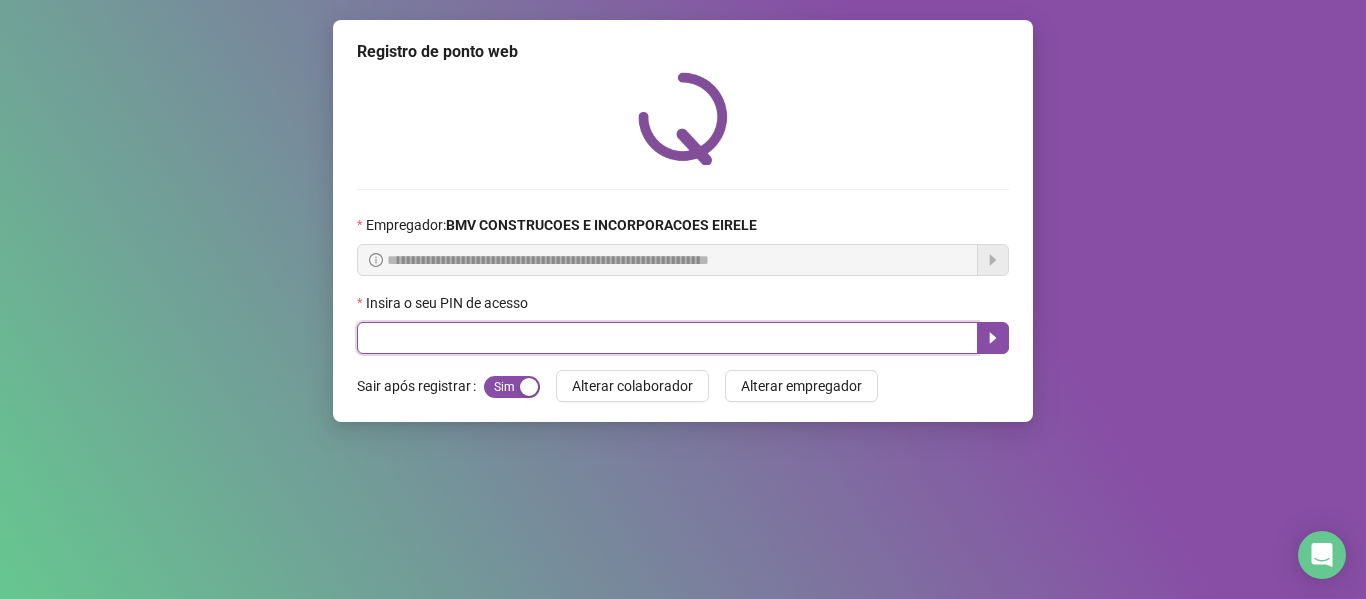 click at bounding box center [667, 338] 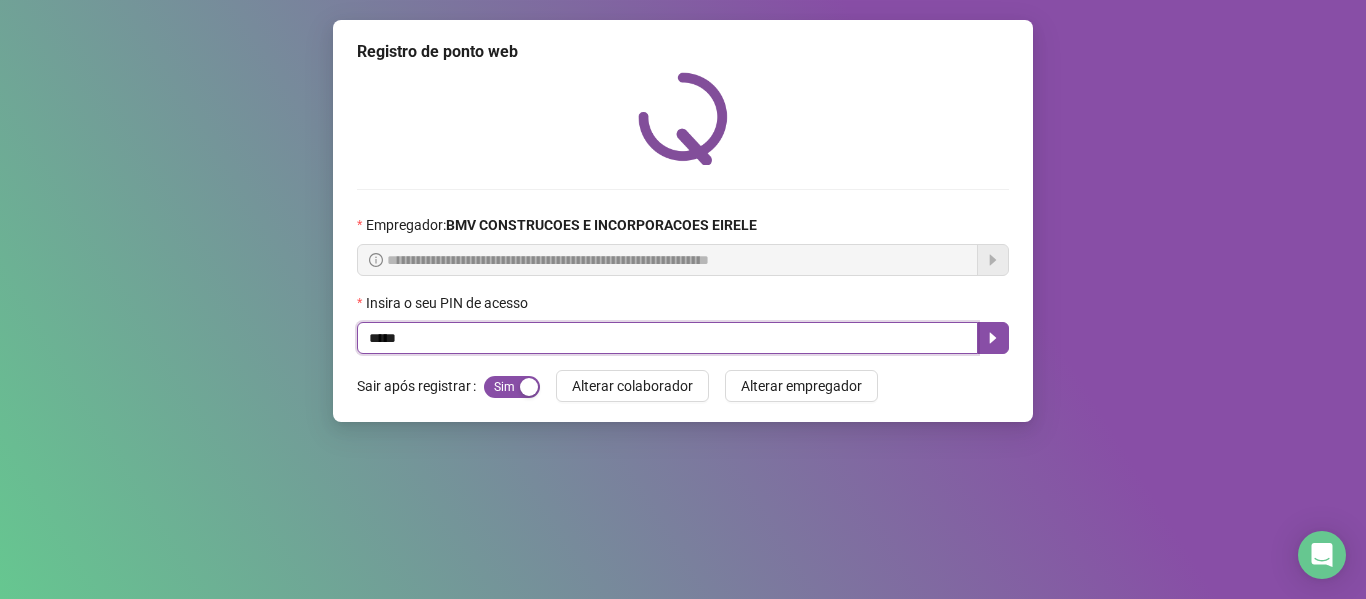 type on "*****" 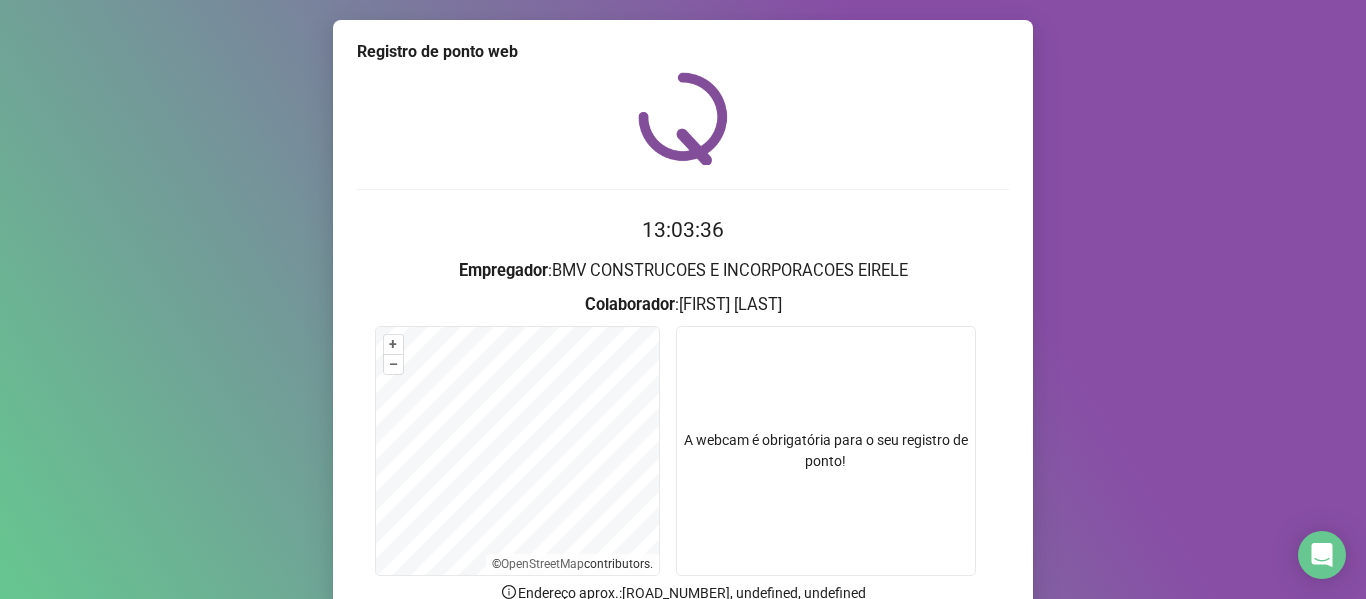 scroll, scrollTop: 182, scrollLeft: 0, axis: vertical 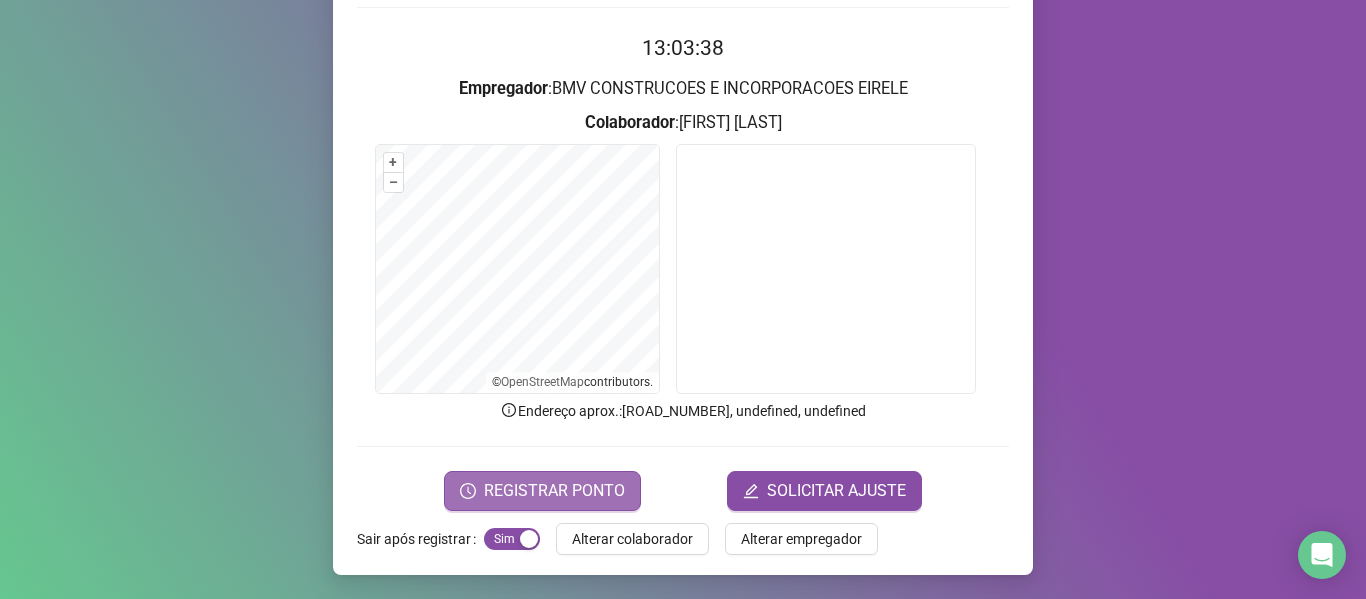 click on "REGISTRAR PONTO" at bounding box center [554, 491] 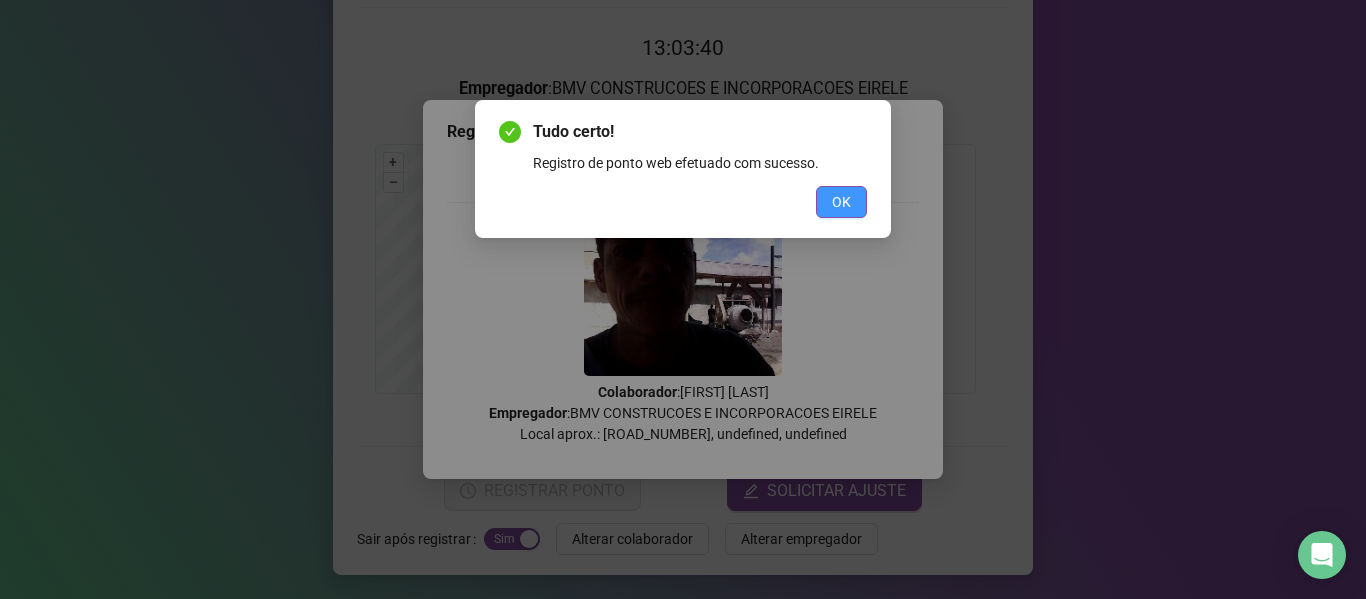 click on "OK" at bounding box center [841, 202] 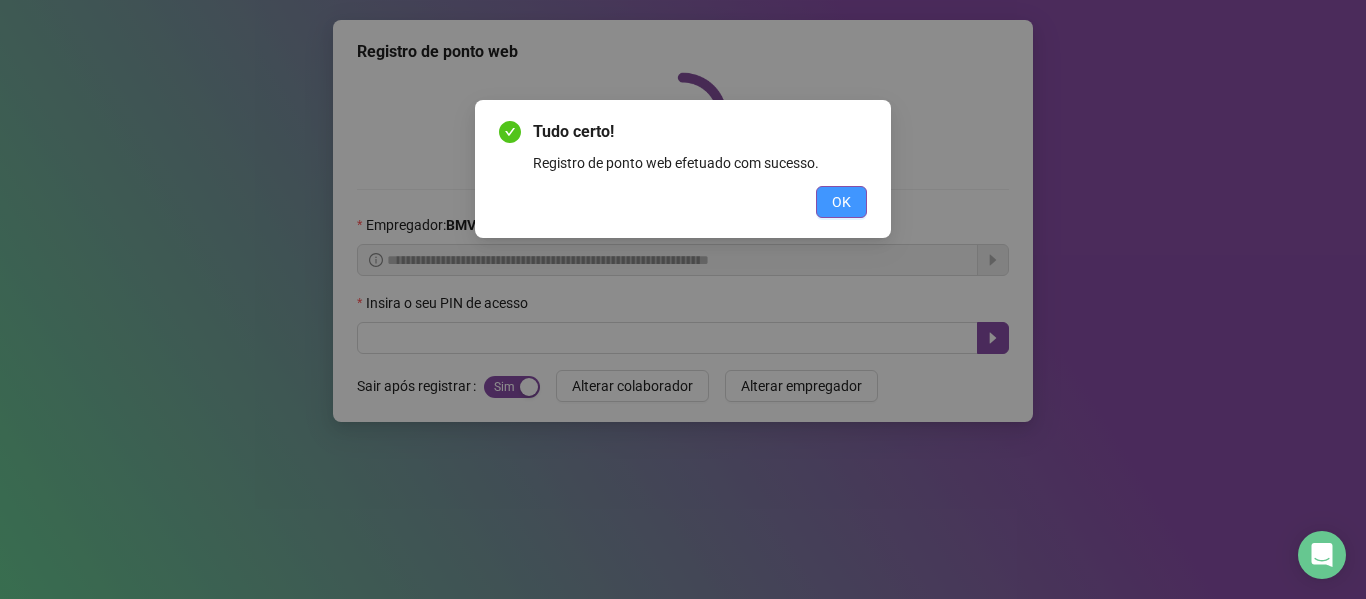 scroll, scrollTop: 0, scrollLeft: 0, axis: both 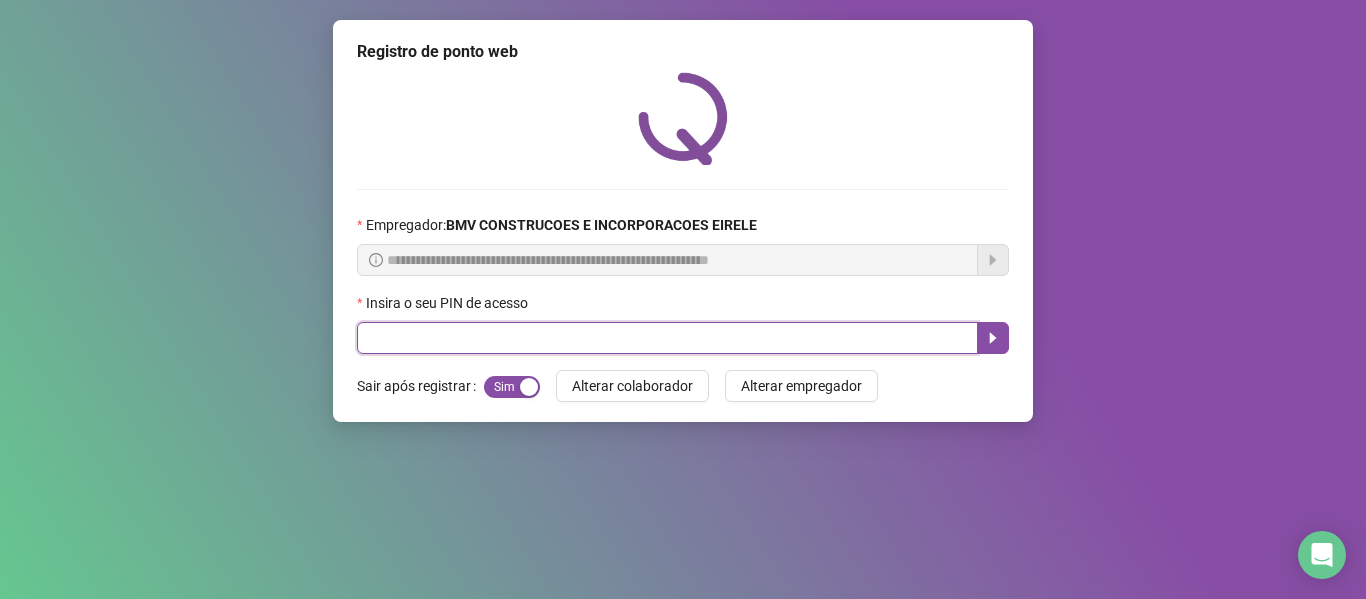 click at bounding box center (667, 338) 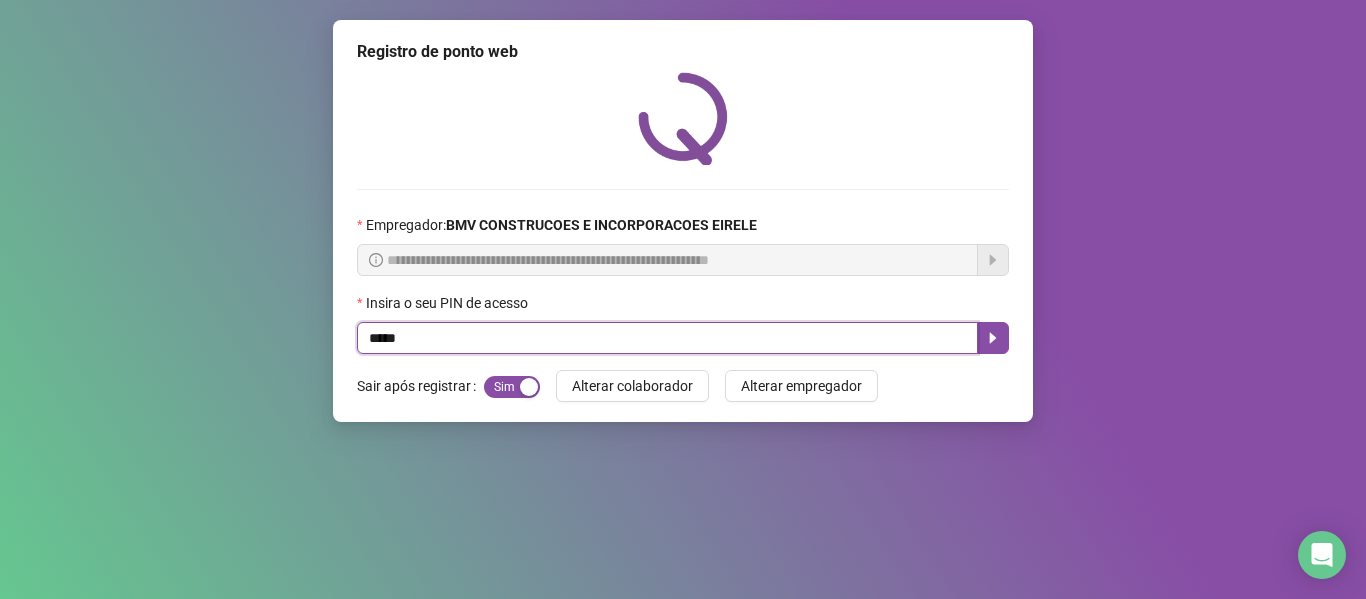 type on "*****" 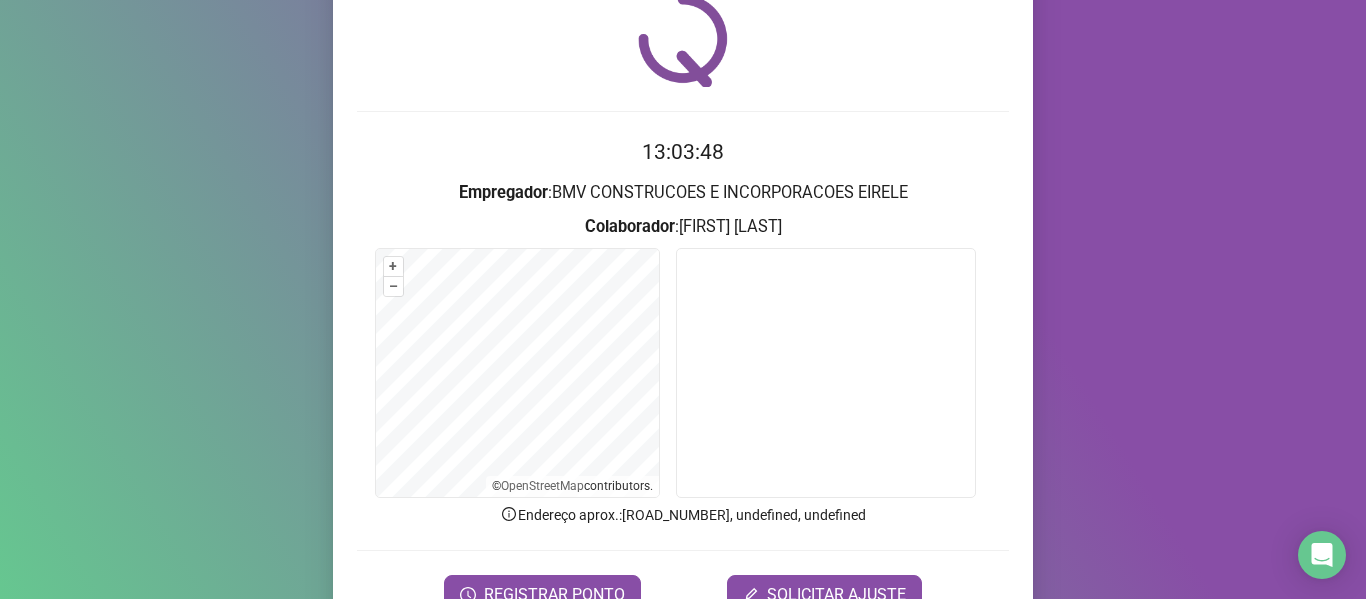 scroll, scrollTop: 182, scrollLeft: 0, axis: vertical 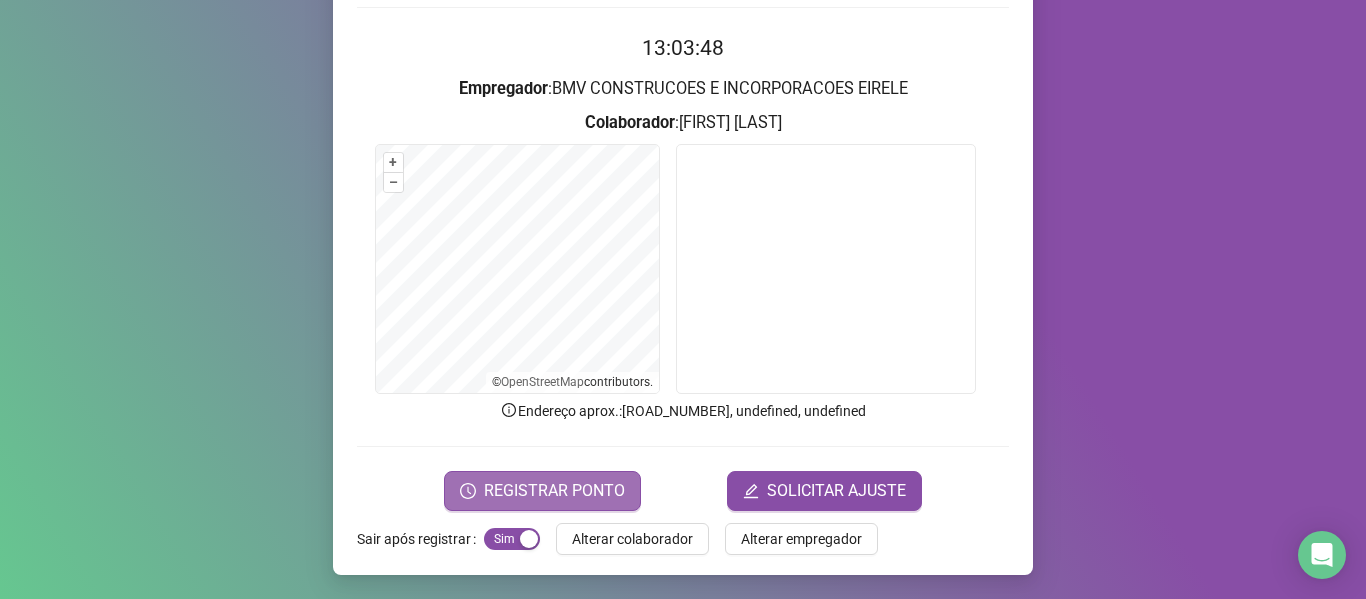 click on "REGISTRAR PONTO" at bounding box center (554, 491) 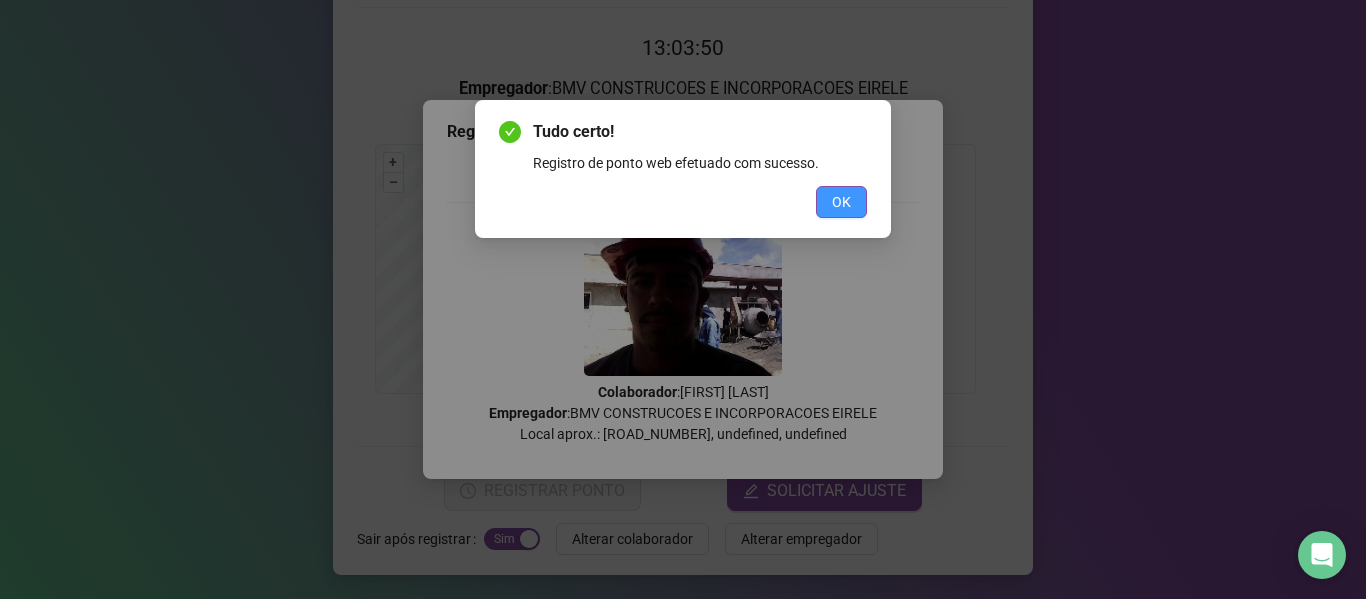 click on "OK" at bounding box center (841, 202) 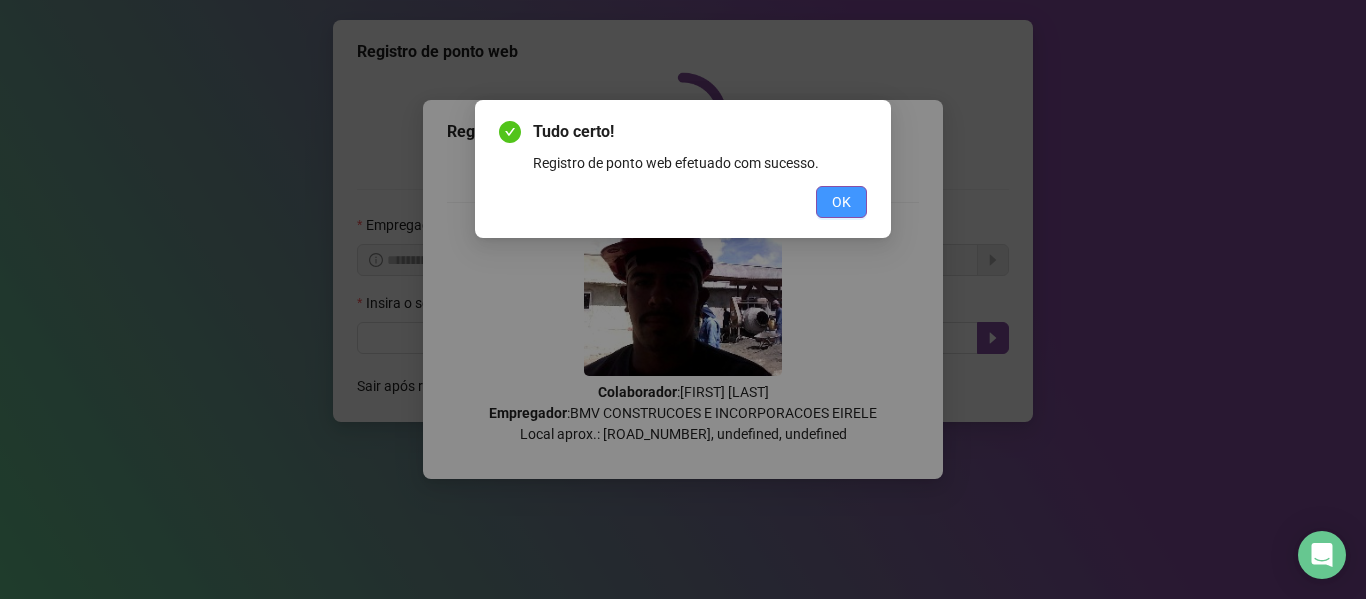 scroll, scrollTop: 0, scrollLeft: 0, axis: both 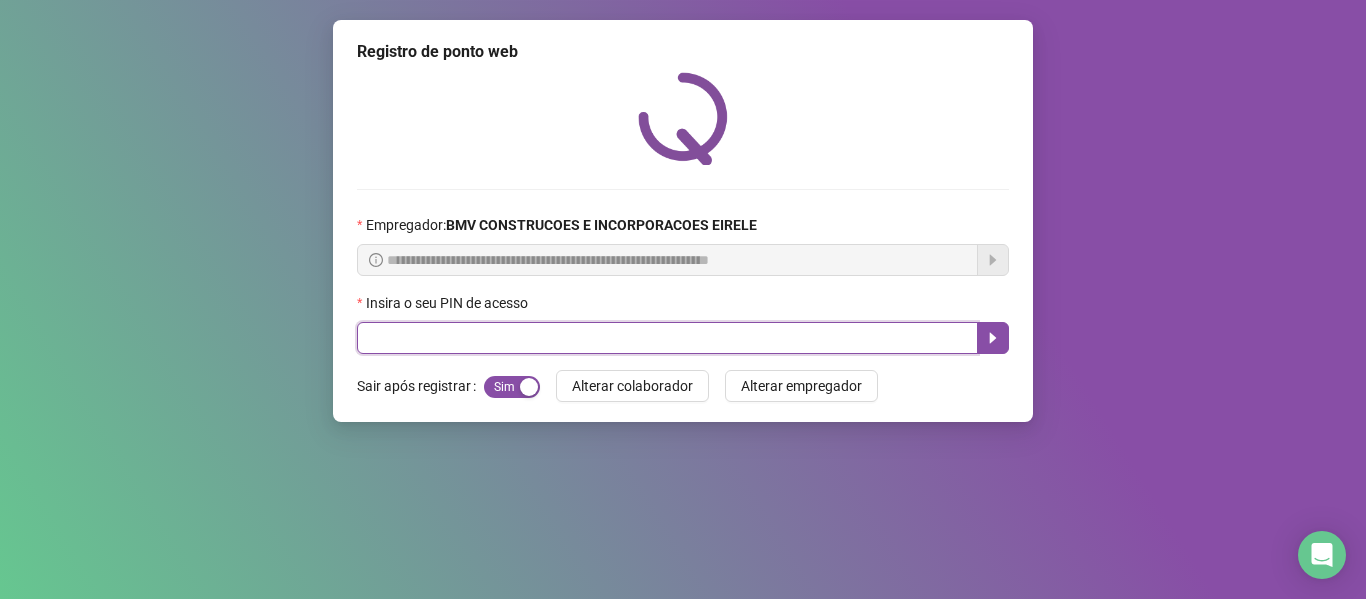click at bounding box center (667, 338) 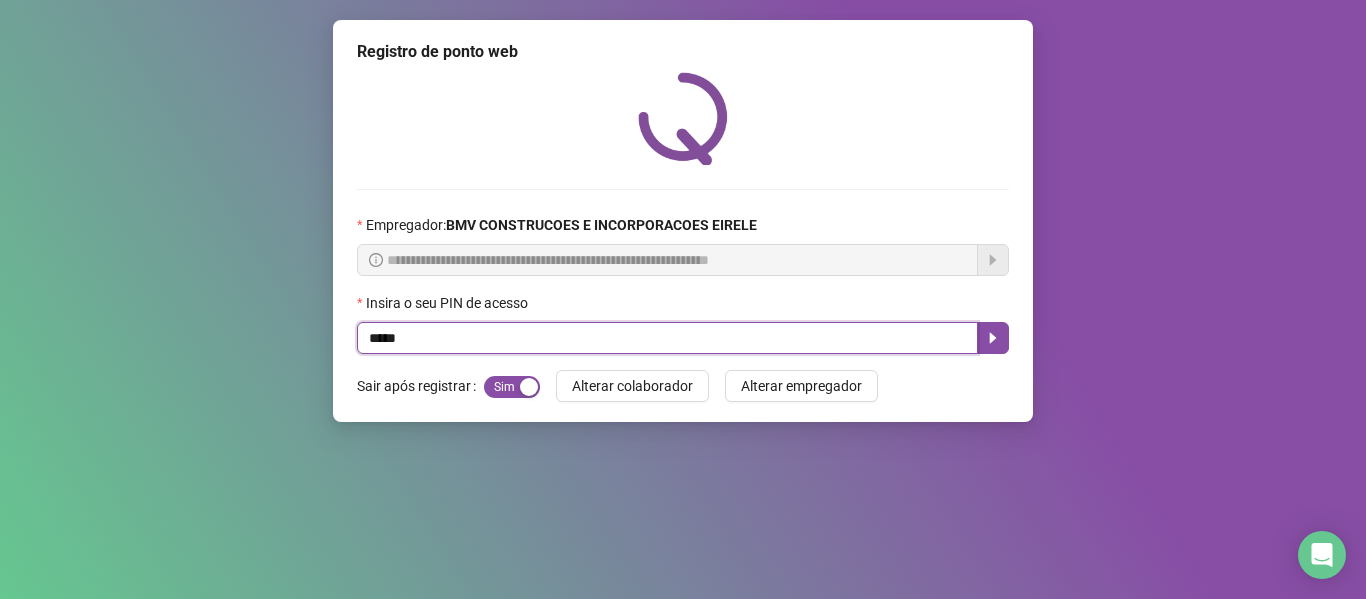 type on "*****" 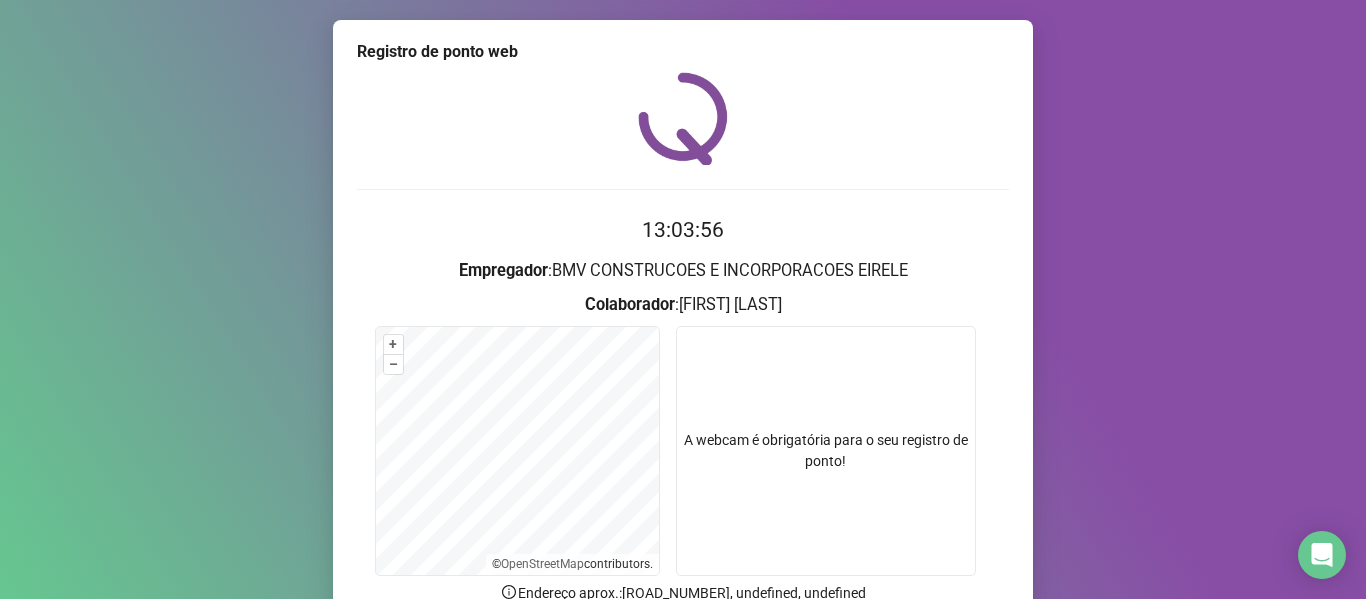 scroll, scrollTop: 182, scrollLeft: 0, axis: vertical 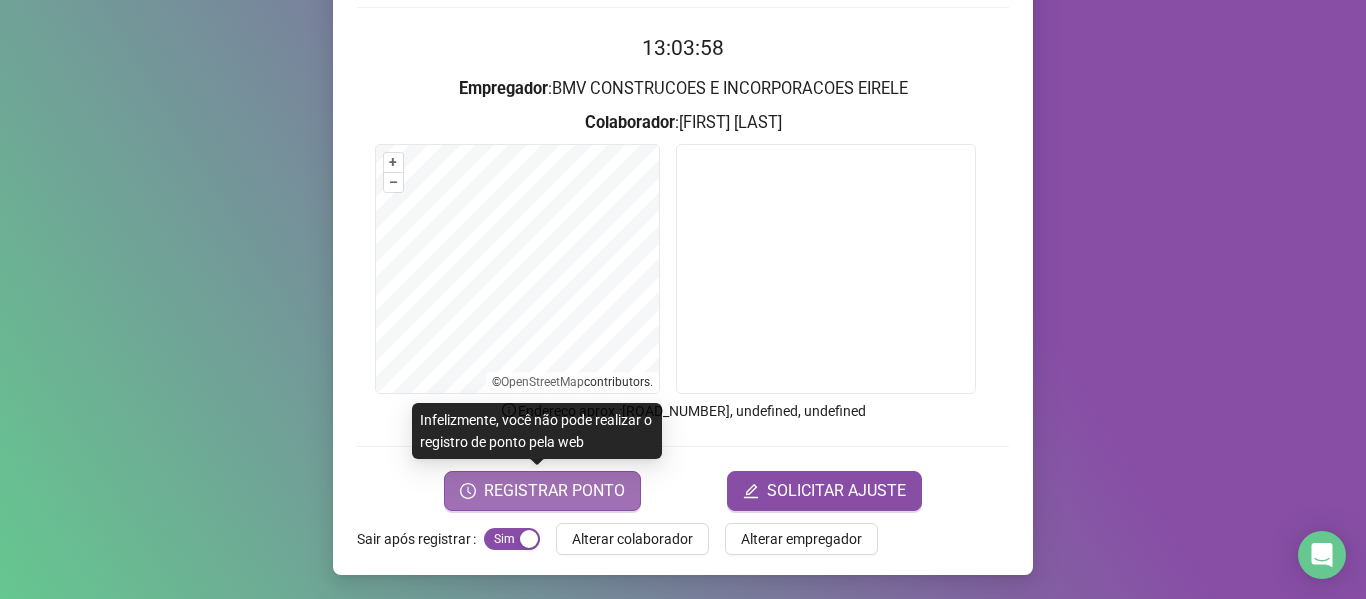 click on "REGISTRAR PONTO" at bounding box center [554, 491] 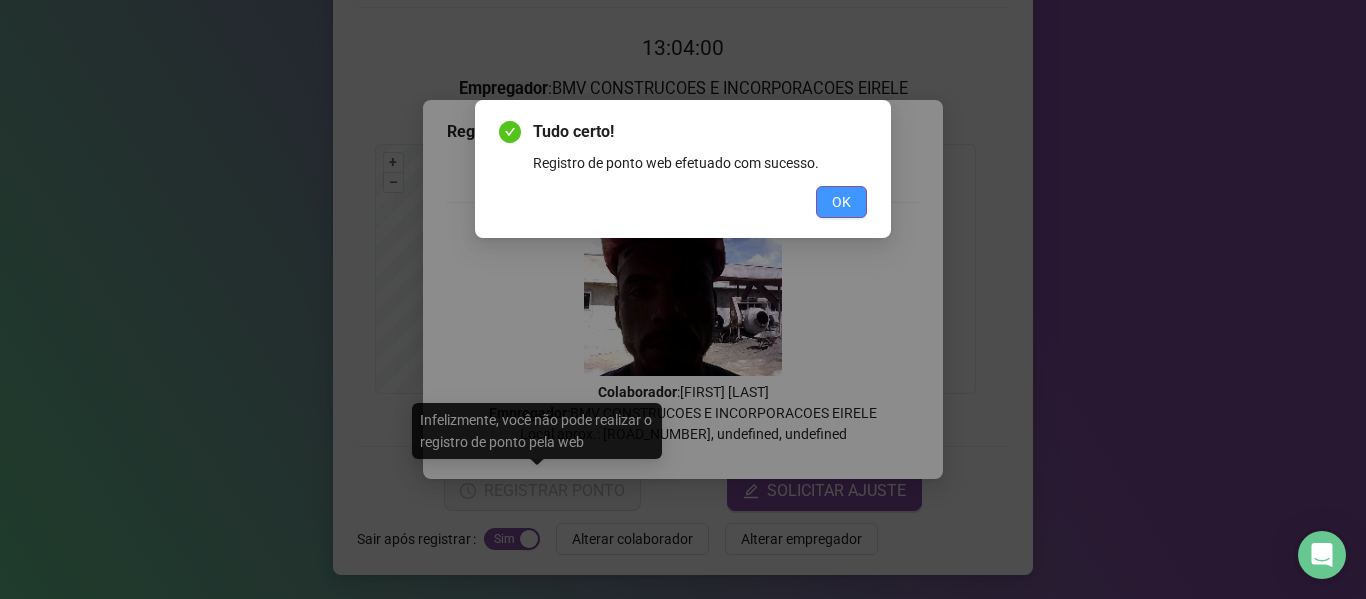 click on "OK" at bounding box center [841, 202] 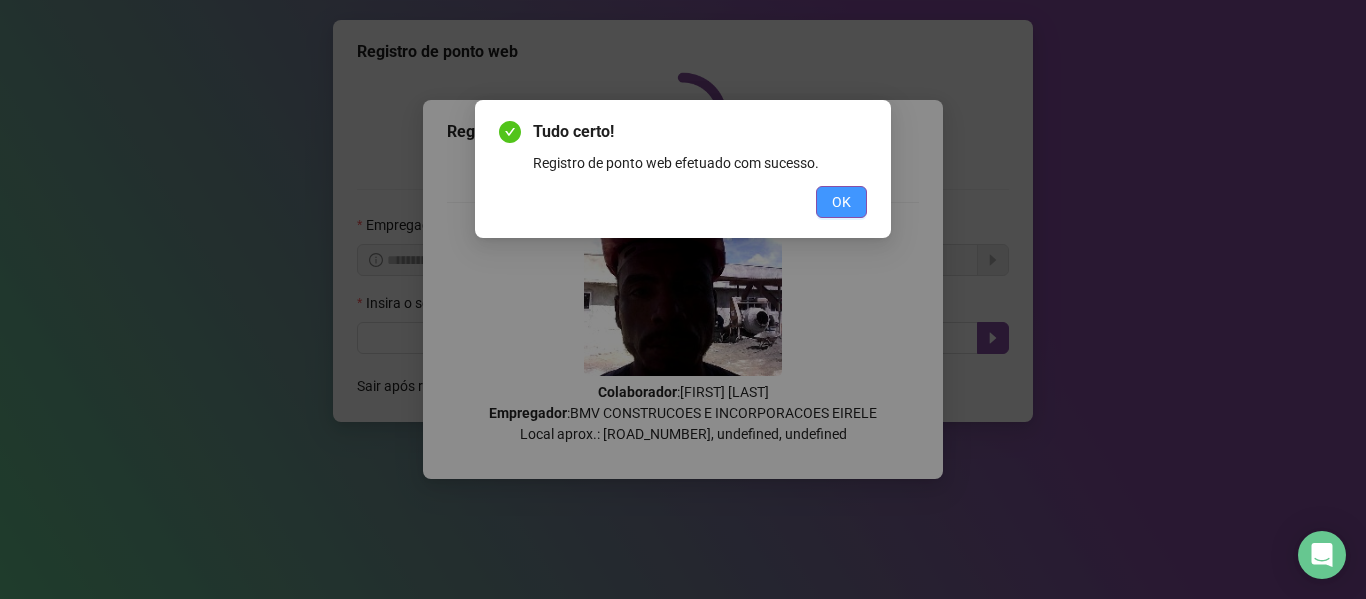 scroll, scrollTop: 0, scrollLeft: 0, axis: both 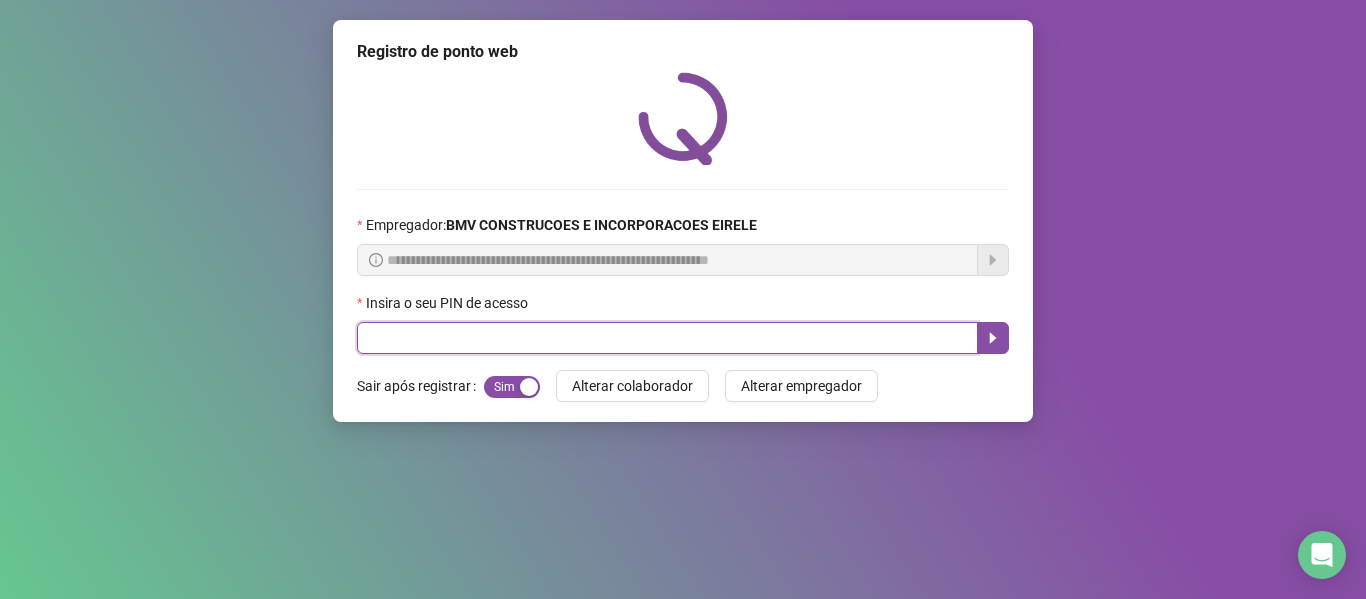 click at bounding box center [667, 338] 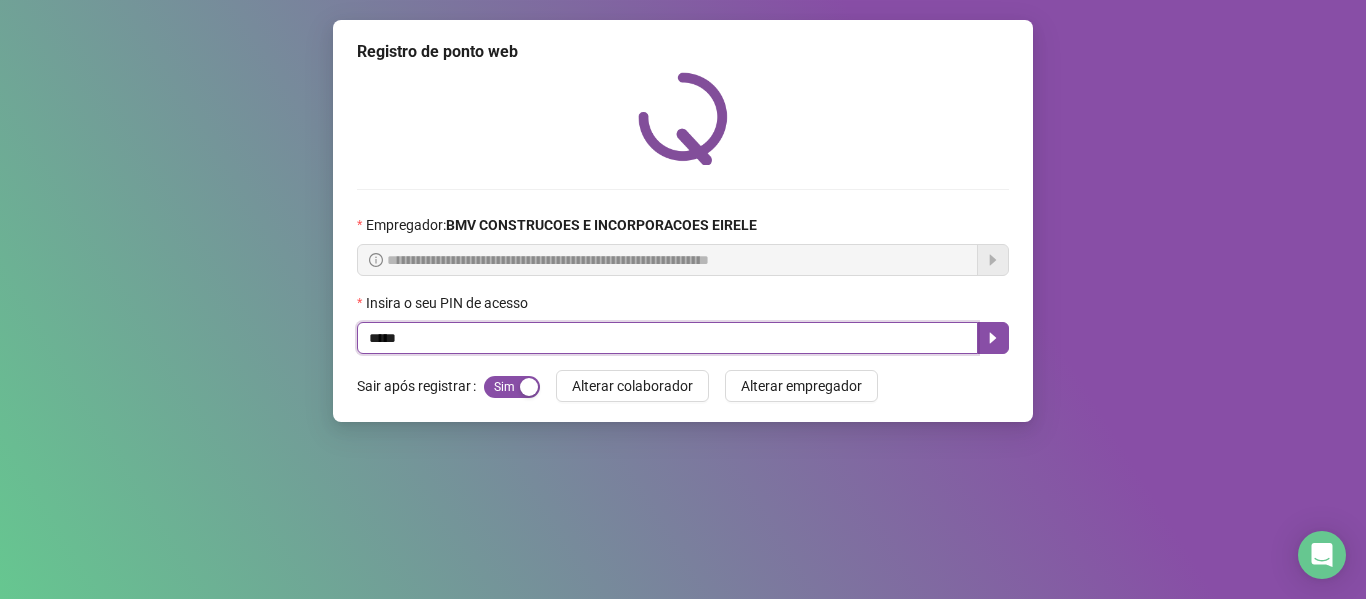 type on "*****" 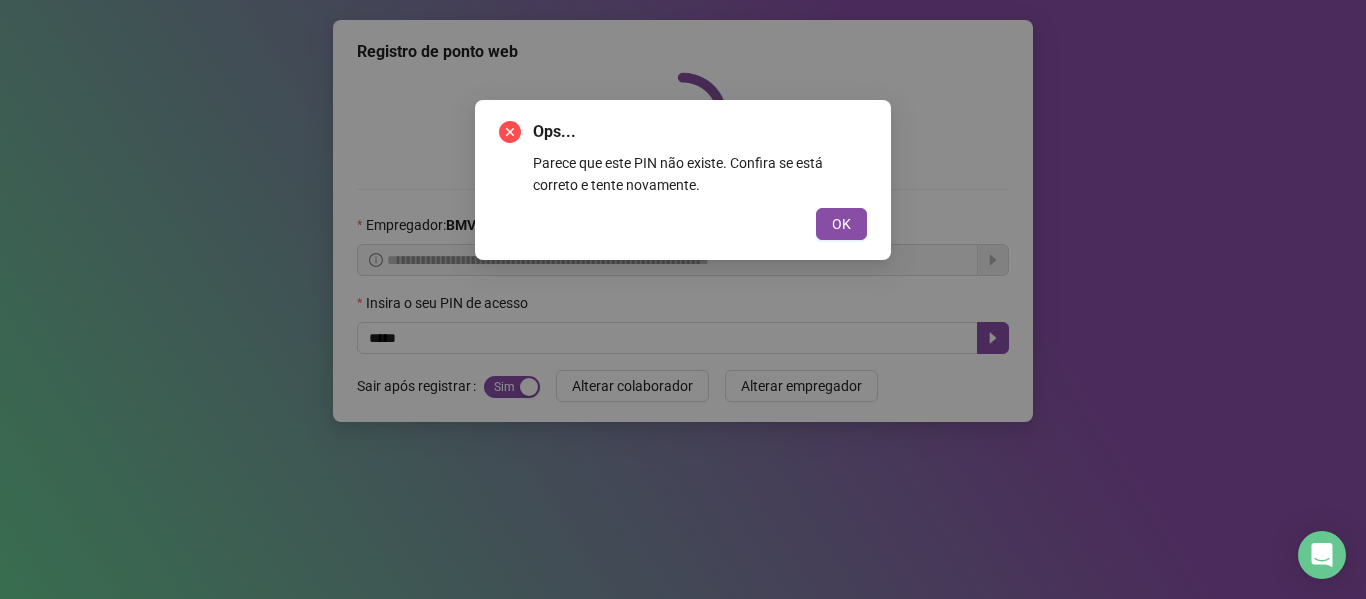 type 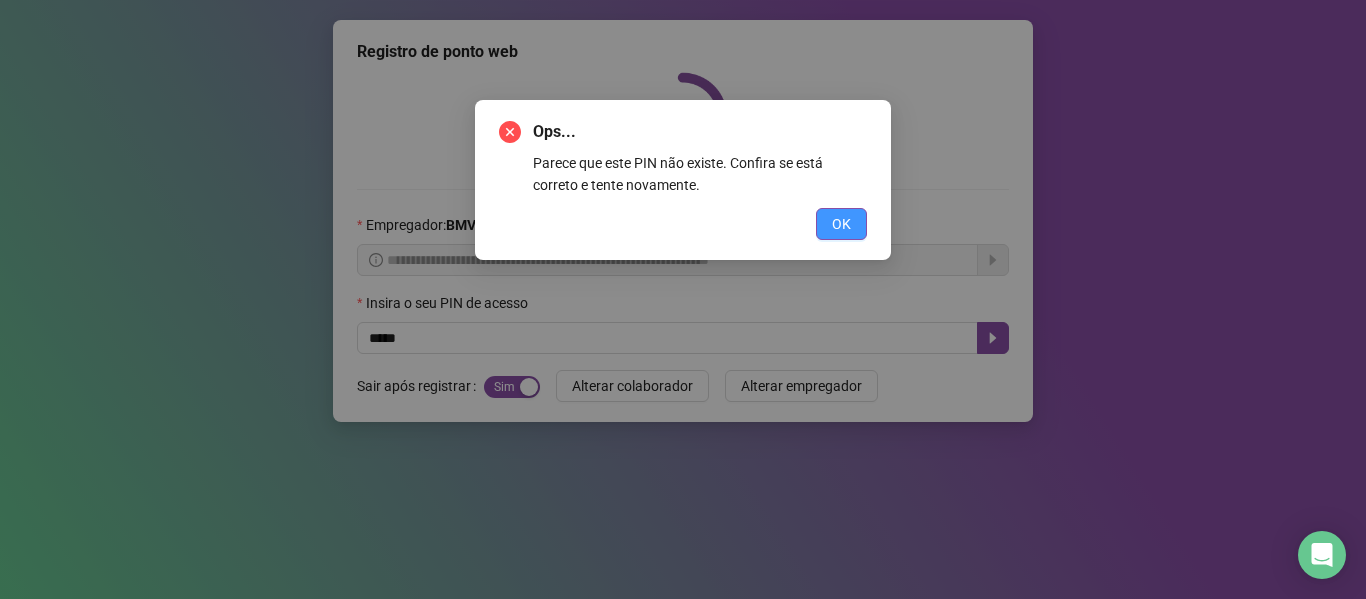 click on "OK" at bounding box center [841, 224] 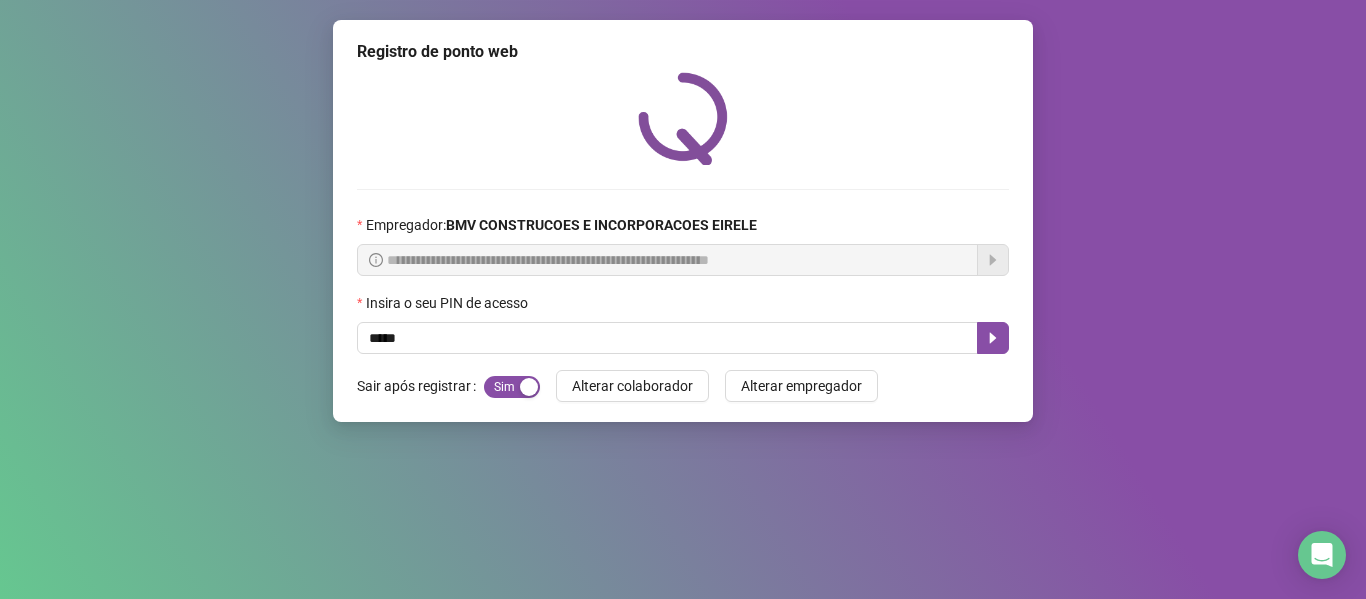 click on "Insira o seu PIN de acesso" at bounding box center (683, 307) 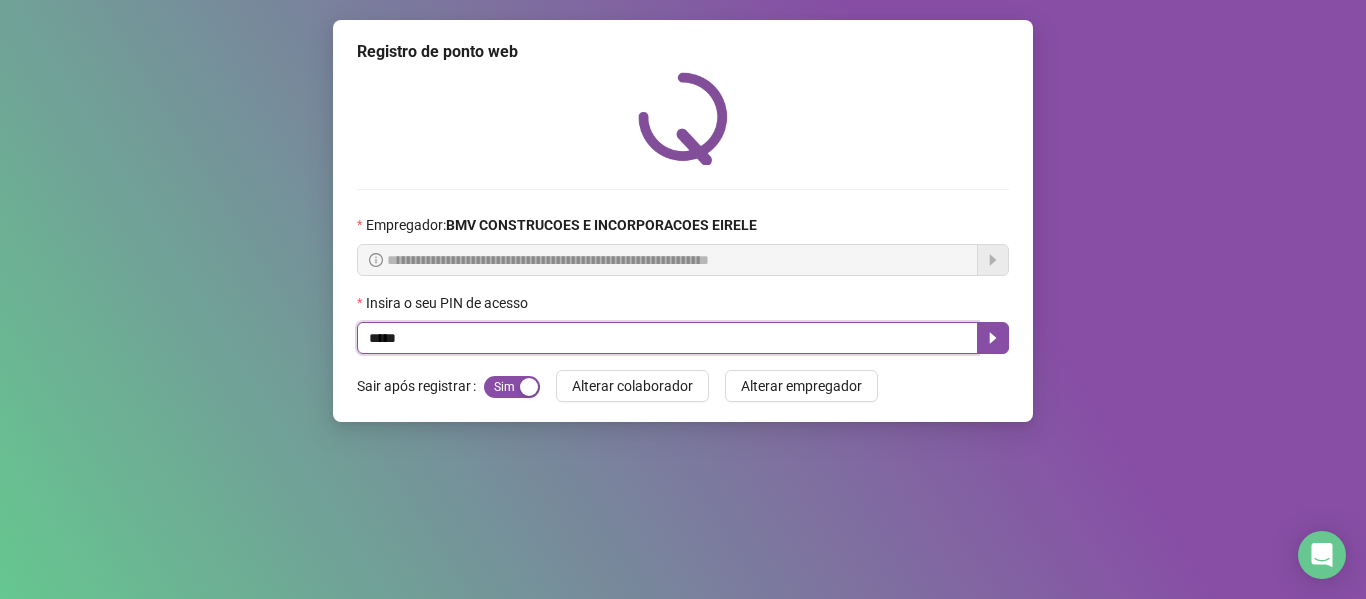 click on "*****" at bounding box center [667, 338] 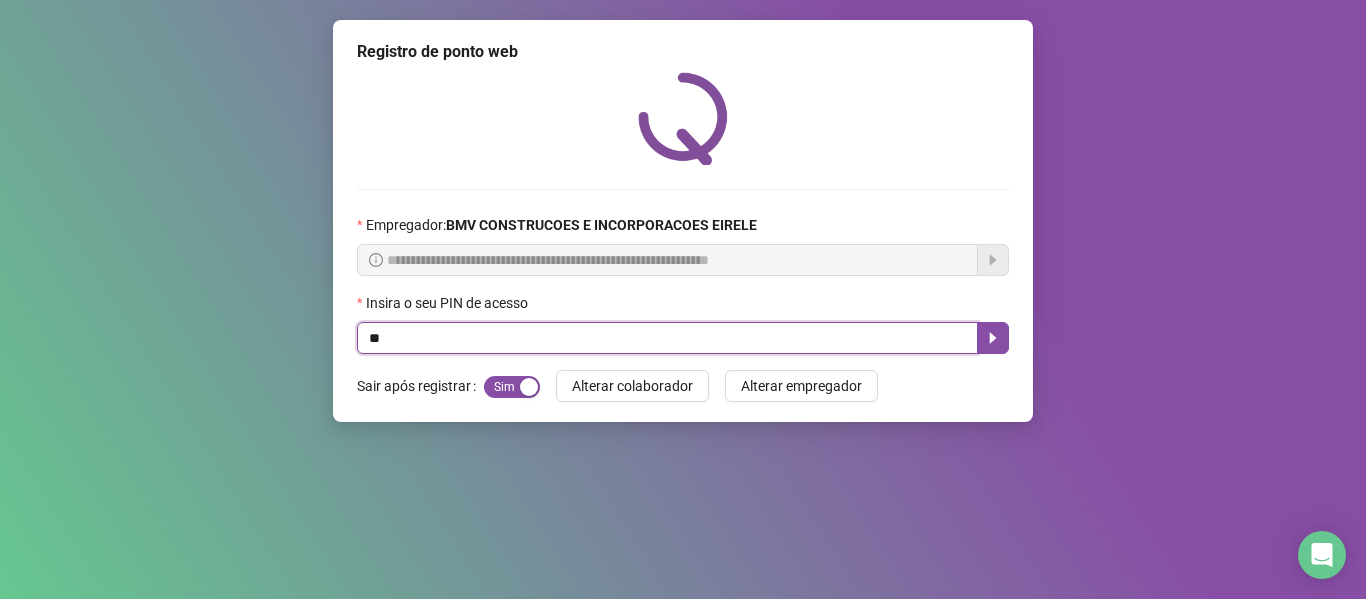 type on "*" 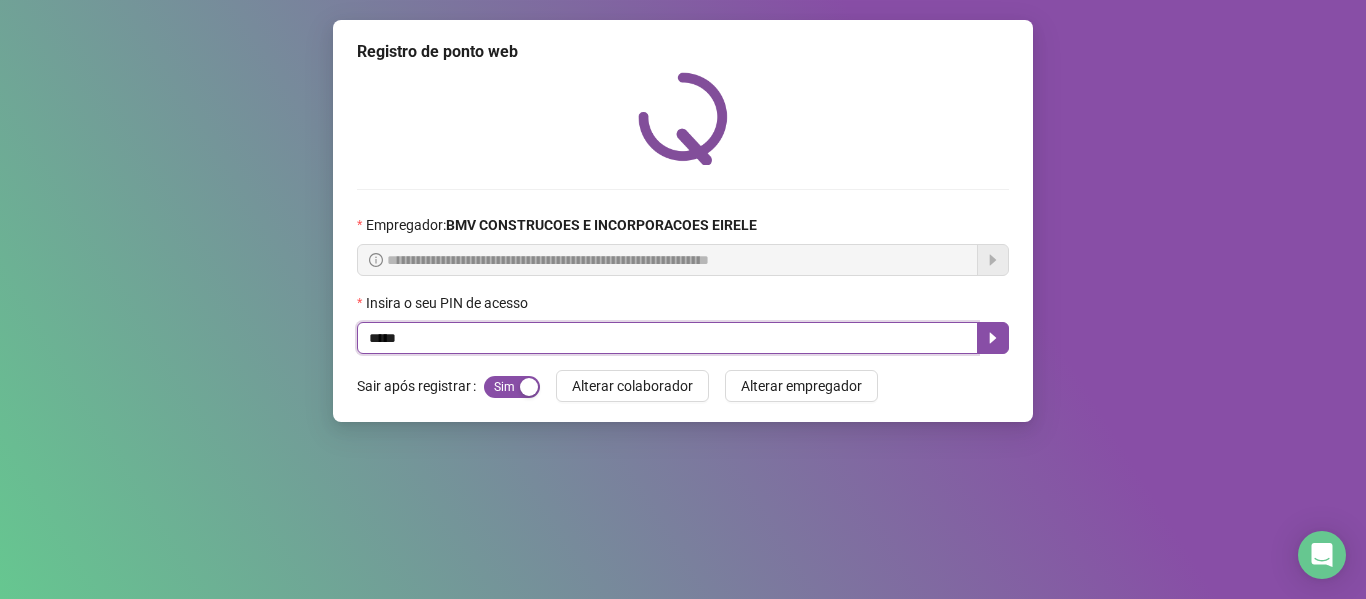 type on "*****" 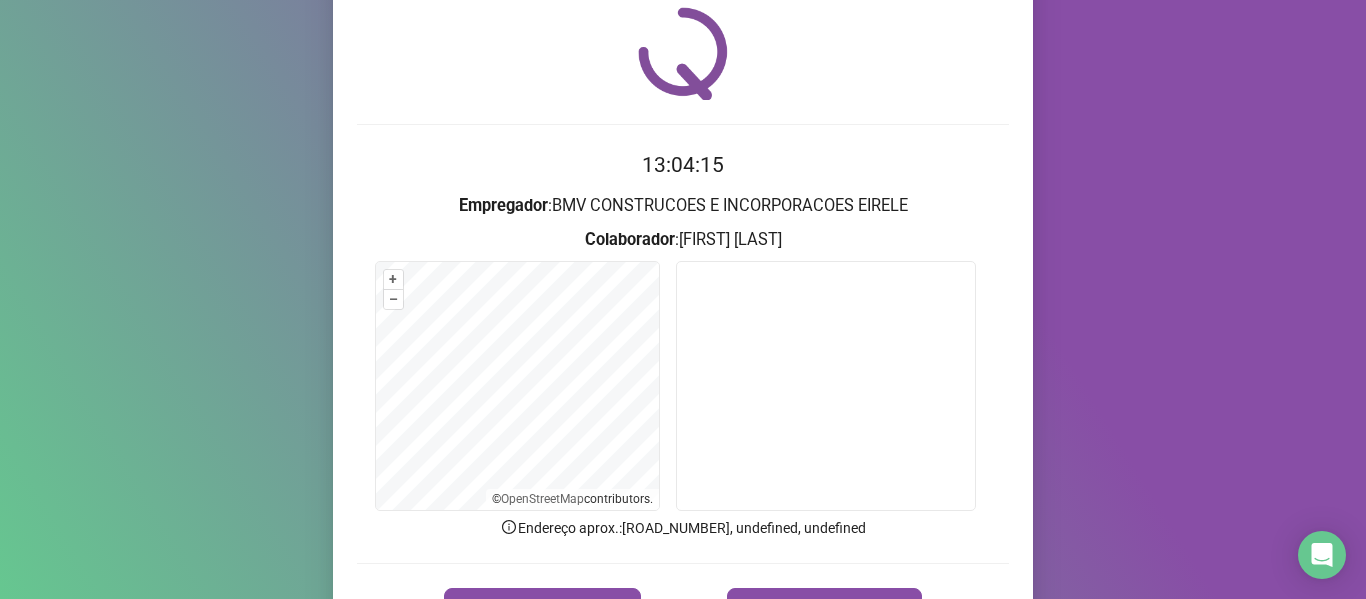 scroll, scrollTop: 100, scrollLeft: 0, axis: vertical 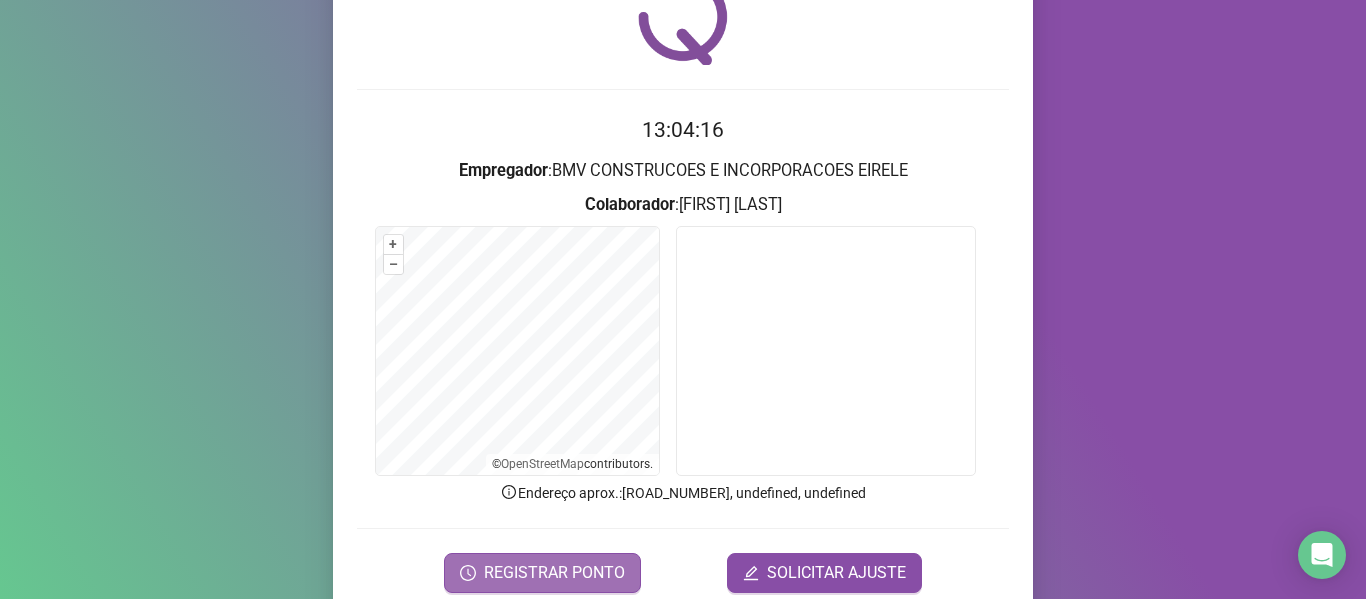 click on "REGISTRAR PONTO" at bounding box center (554, 573) 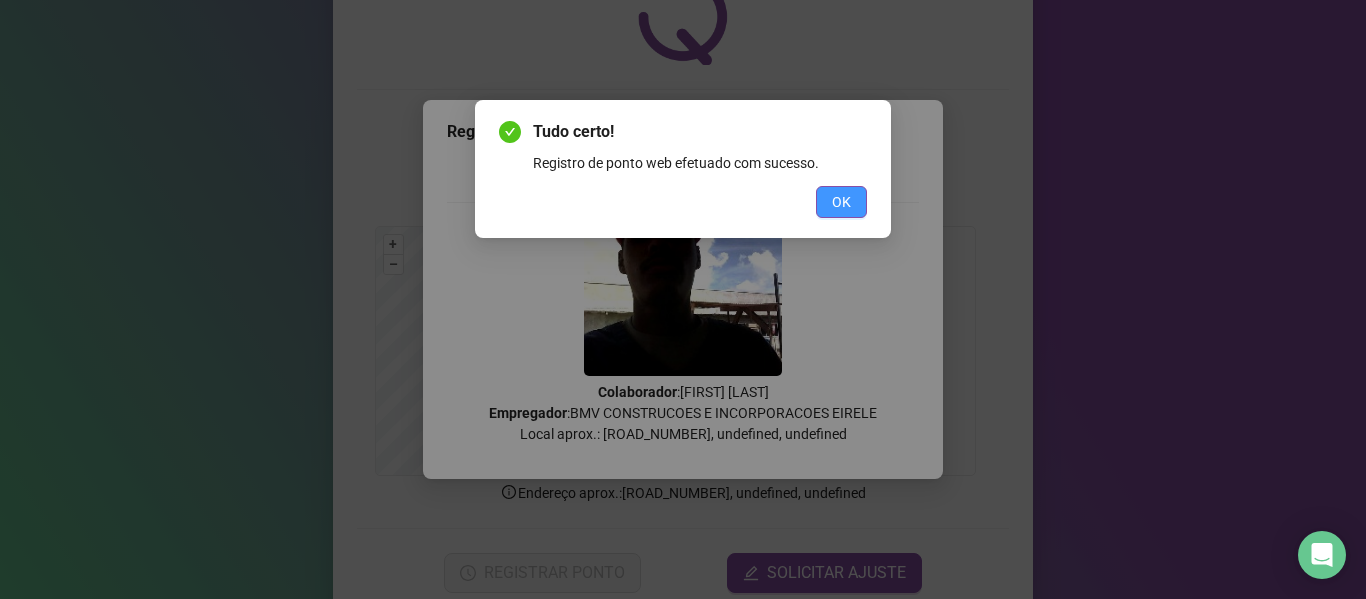 click on "OK" at bounding box center [841, 202] 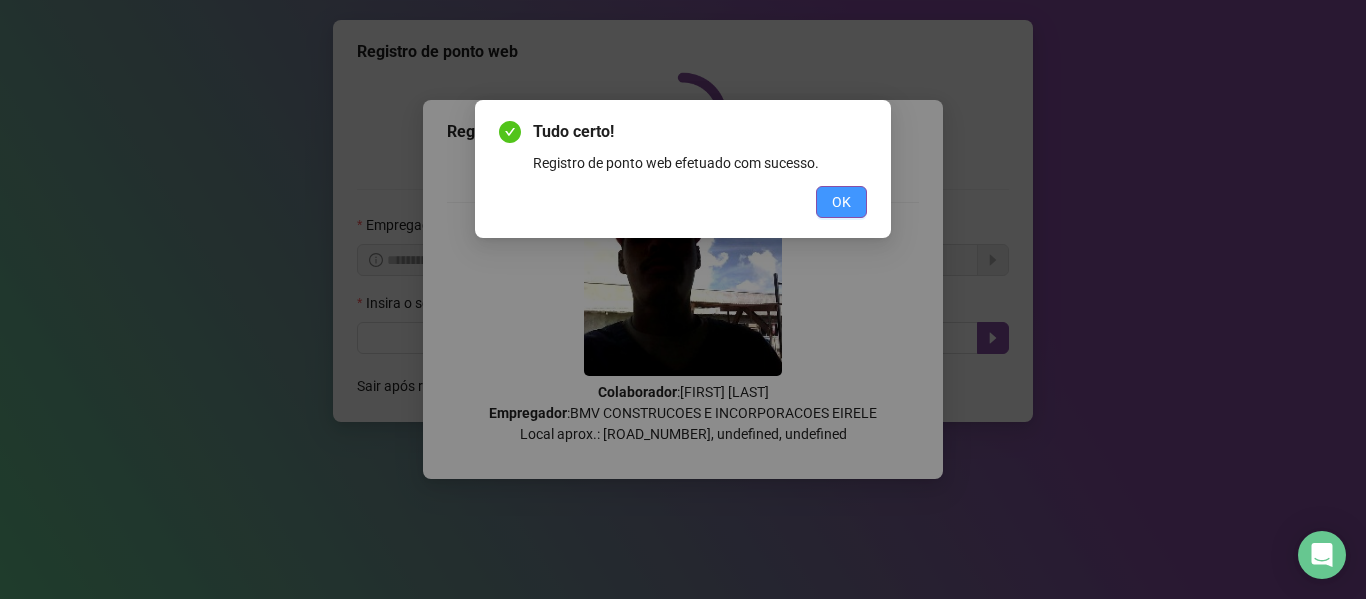scroll, scrollTop: 0, scrollLeft: 0, axis: both 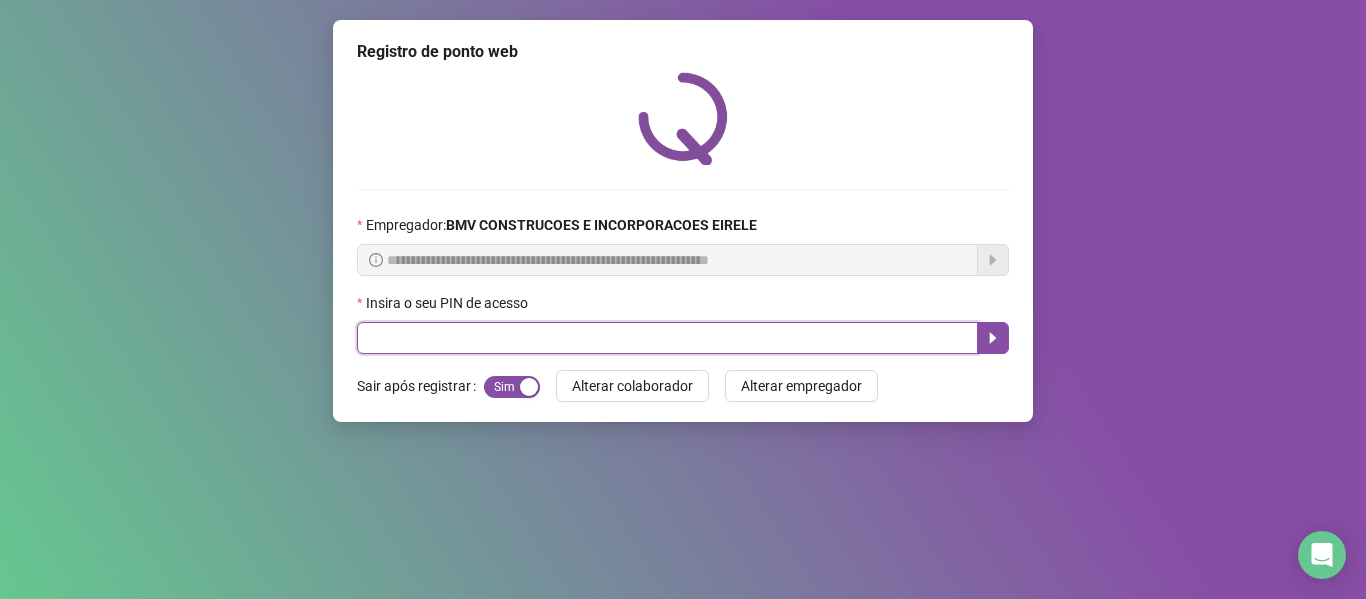 click at bounding box center (667, 338) 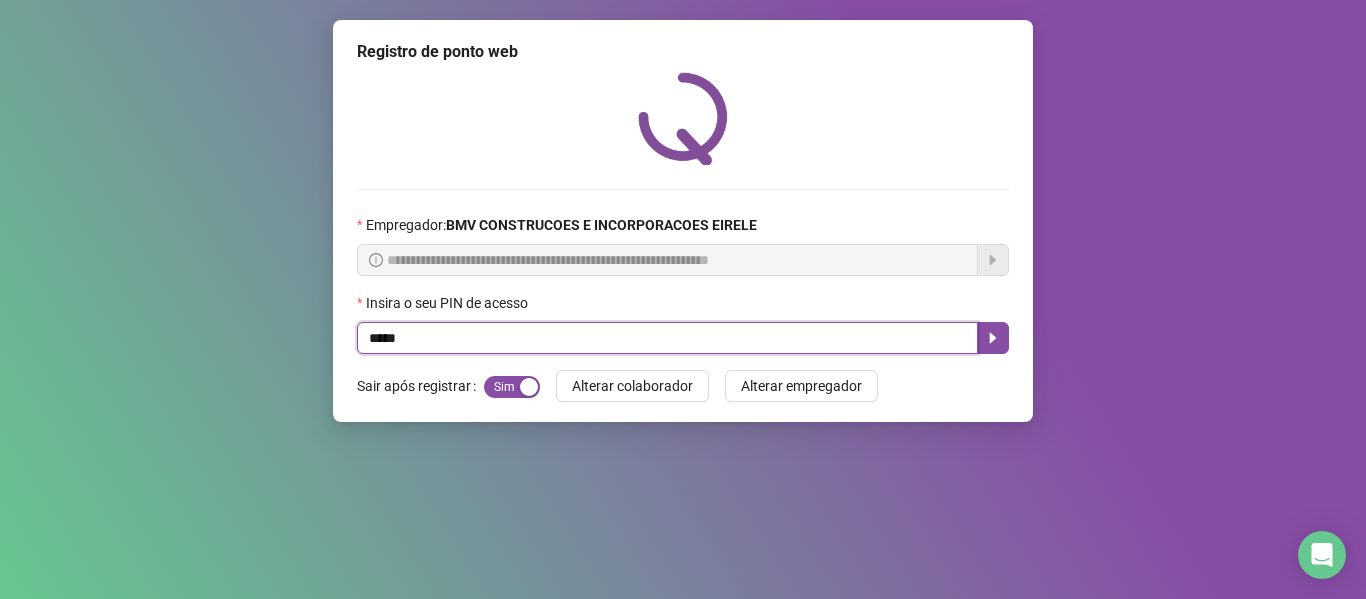 type on "*****" 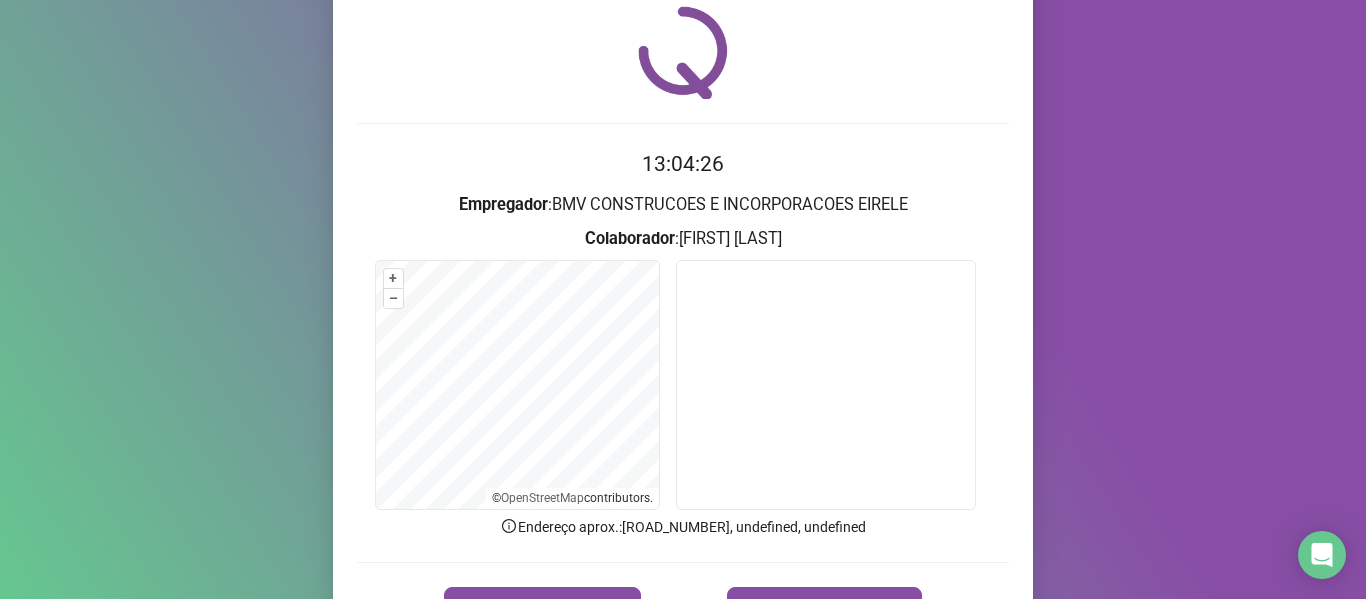 scroll, scrollTop: 182, scrollLeft: 0, axis: vertical 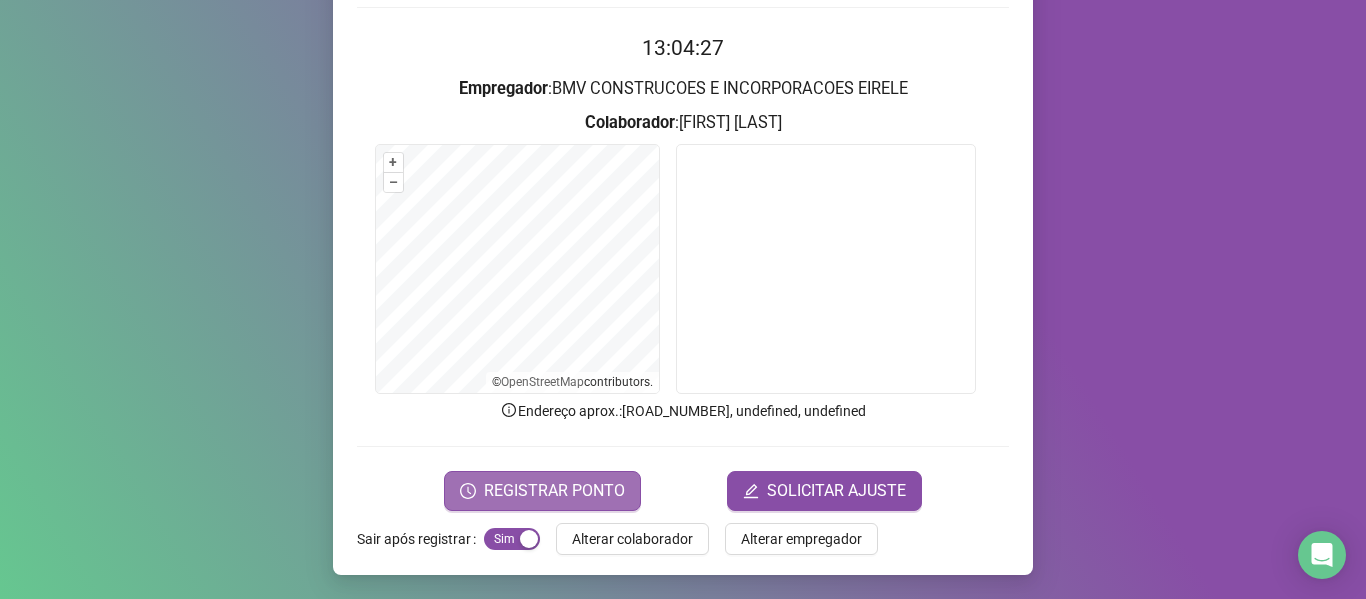 click on "REGISTRAR PONTO" at bounding box center [554, 491] 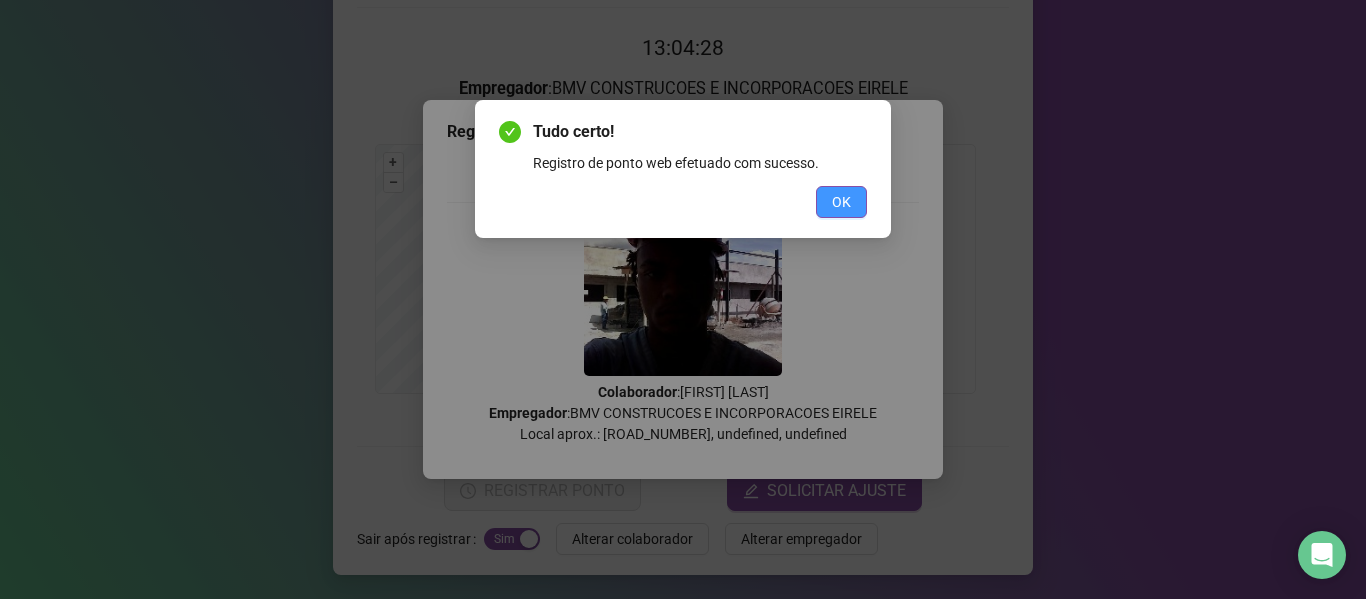 click on "OK" at bounding box center (841, 202) 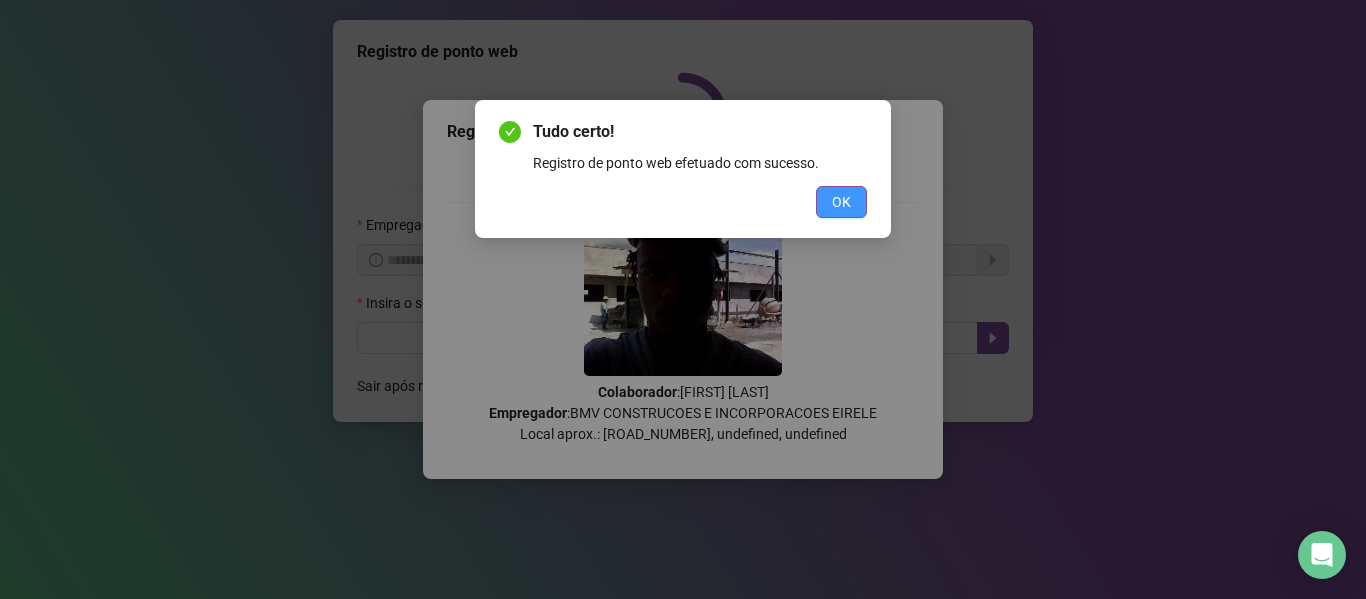 scroll, scrollTop: 0, scrollLeft: 0, axis: both 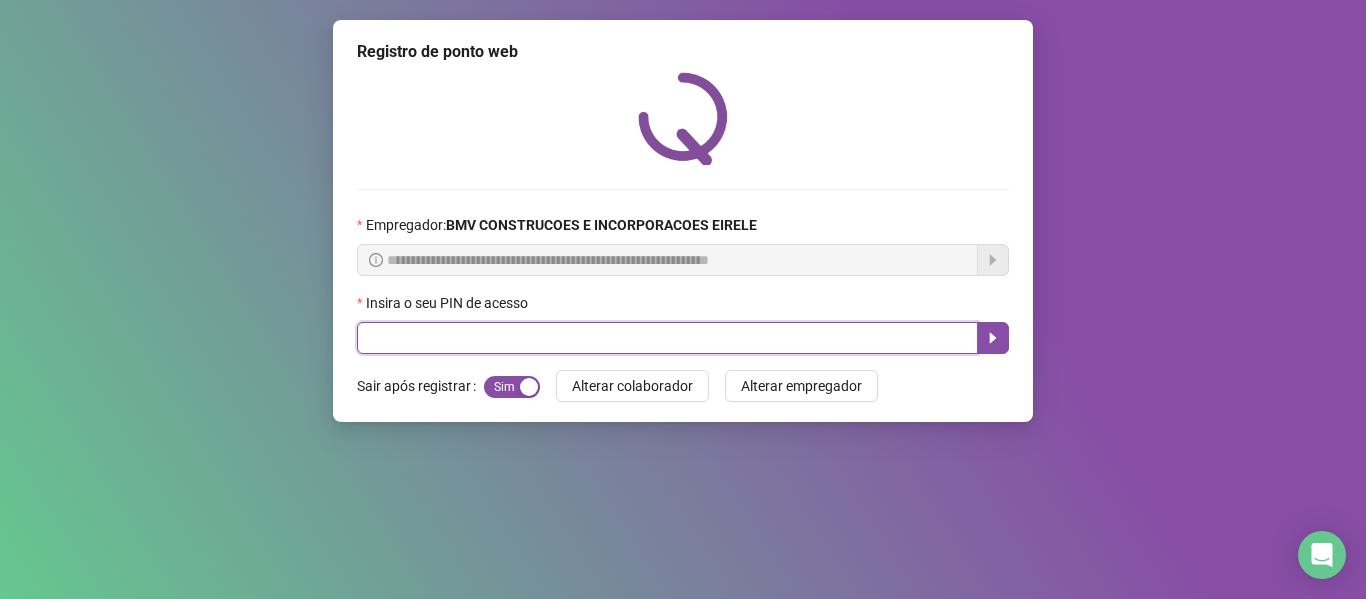 click at bounding box center [667, 338] 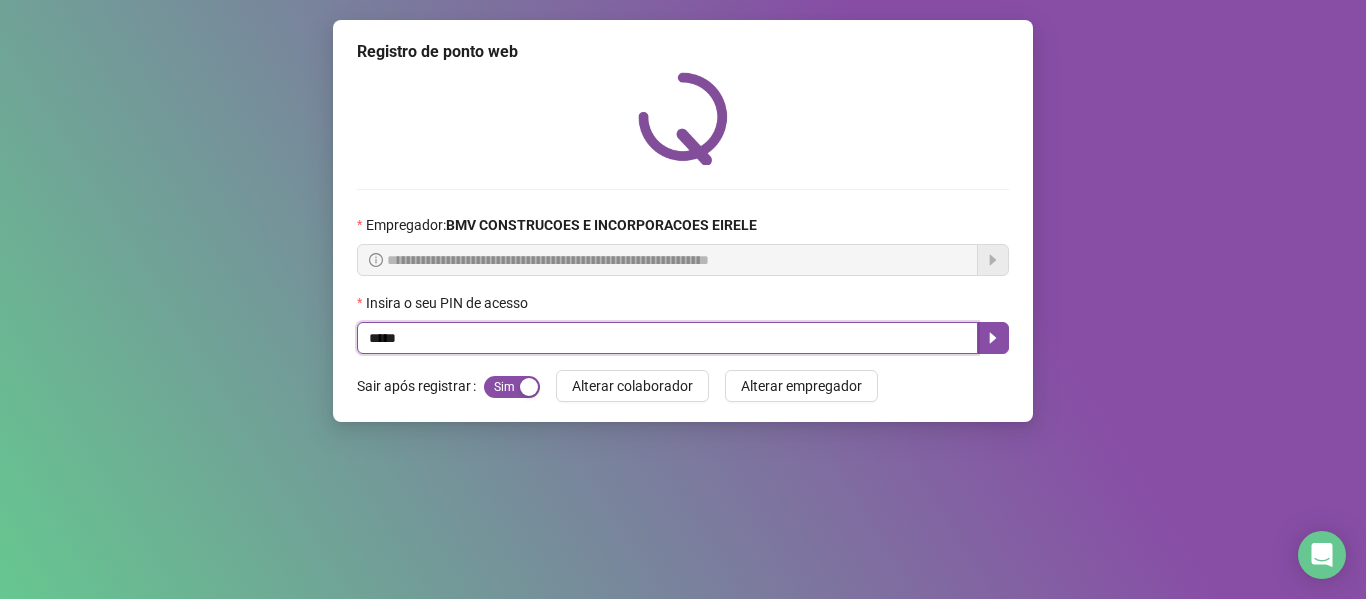 type on "*****" 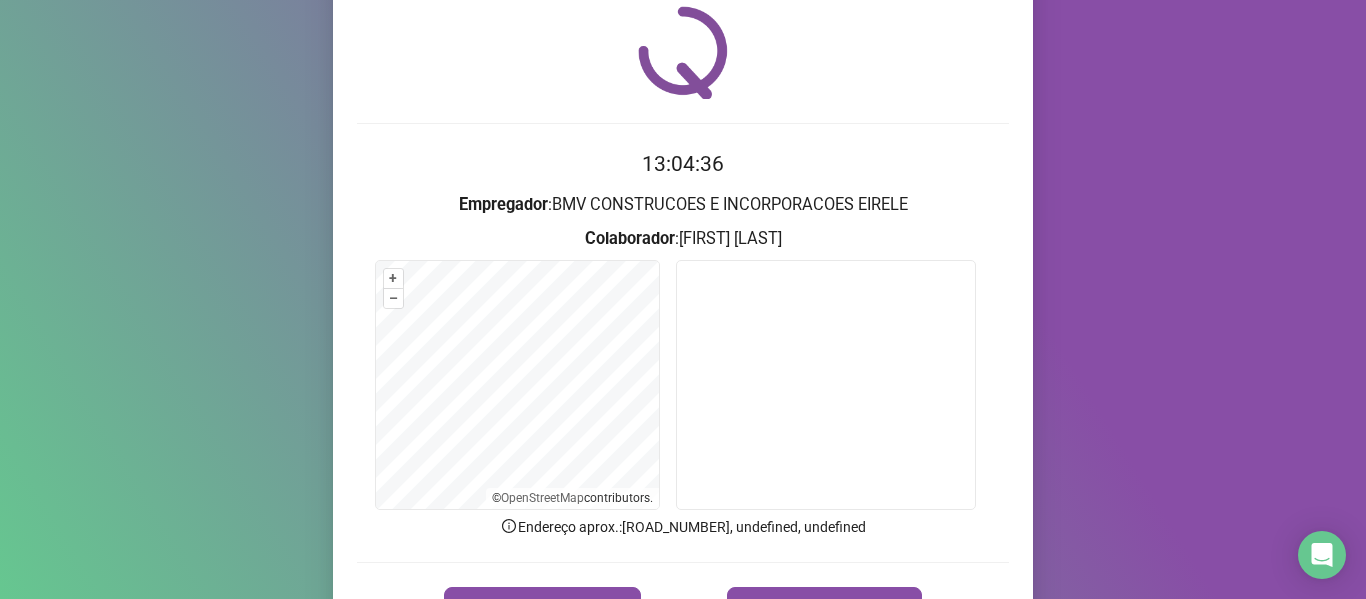 scroll, scrollTop: 100, scrollLeft: 0, axis: vertical 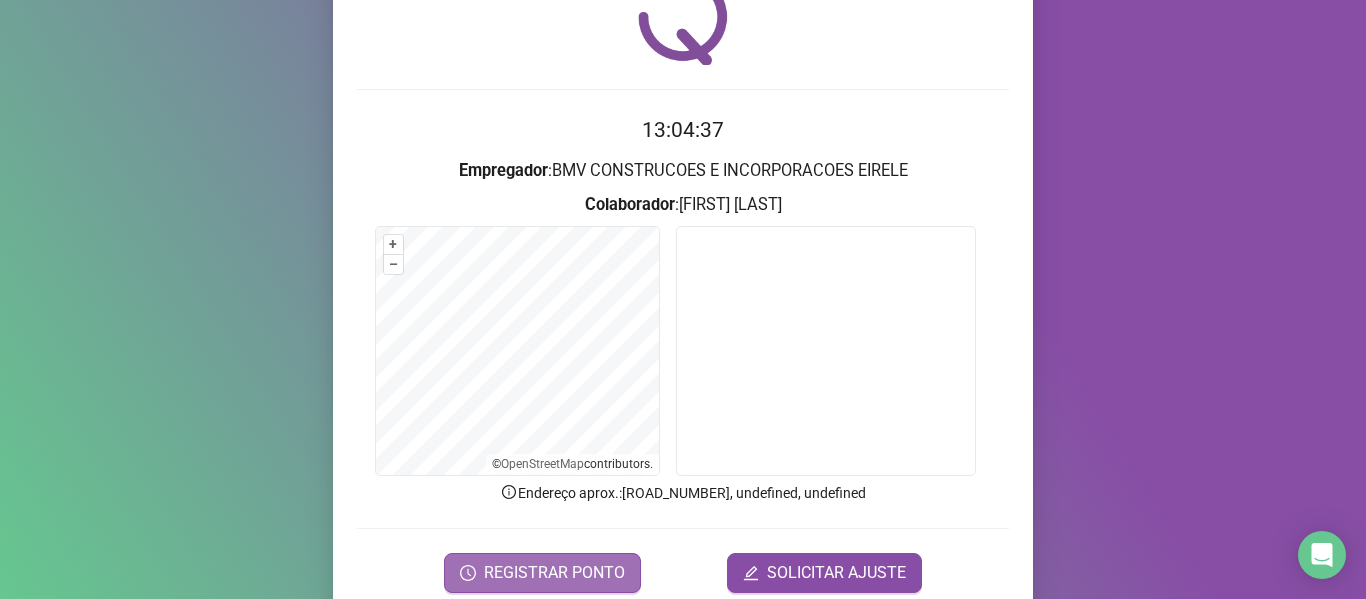 click on "REGISTRAR PONTO" at bounding box center [554, 573] 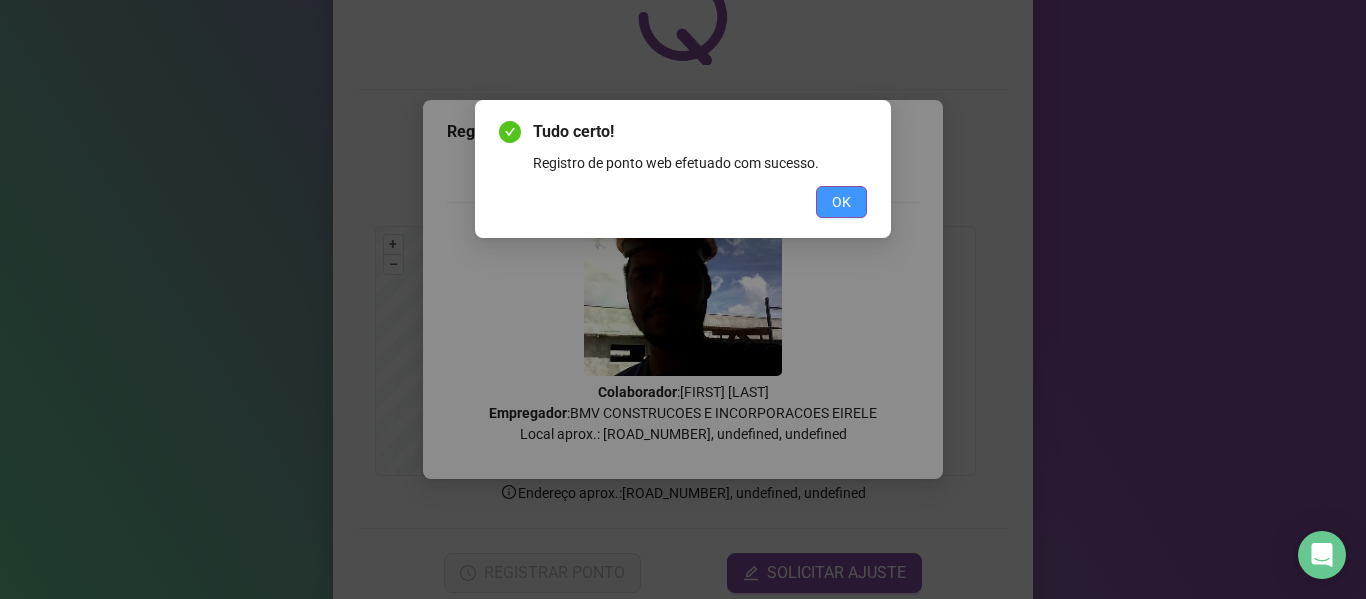 click on "OK" at bounding box center [841, 202] 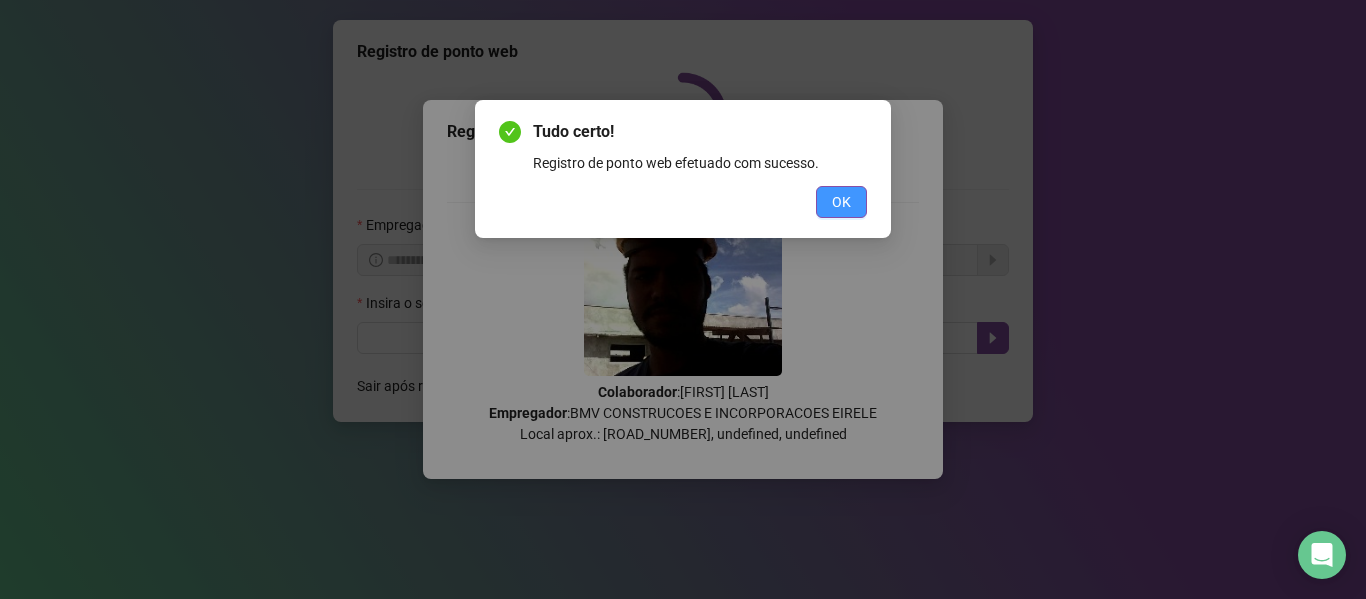 scroll, scrollTop: 0, scrollLeft: 0, axis: both 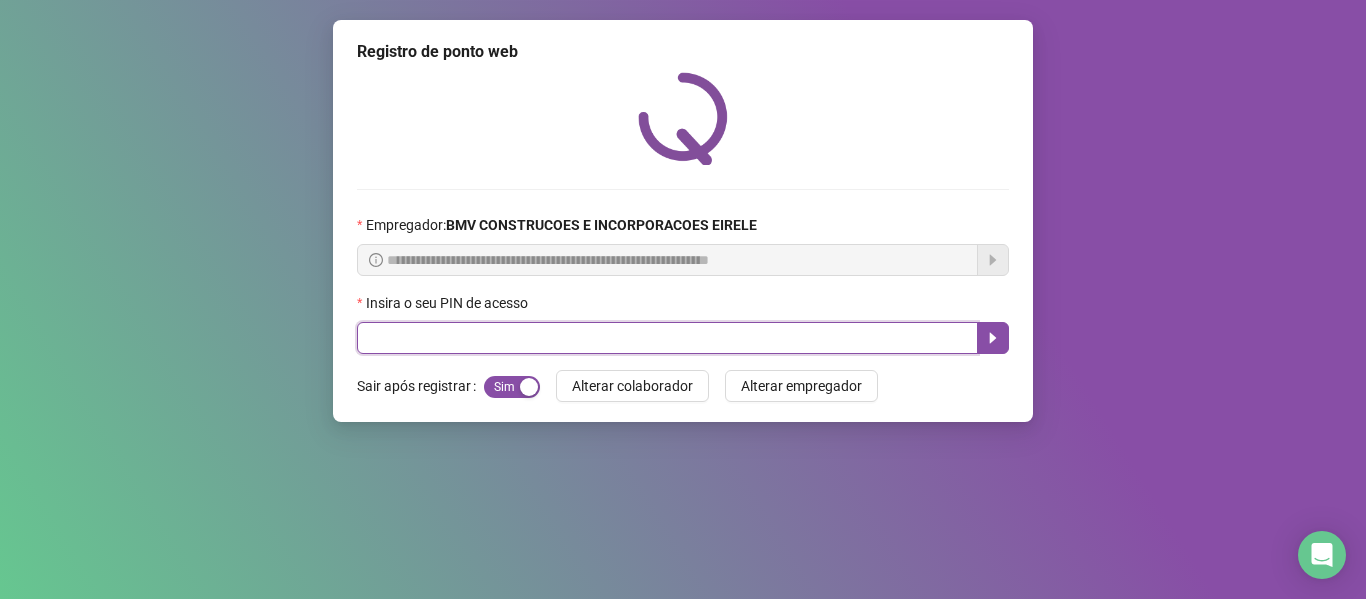 click at bounding box center (667, 338) 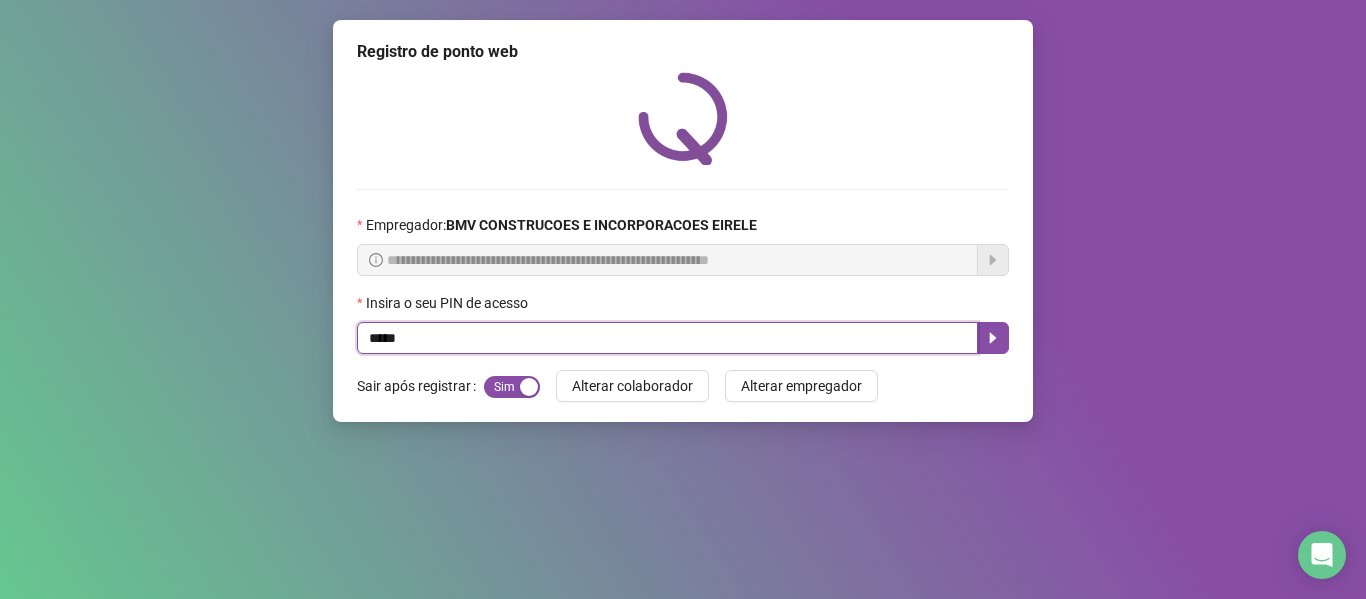type on "*****" 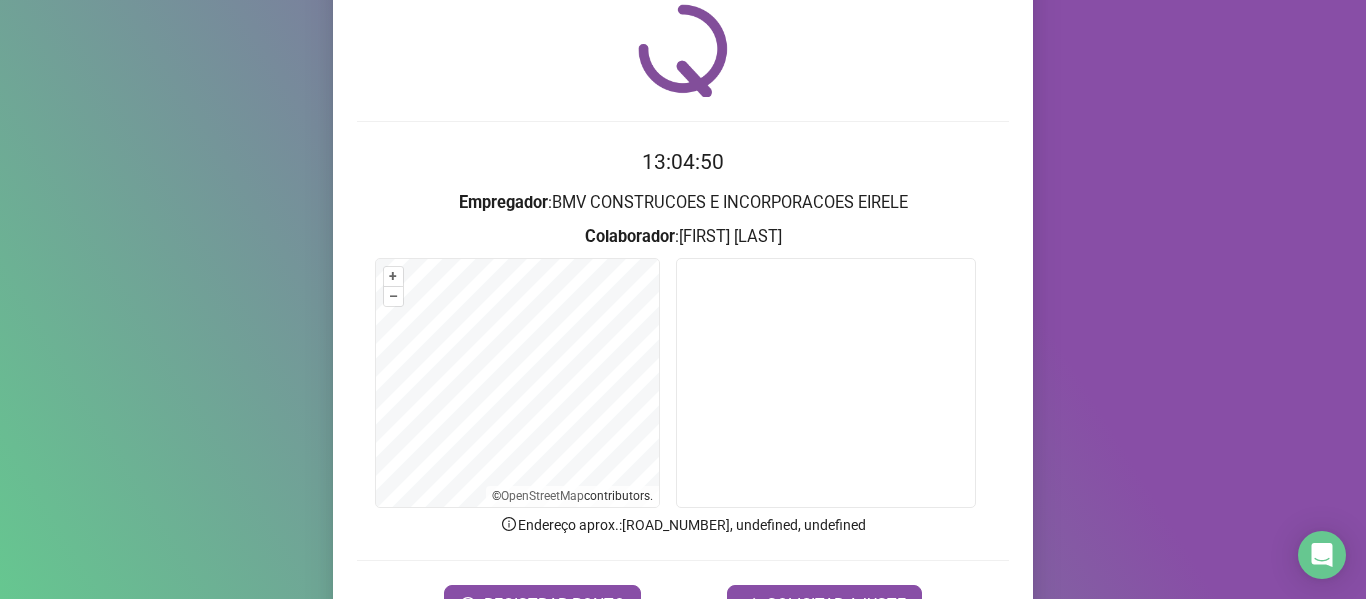 scroll, scrollTop: 100, scrollLeft: 0, axis: vertical 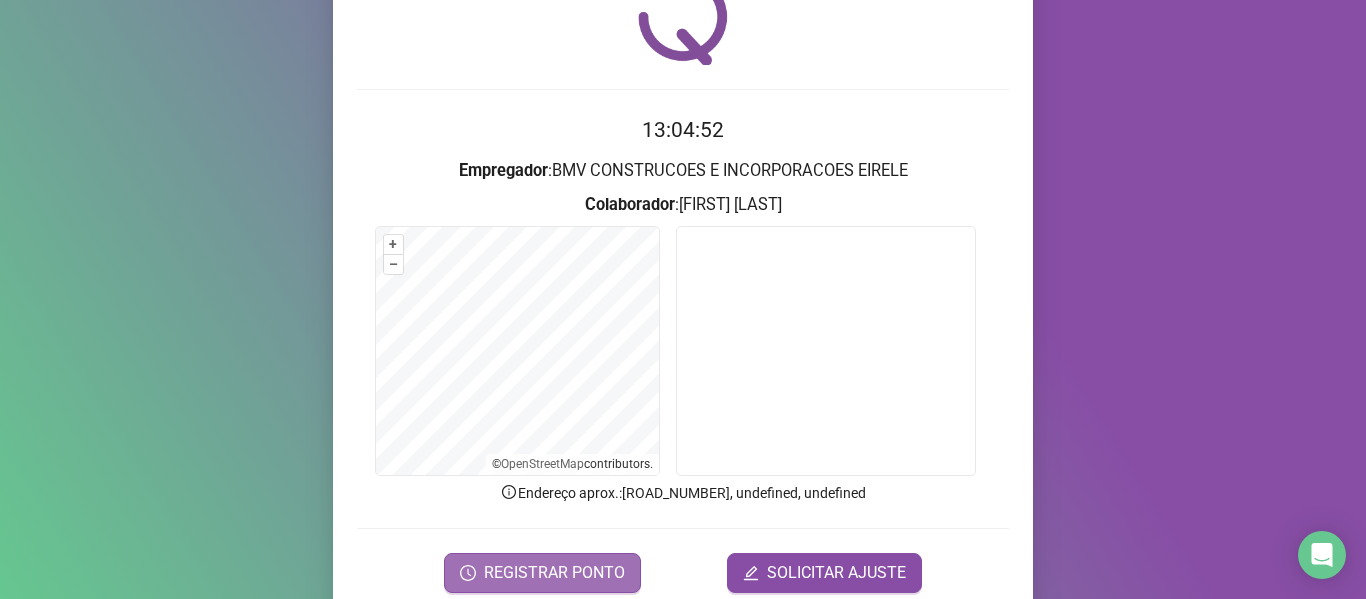 click on "REGISTRAR PONTO" at bounding box center [554, 573] 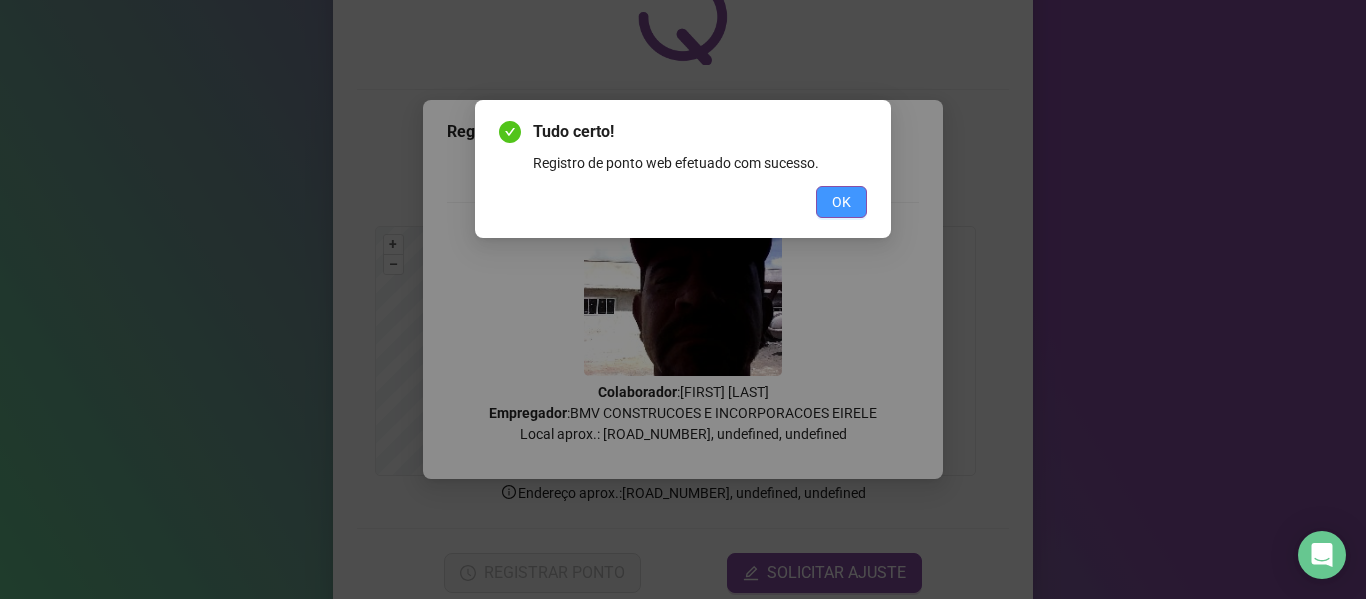 click on "OK" at bounding box center [841, 202] 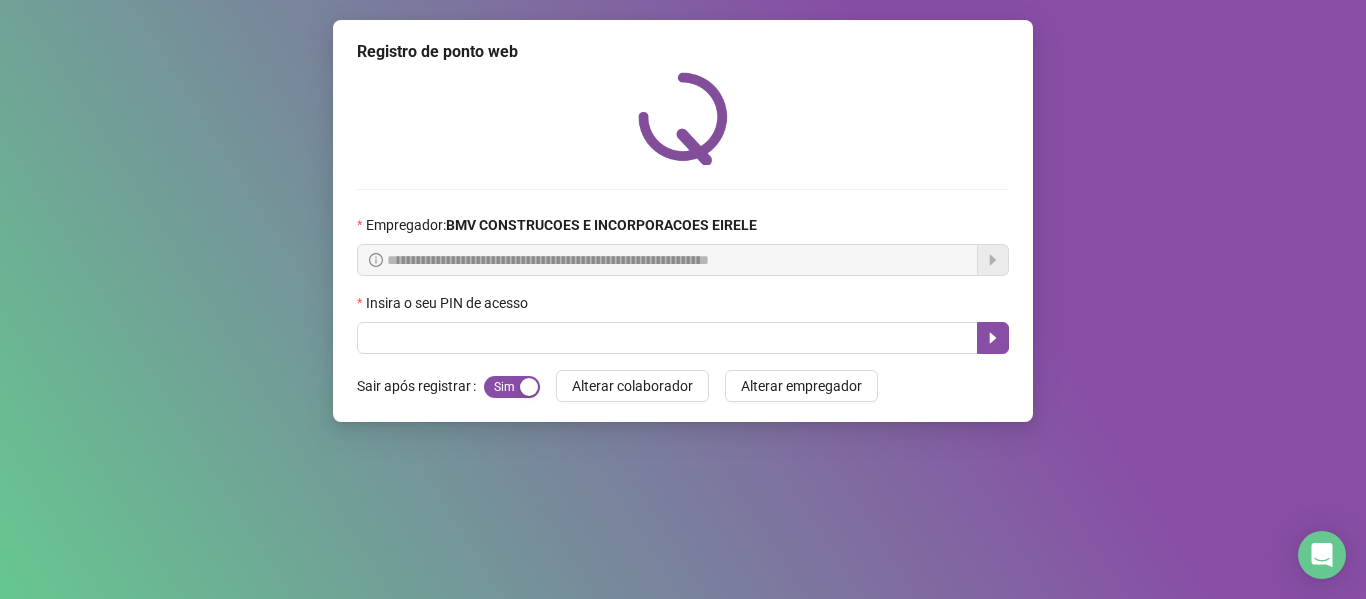 scroll, scrollTop: 0, scrollLeft: 0, axis: both 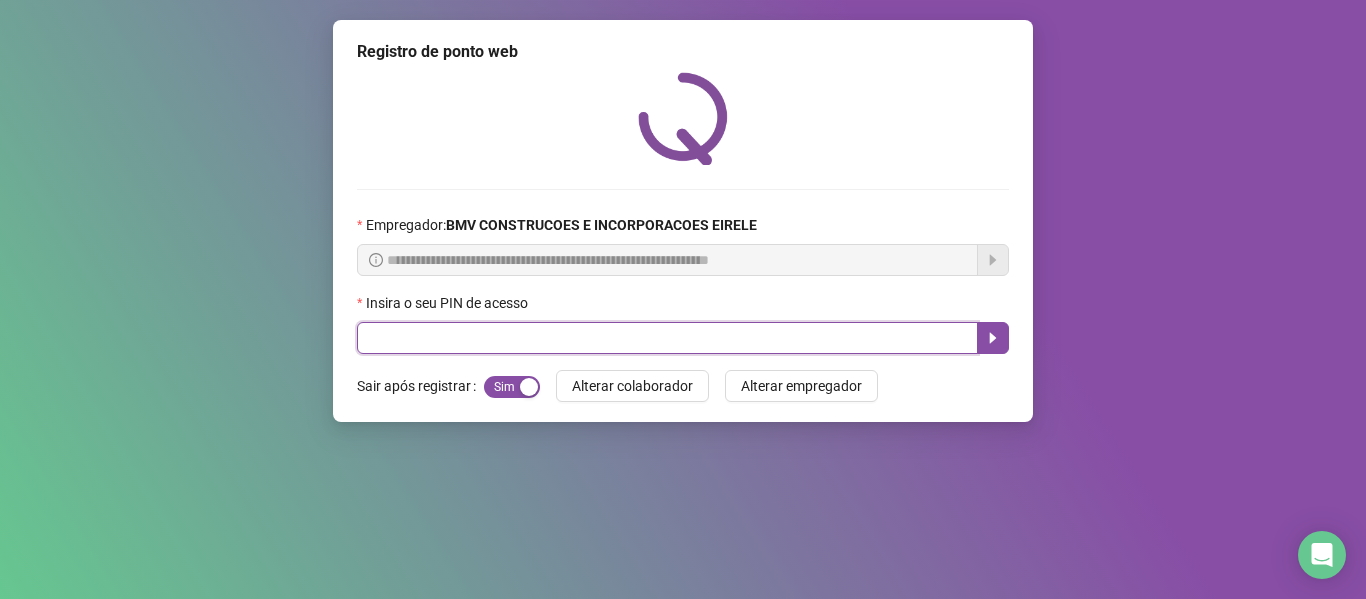 click at bounding box center (667, 338) 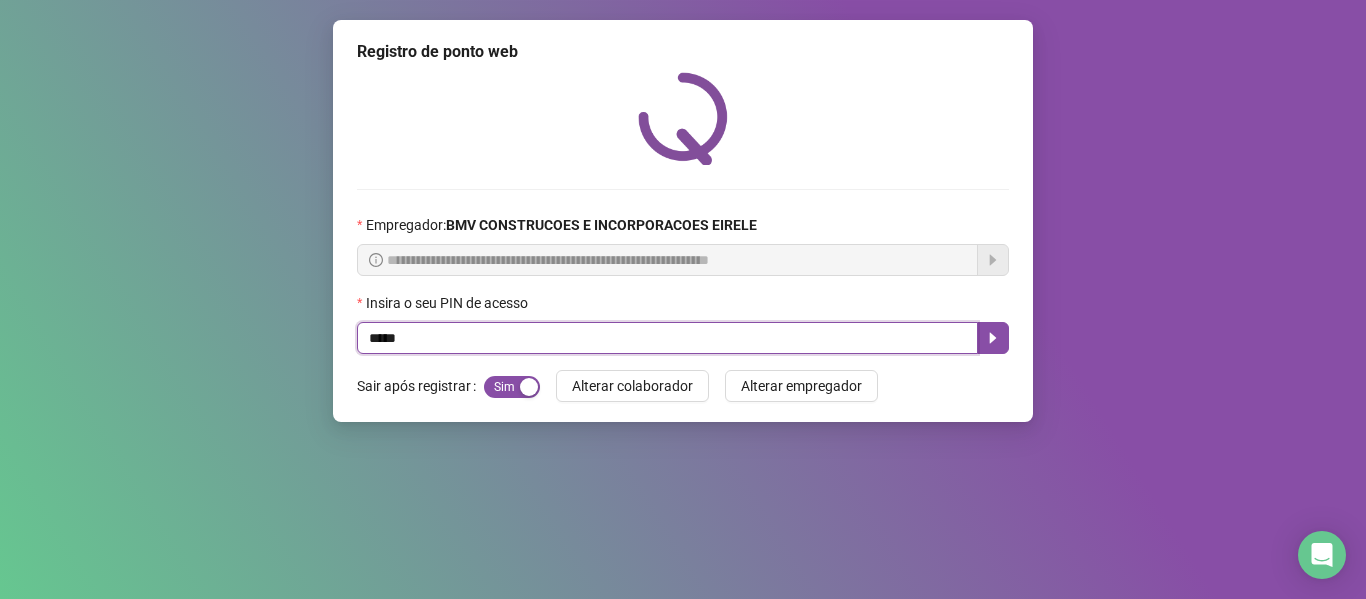 type on "*****" 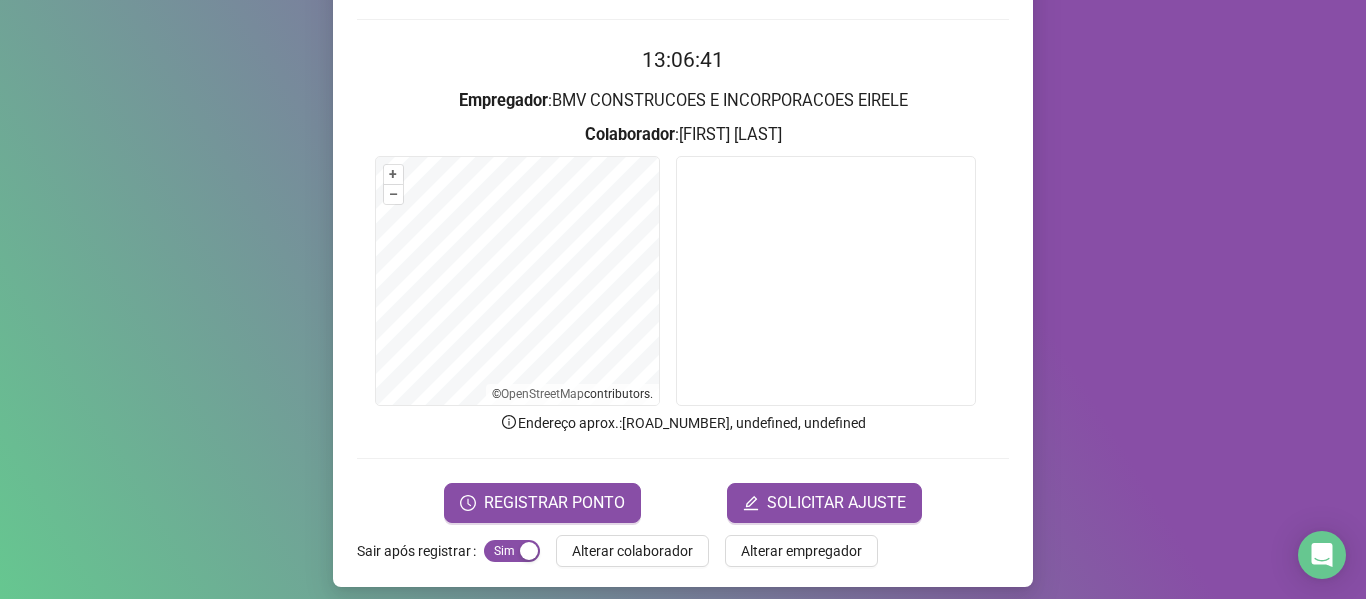 scroll, scrollTop: 182, scrollLeft: 0, axis: vertical 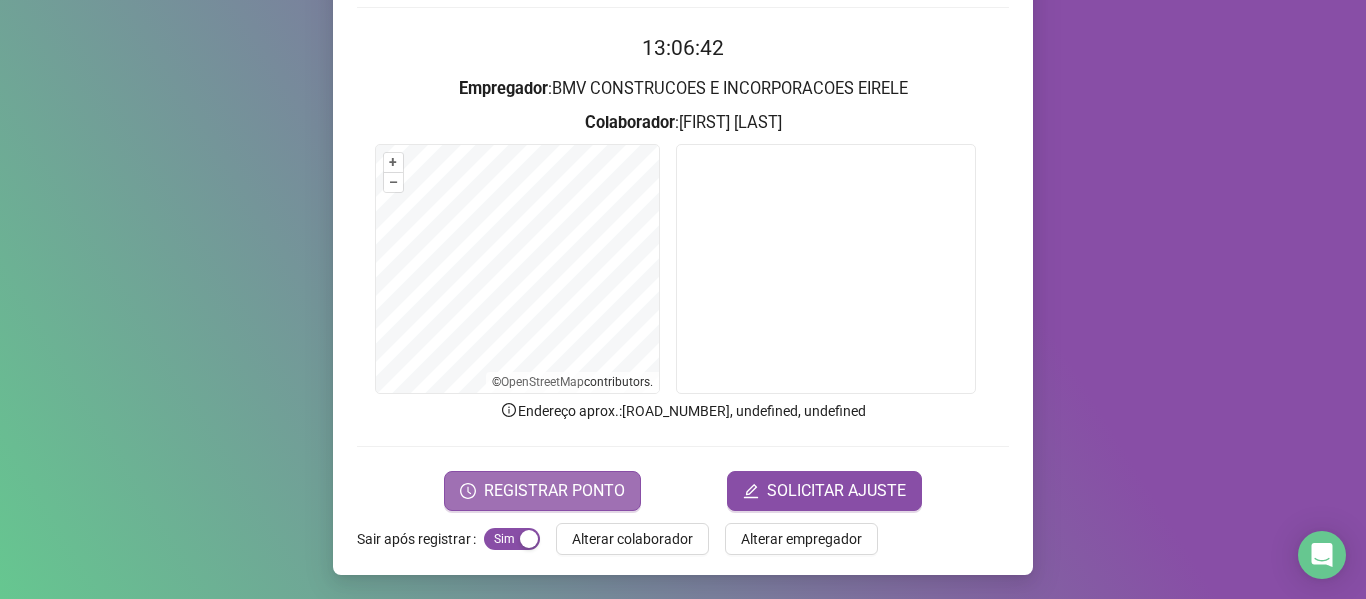 click on "REGISTRAR PONTO" at bounding box center (554, 491) 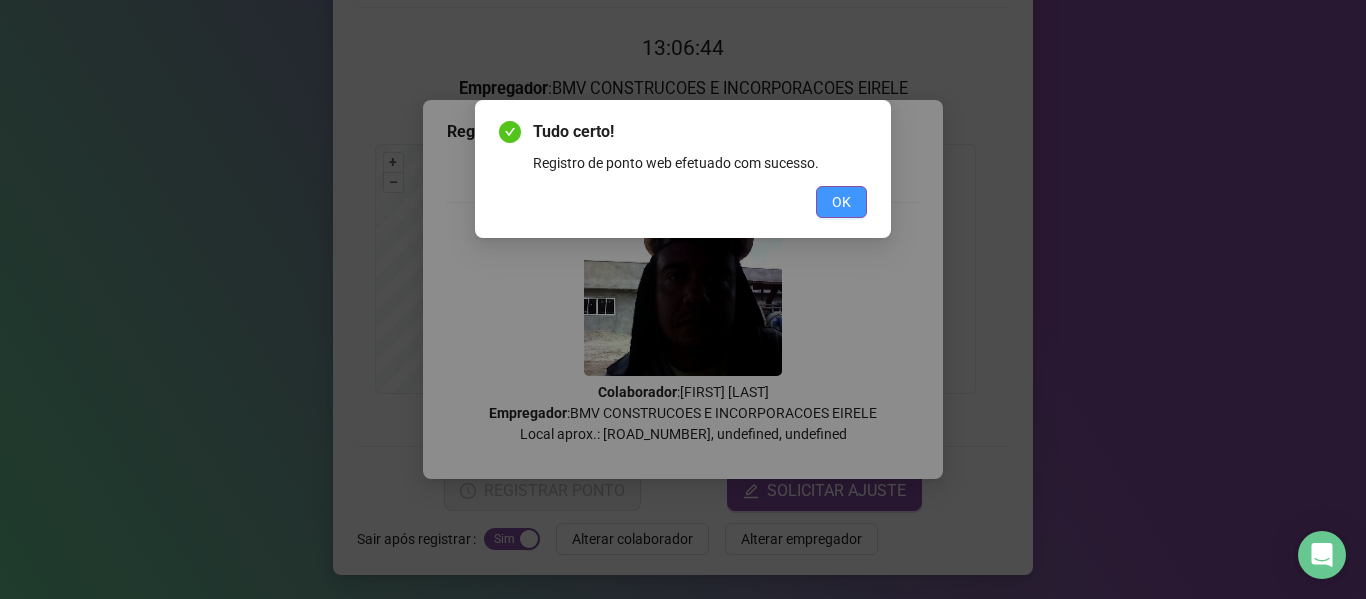 click on "OK" at bounding box center [841, 202] 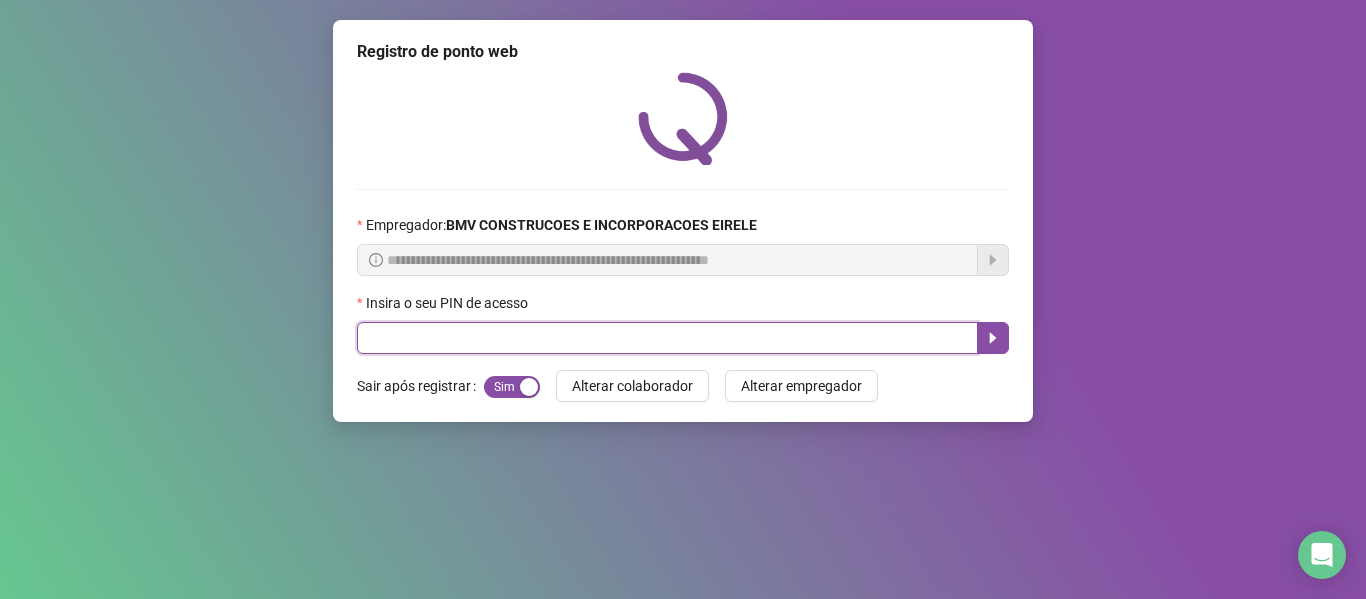 click at bounding box center (667, 338) 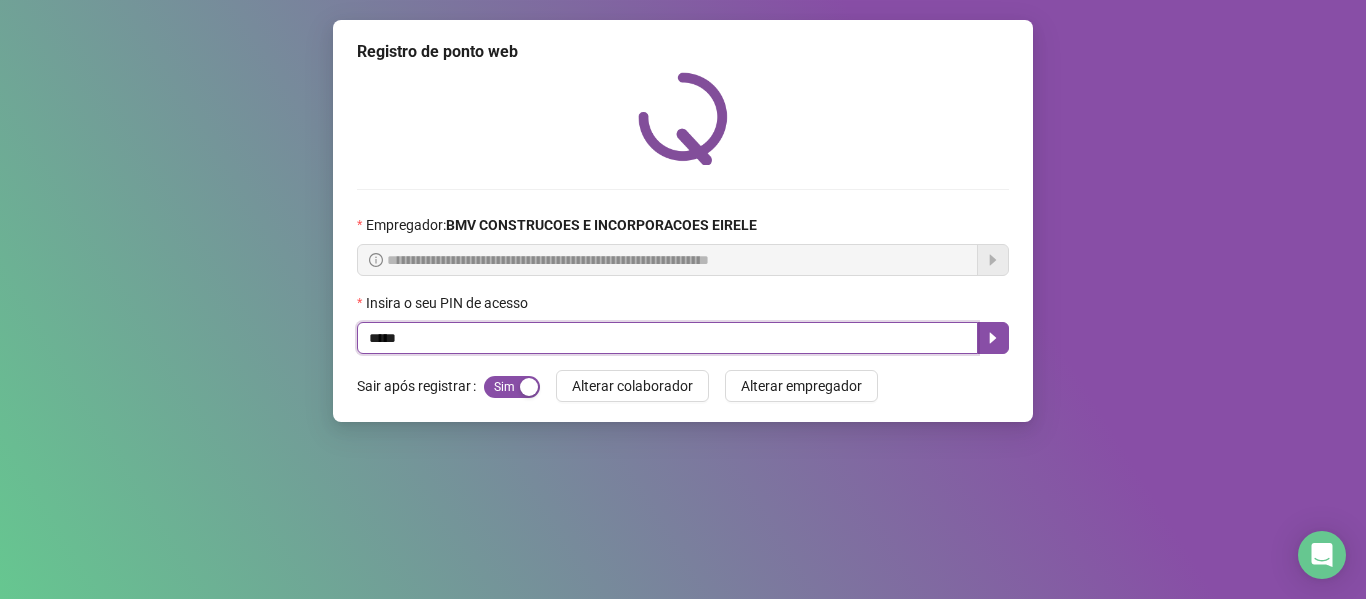 type on "*****" 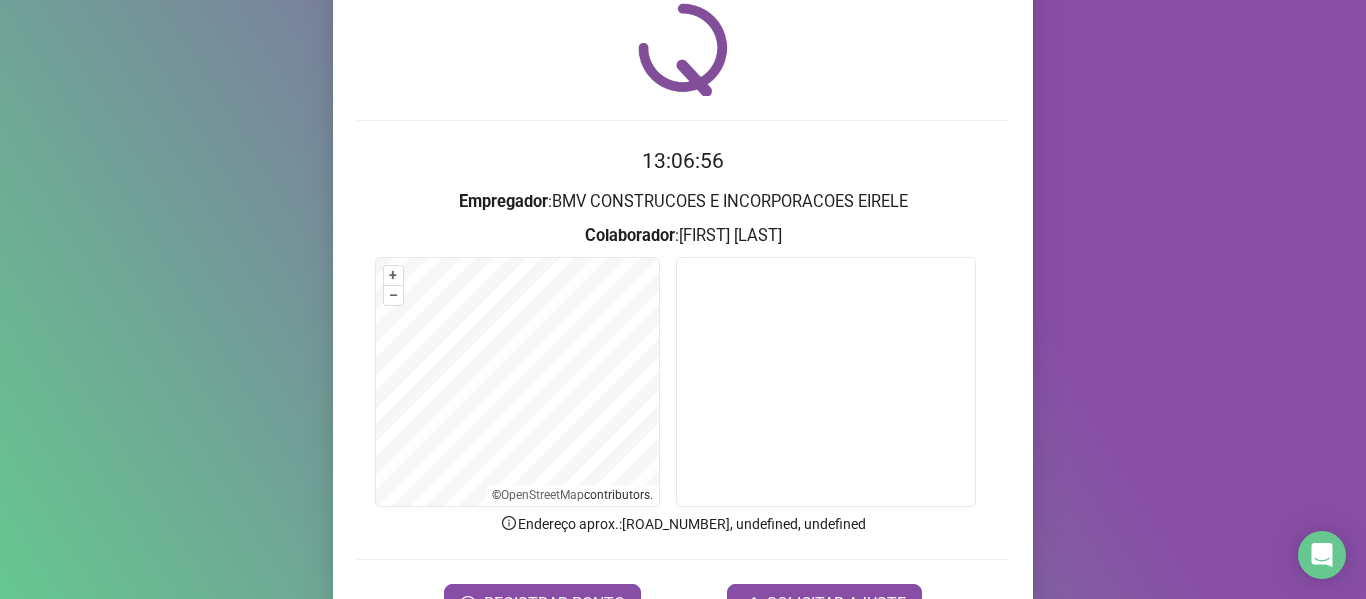 scroll, scrollTop: 182, scrollLeft: 0, axis: vertical 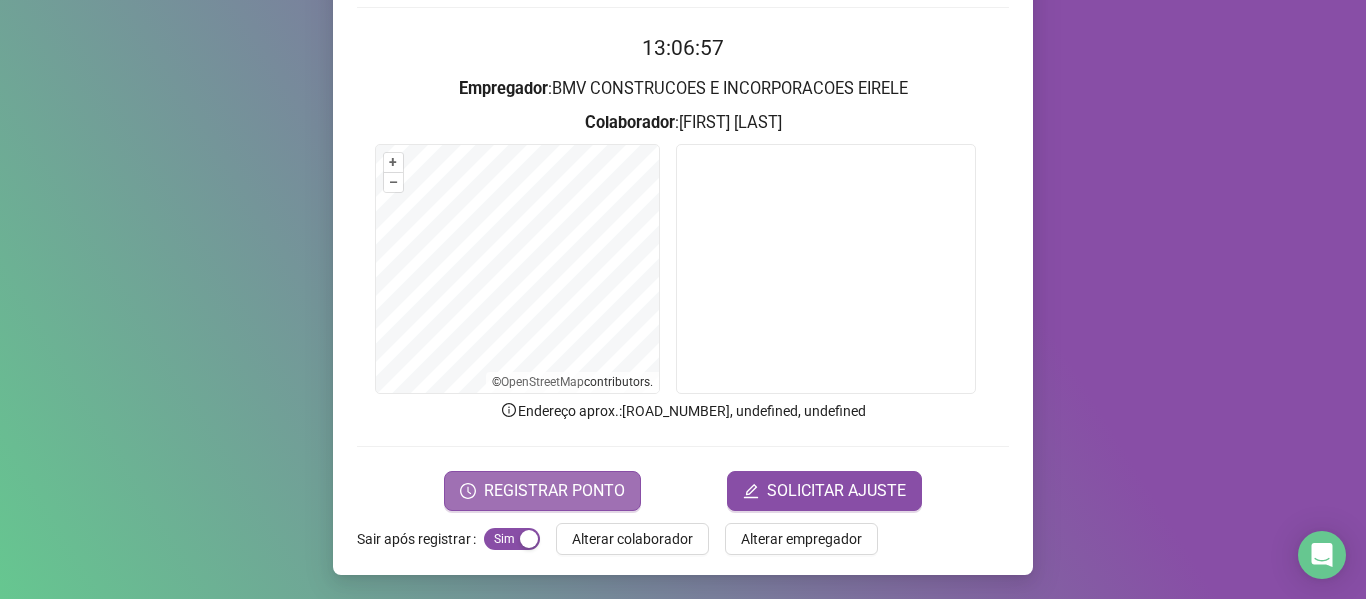 click on "REGISTRAR PONTO" at bounding box center (554, 491) 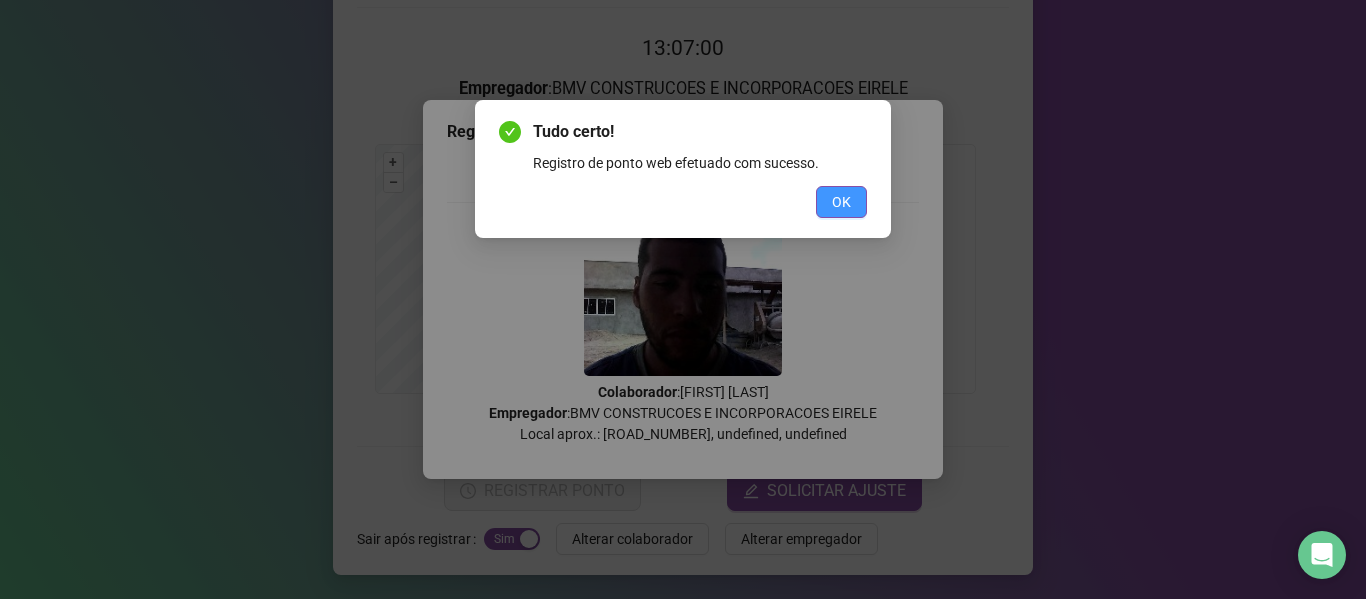 click on "OK" at bounding box center (841, 202) 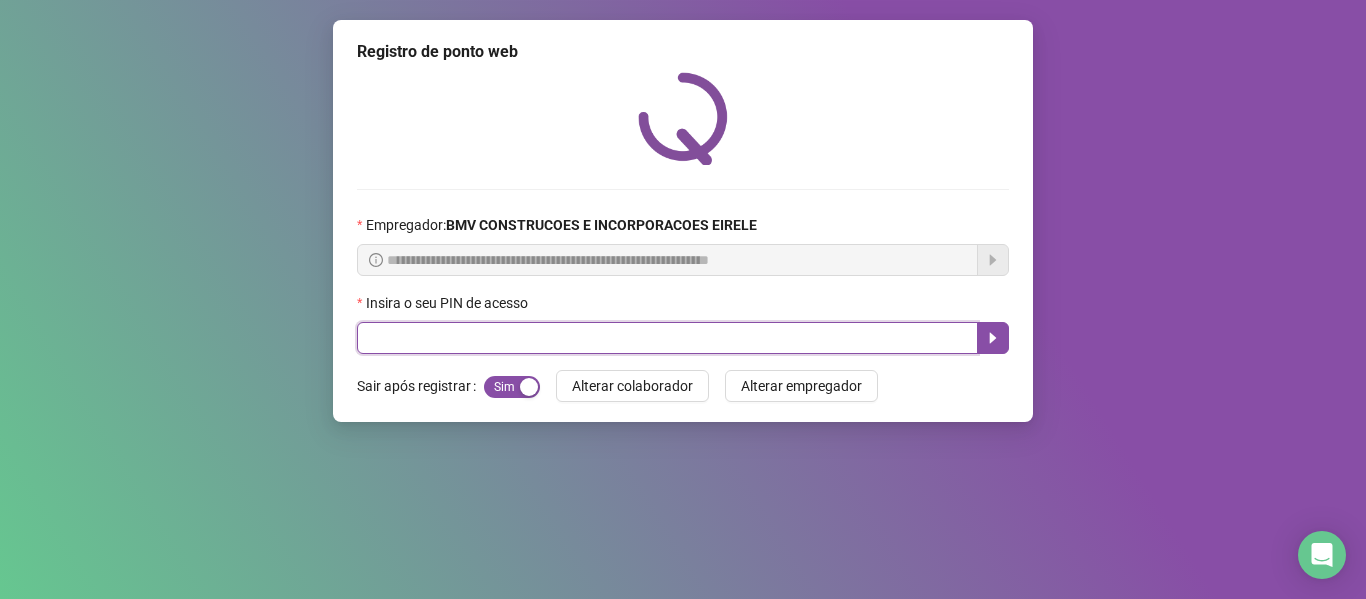 click at bounding box center (667, 338) 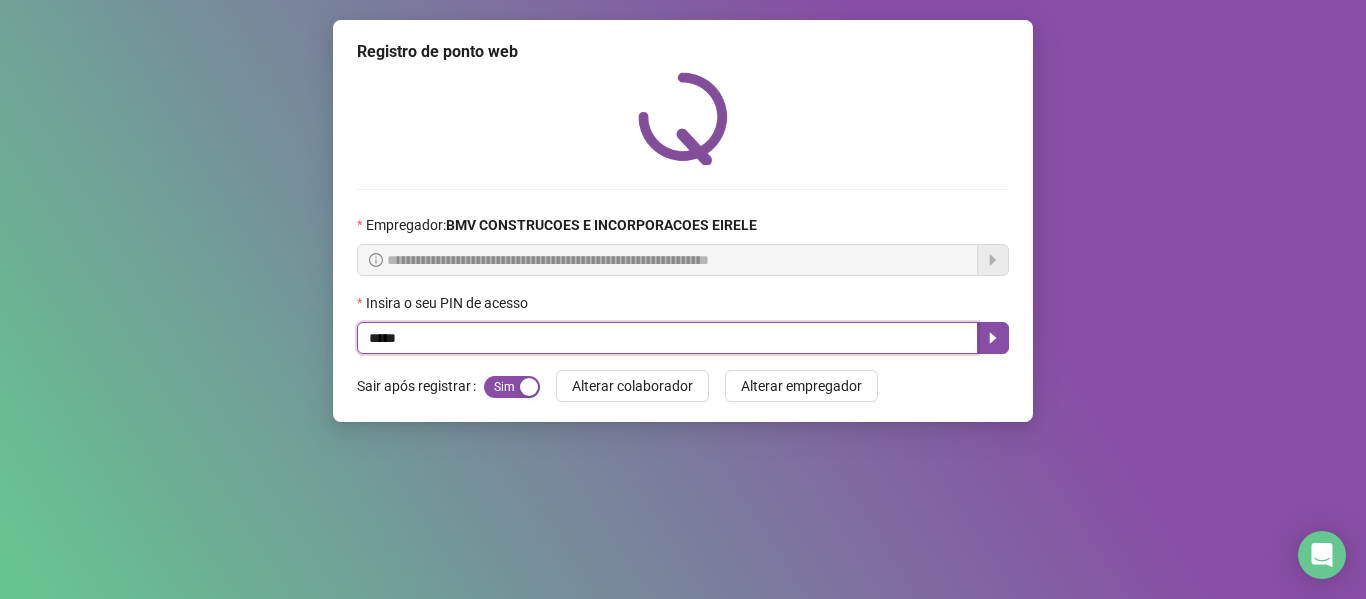 type on "*****" 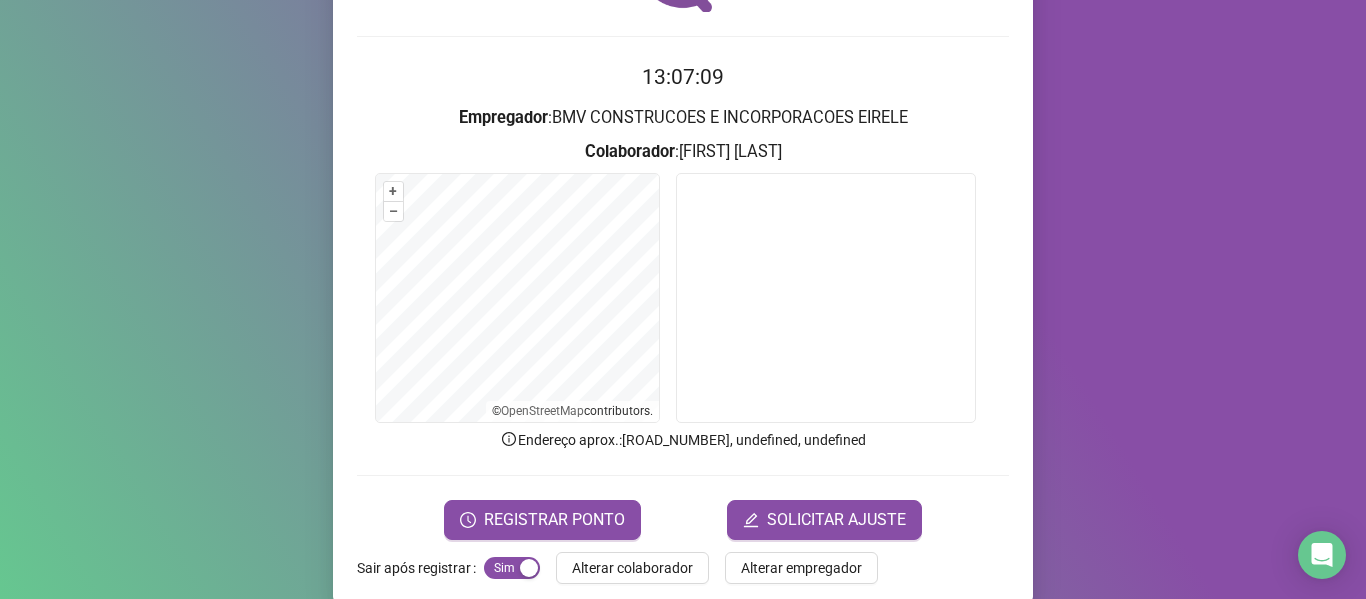 scroll, scrollTop: 182, scrollLeft: 0, axis: vertical 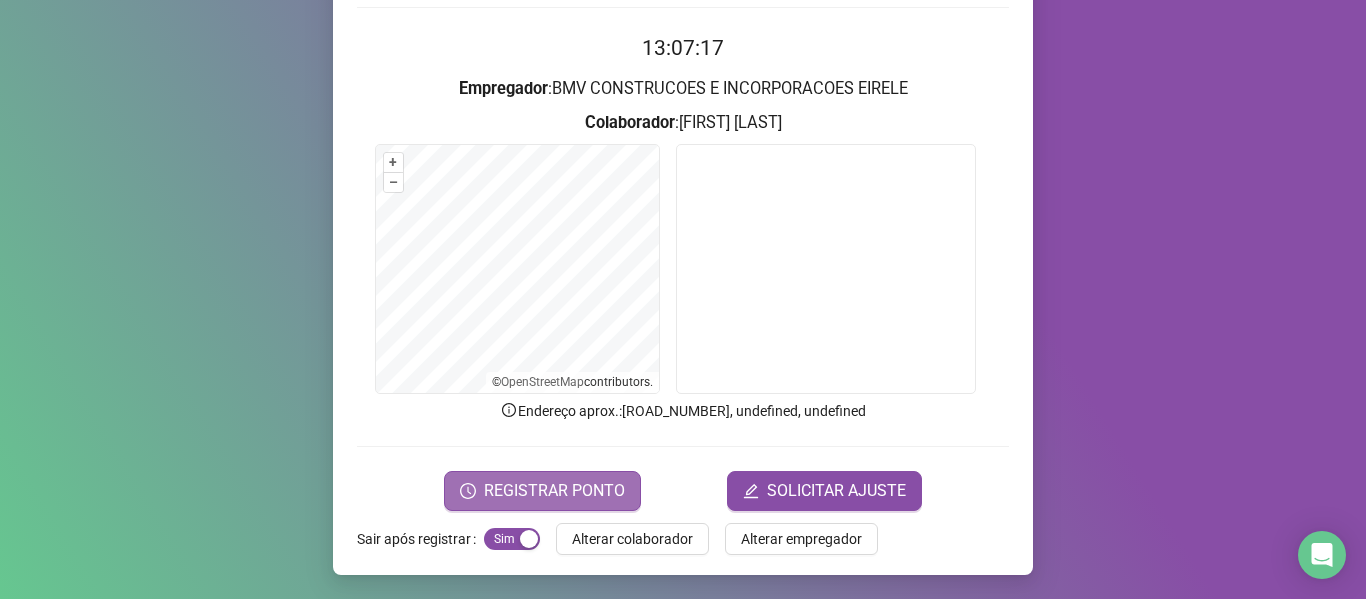 click on "REGISTRAR PONTO" at bounding box center (554, 491) 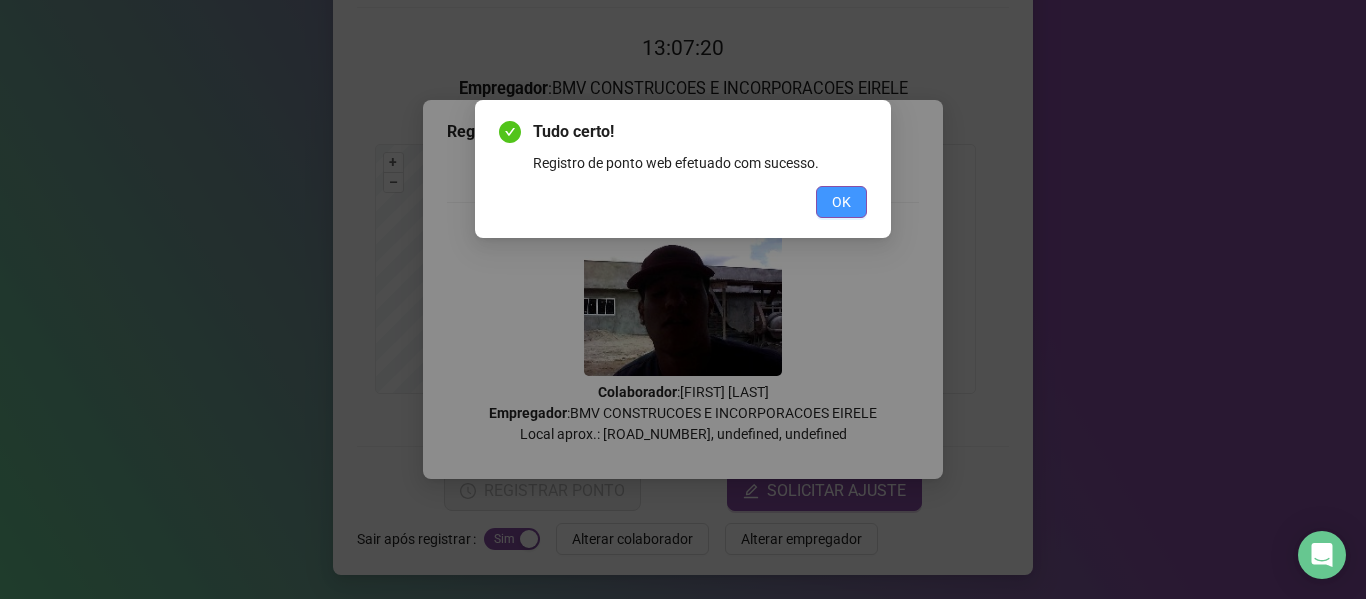 click on "OK" at bounding box center [841, 202] 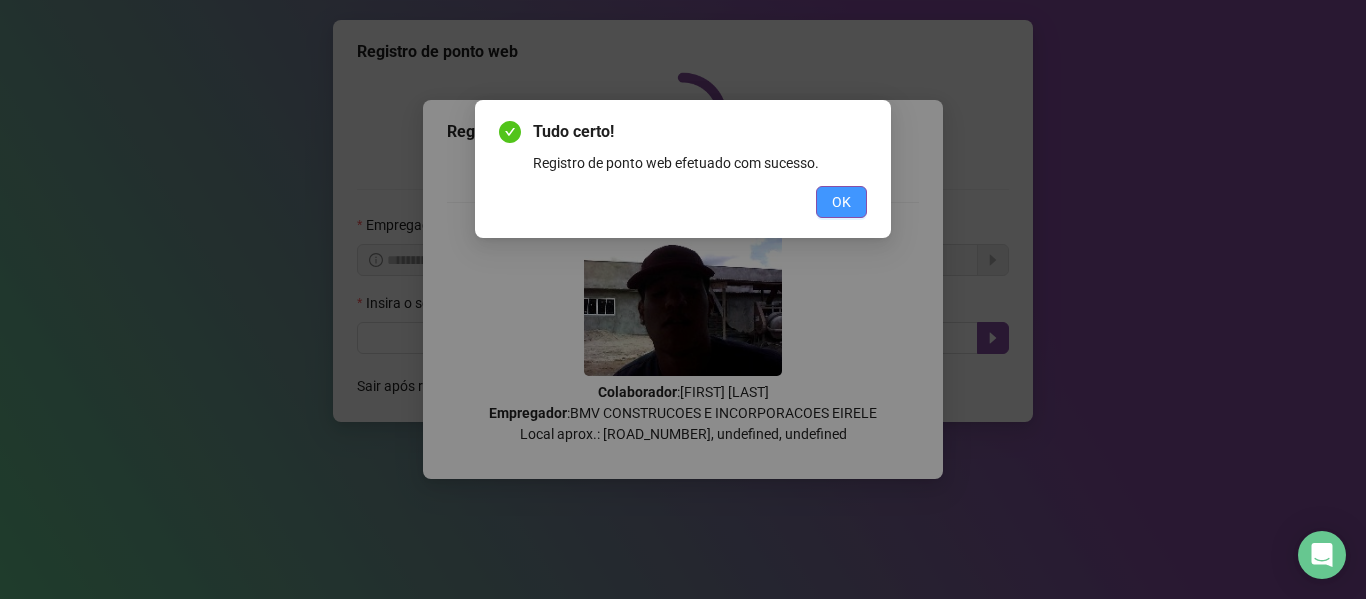 scroll, scrollTop: 0, scrollLeft: 0, axis: both 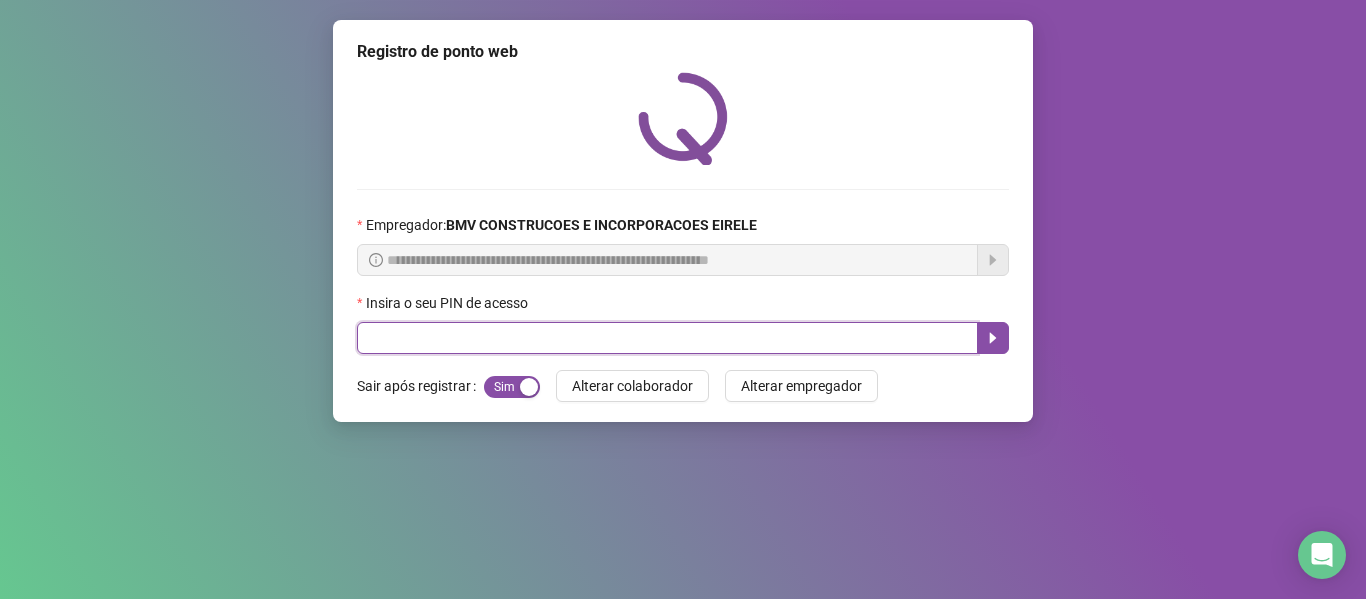 click at bounding box center (667, 338) 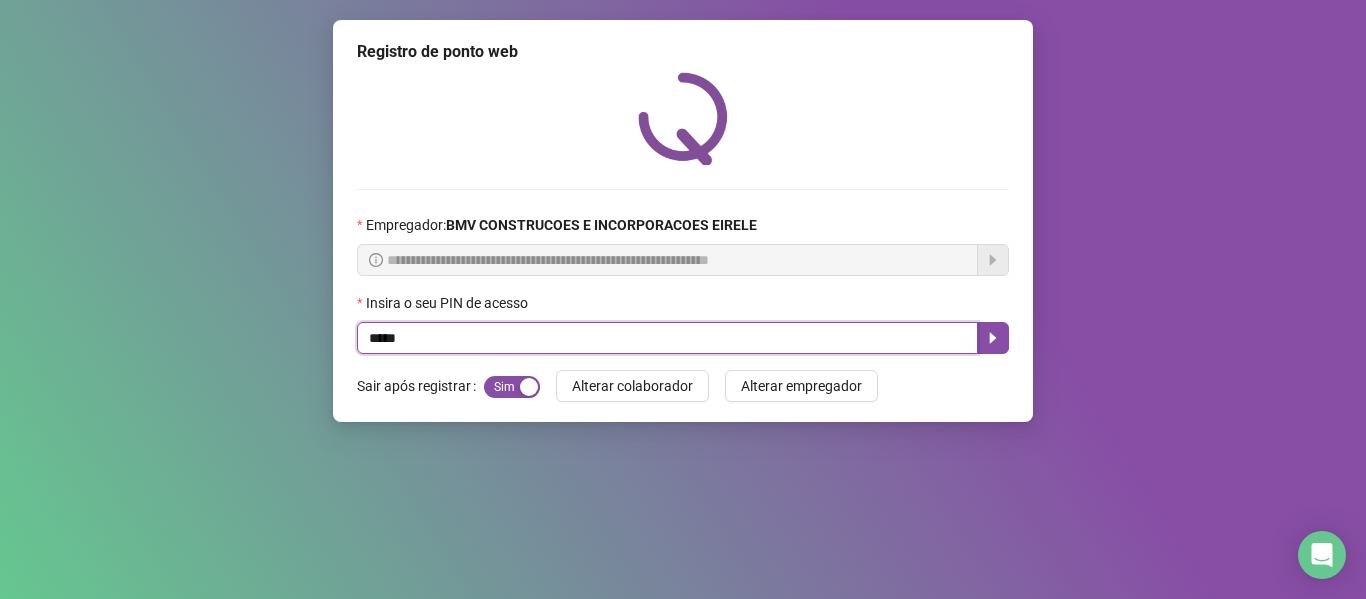type on "*****" 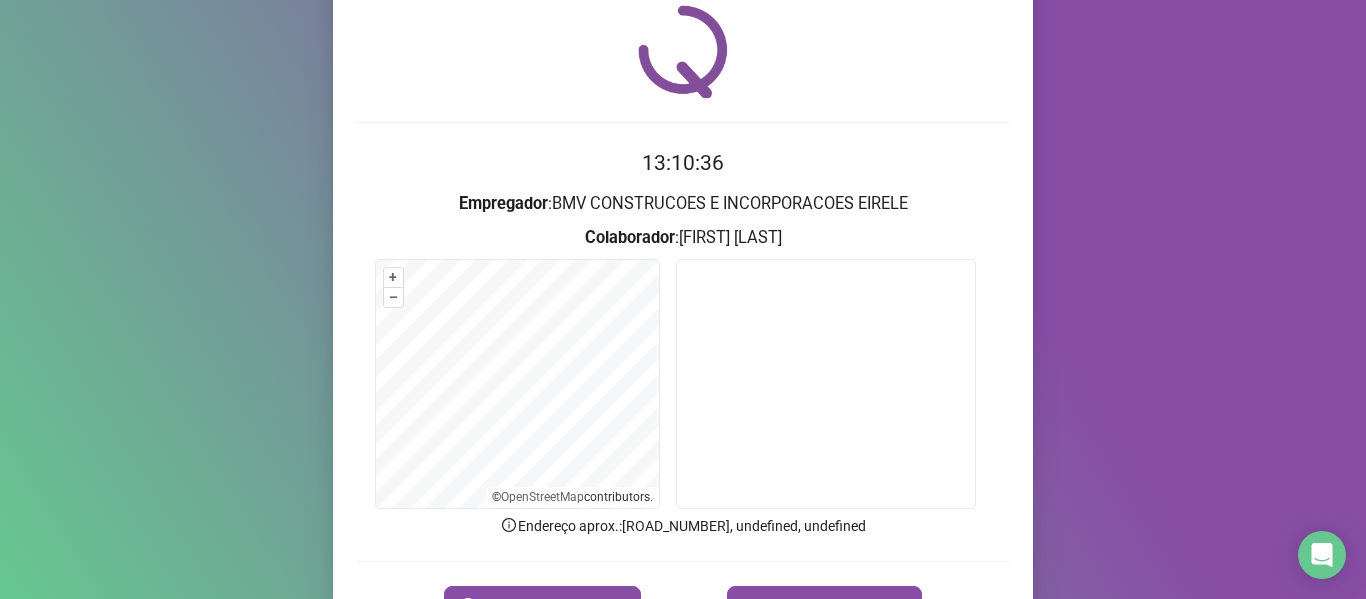 scroll, scrollTop: 100, scrollLeft: 0, axis: vertical 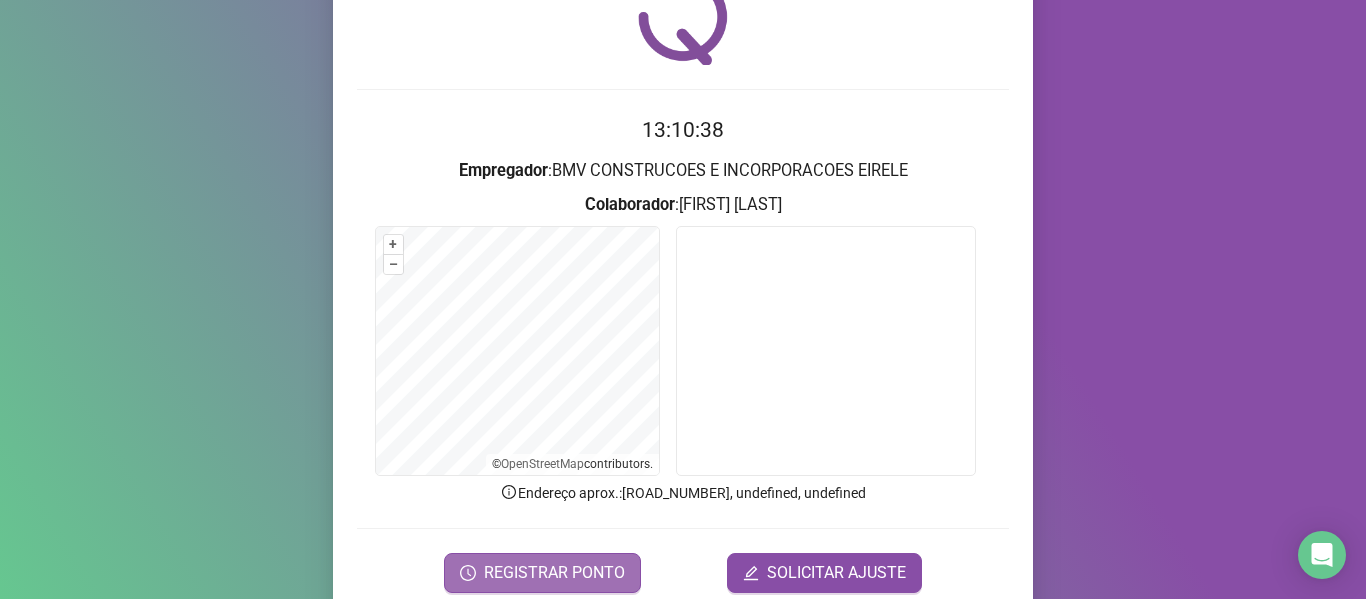 click on "REGISTRAR PONTO" at bounding box center [554, 573] 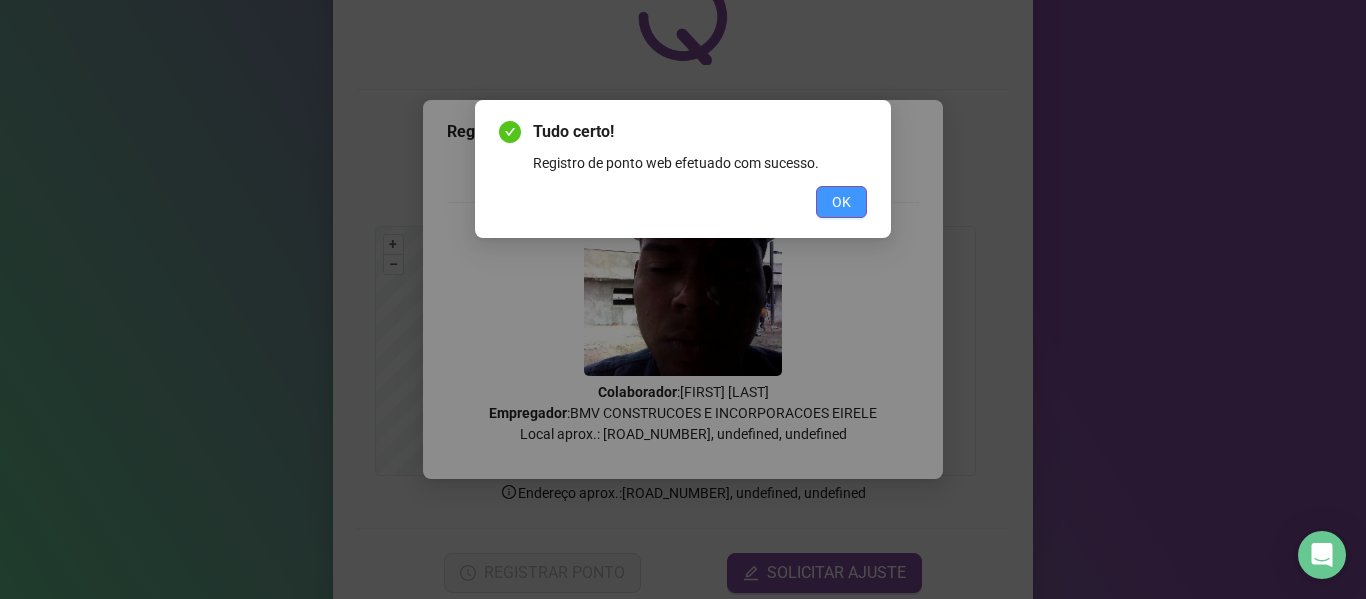 click on "OK" at bounding box center [841, 202] 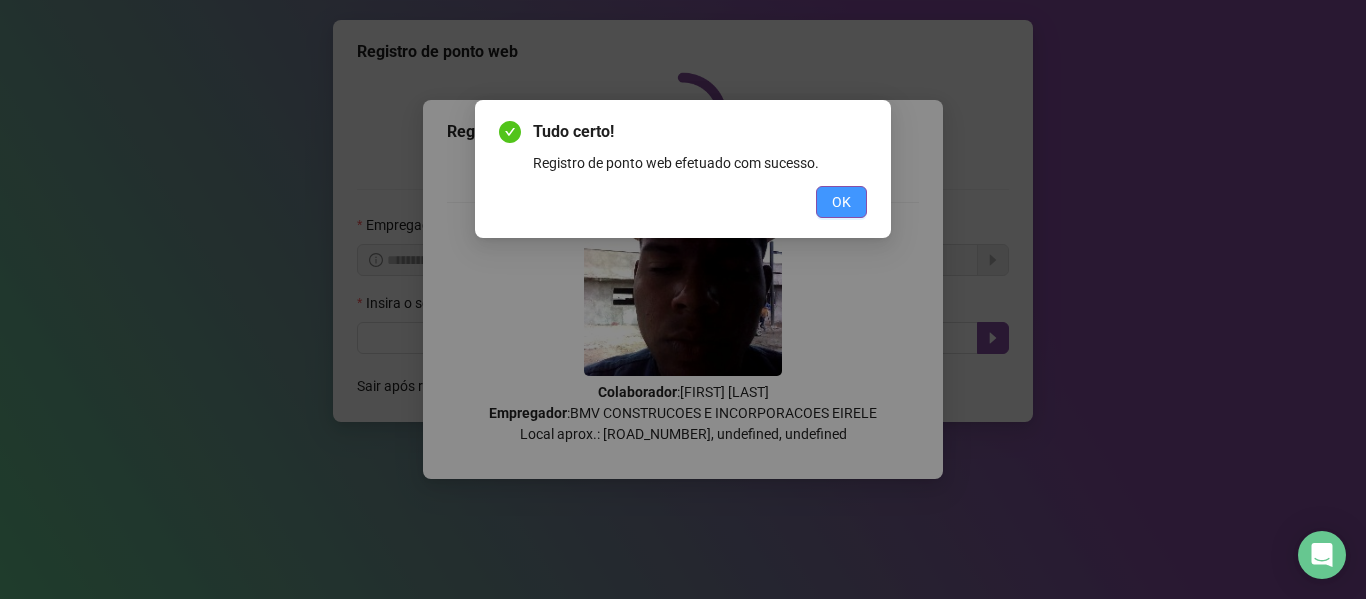 scroll, scrollTop: 0, scrollLeft: 0, axis: both 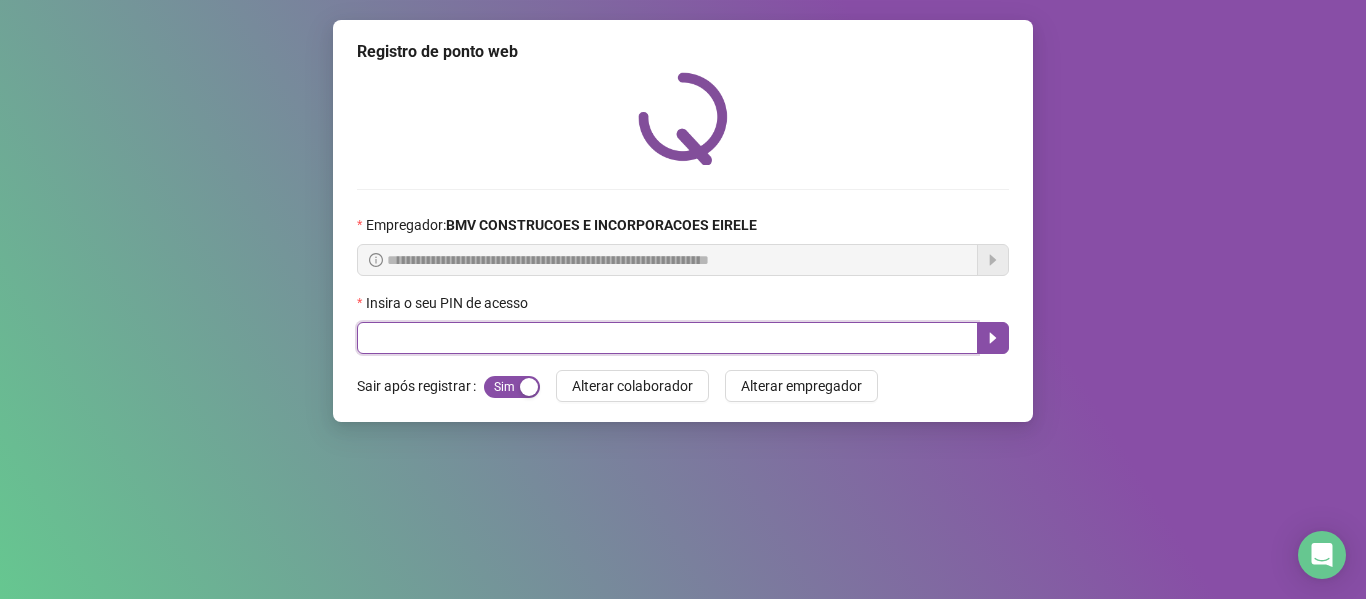 click at bounding box center (667, 338) 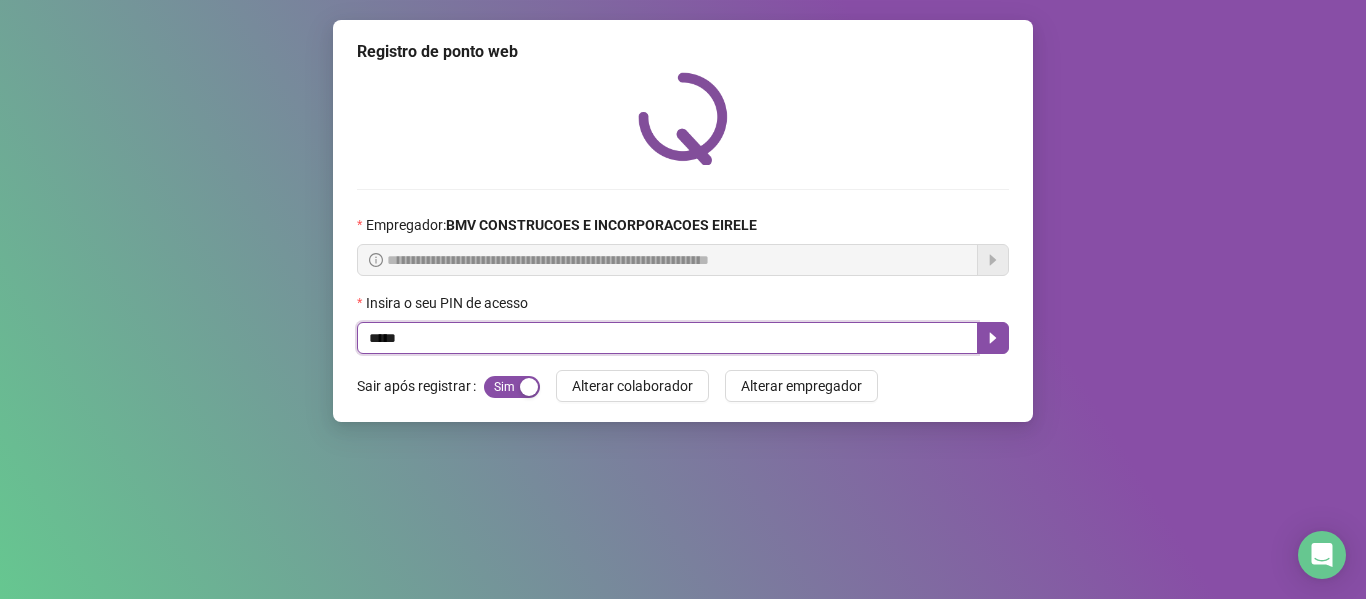 type on "*****" 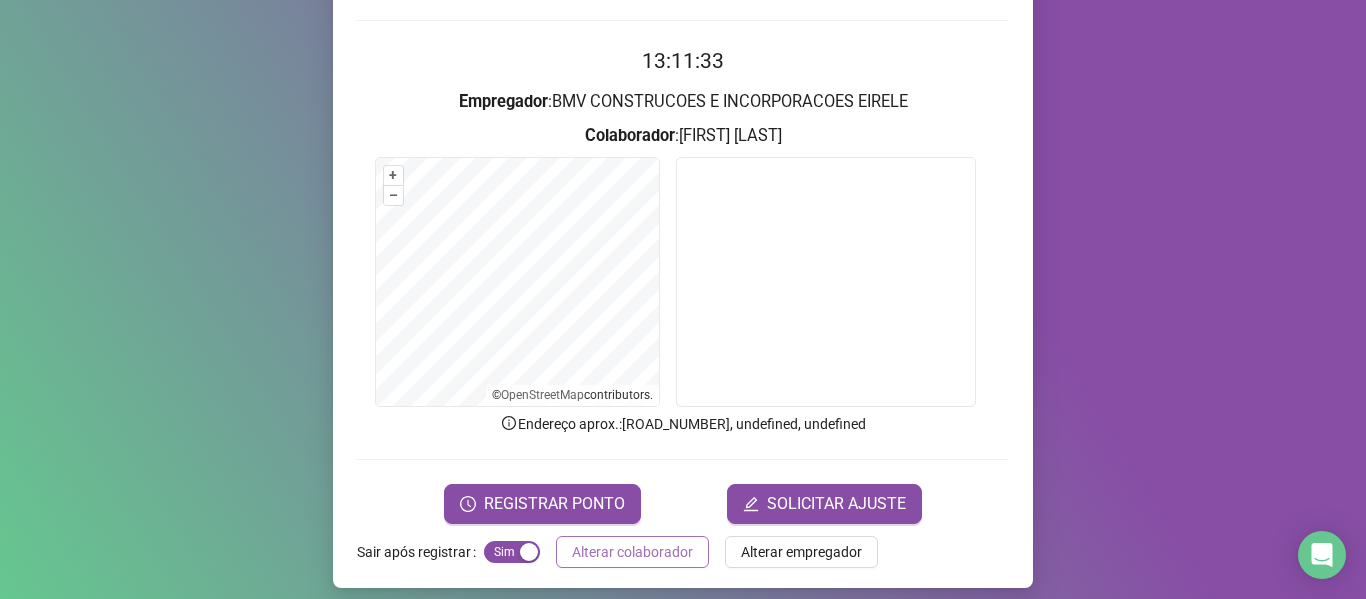 scroll, scrollTop: 182, scrollLeft: 0, axis: vertical 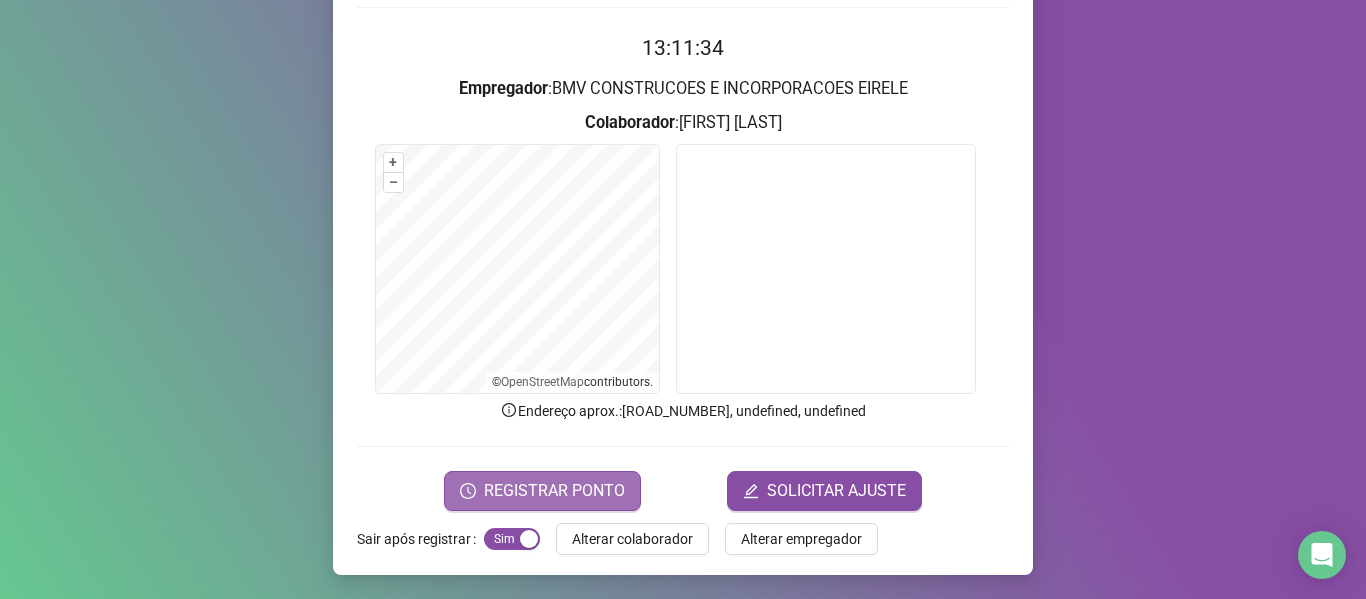 click on "REGISTRAR PONTO" at bounding box center (554, 491) 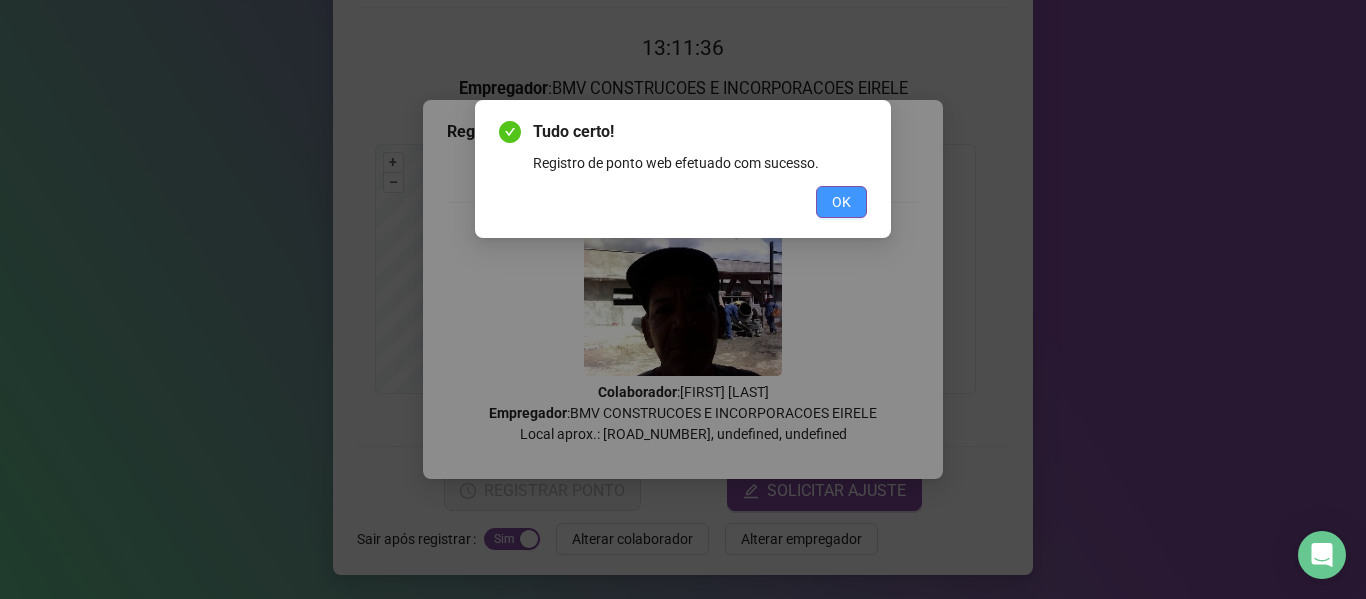 click on "OK" at bounding box center [841, 202] 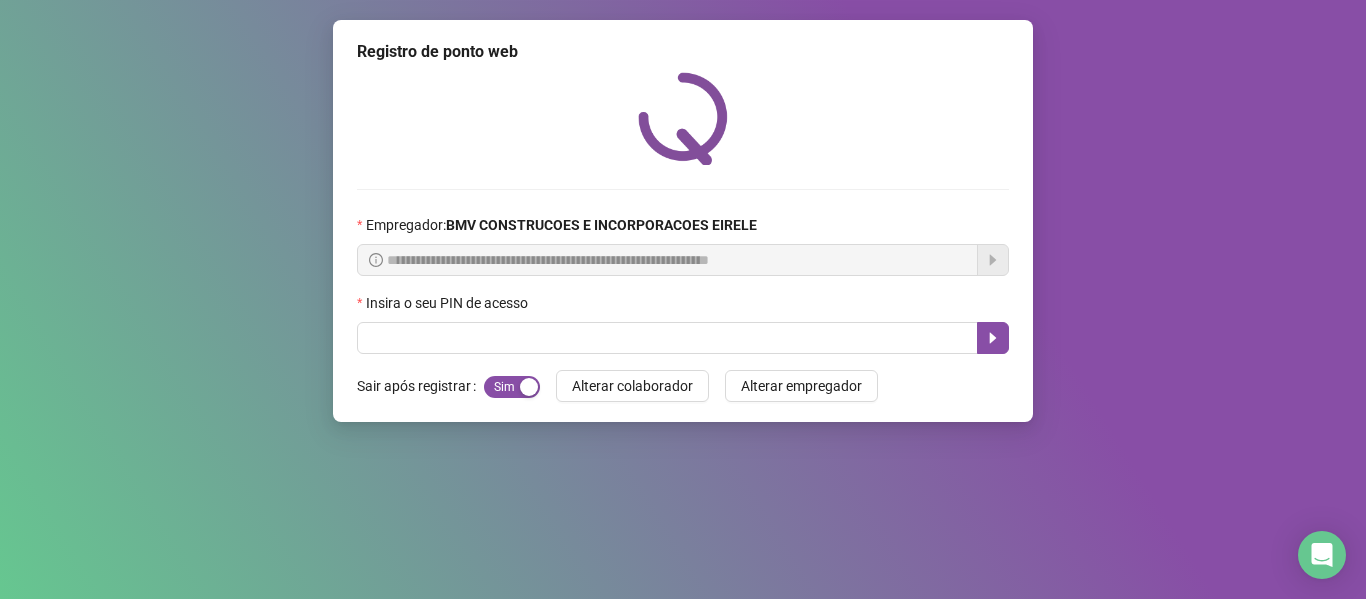 scroll, scrollTop: 0, scrollLeft: 0, axis: both 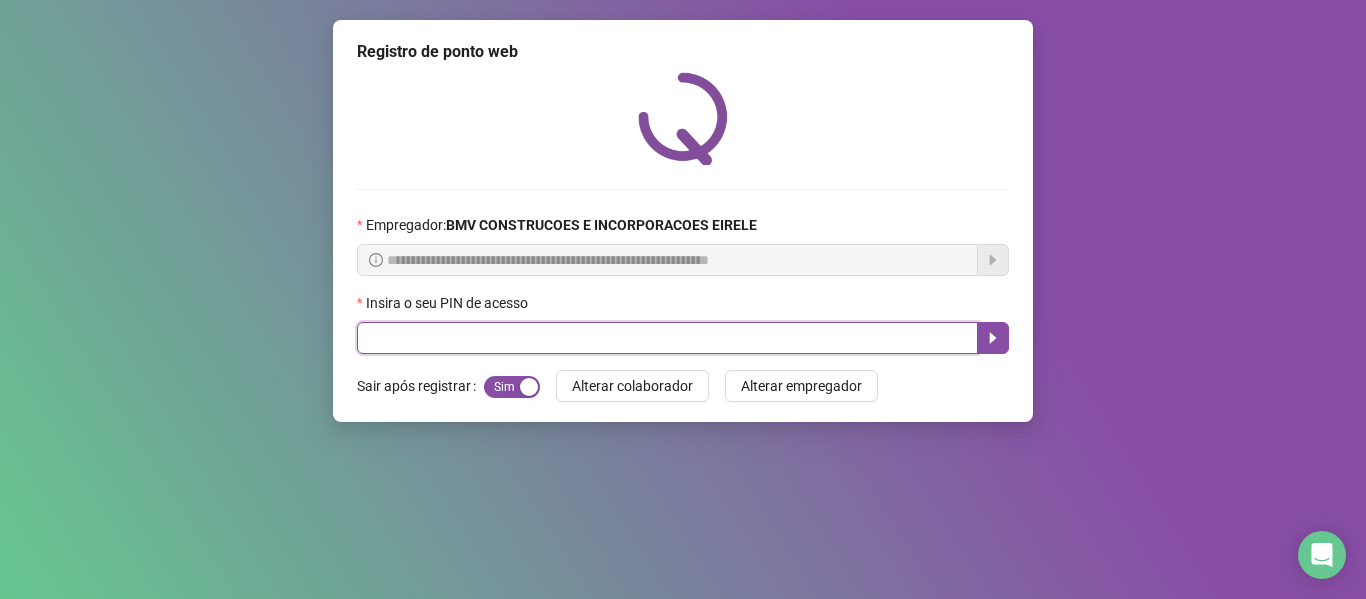 click at bounding box center (667, 338) 